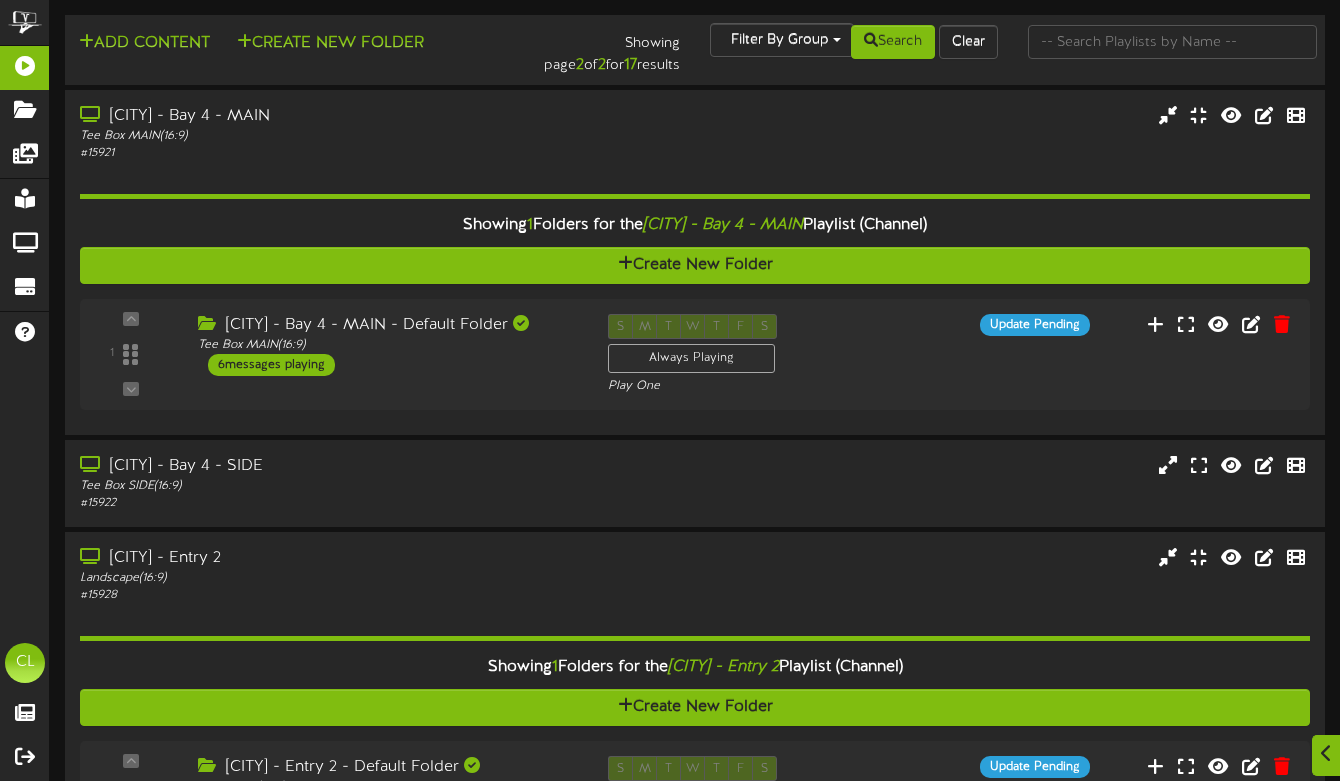 scroll, scrollTop: 1066, scrollLeft: 0, axis: vertical 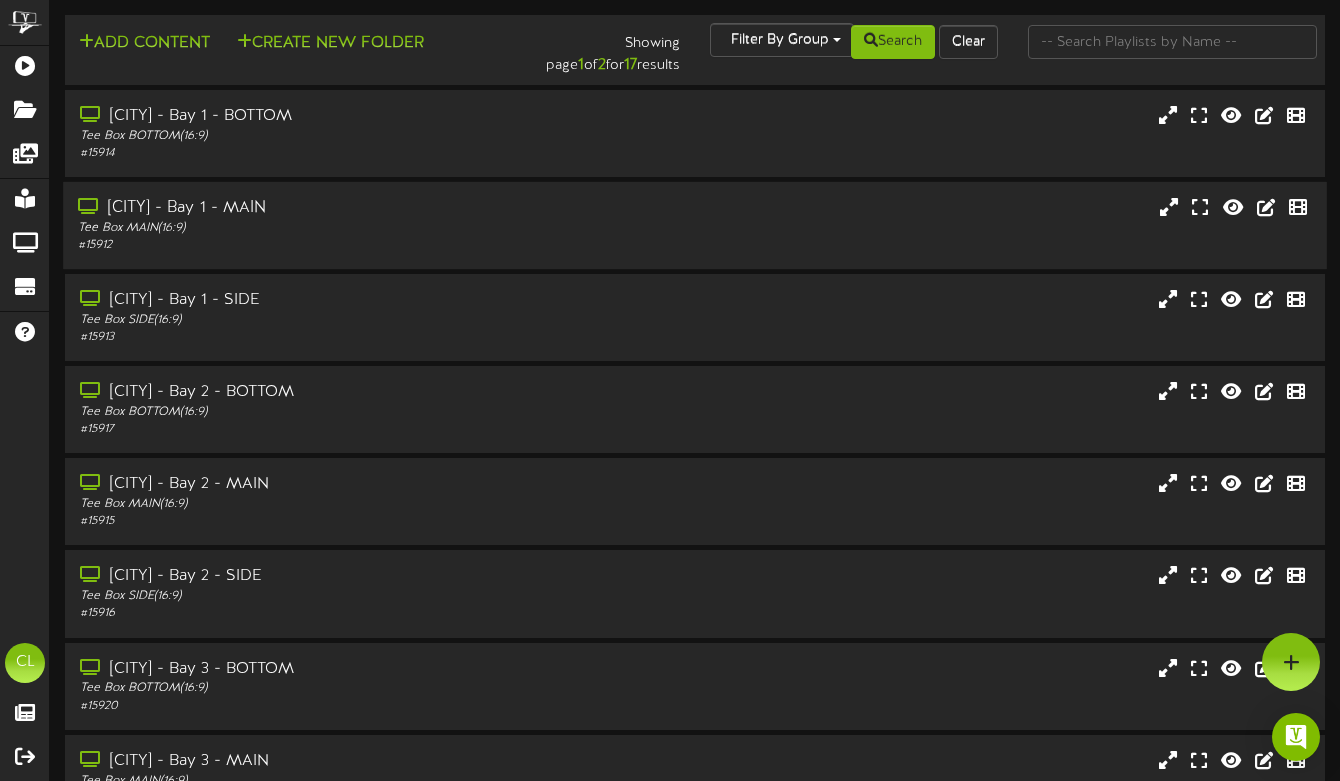 click on "# 15912" at bounding box center [326, 245] 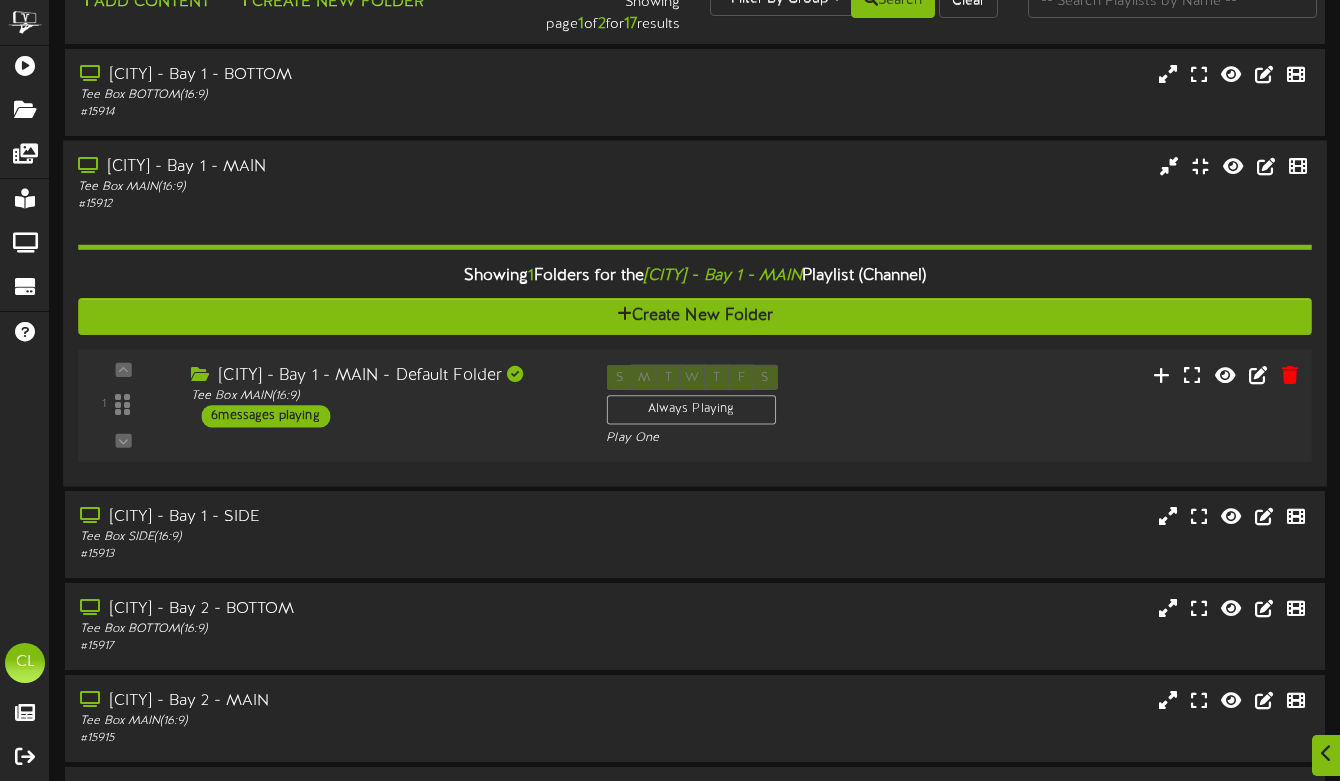 scroll, scrollTop: 50, scrollLeft: 0, axis: vertical 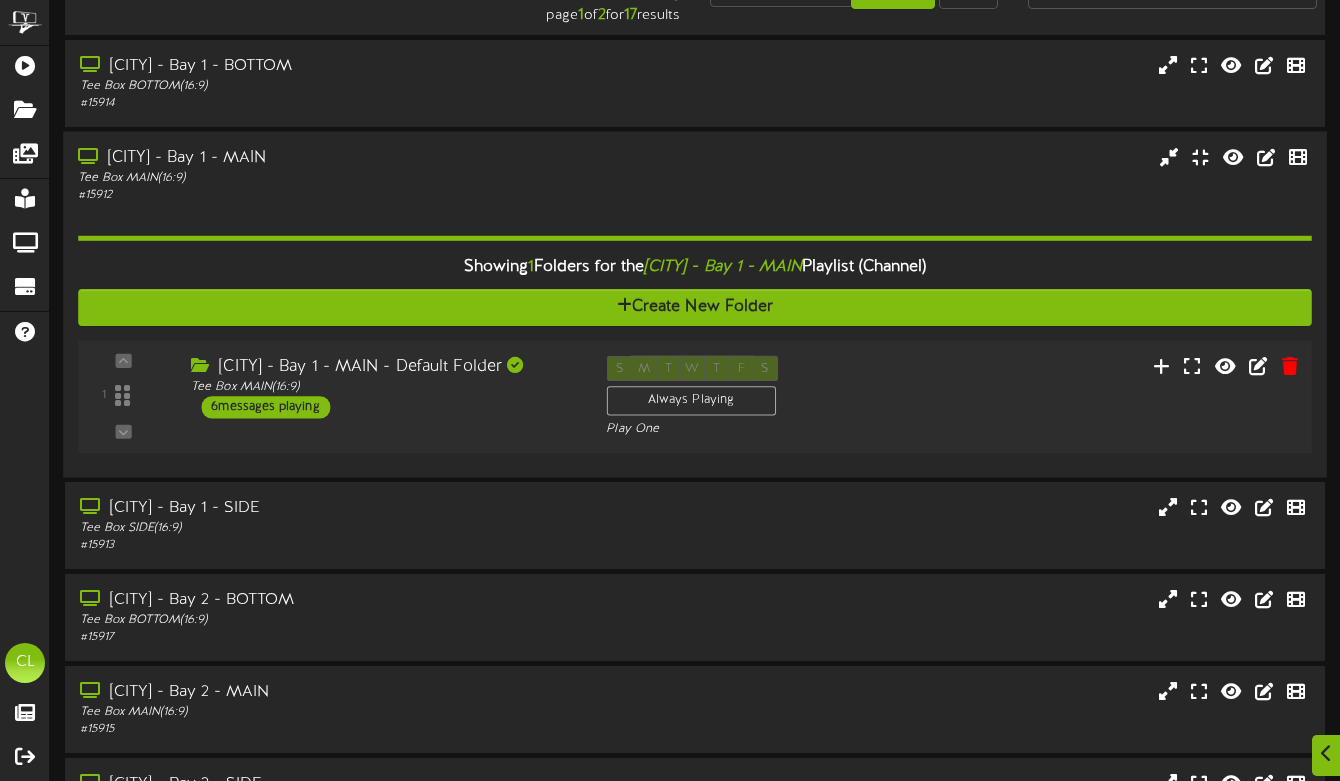 click on "[CITY] - Bay 1 - MAIN - Default Folder
Tee Box MAIN  ( 16:9 )
6  messages playing" at bounding box center [383, 387] 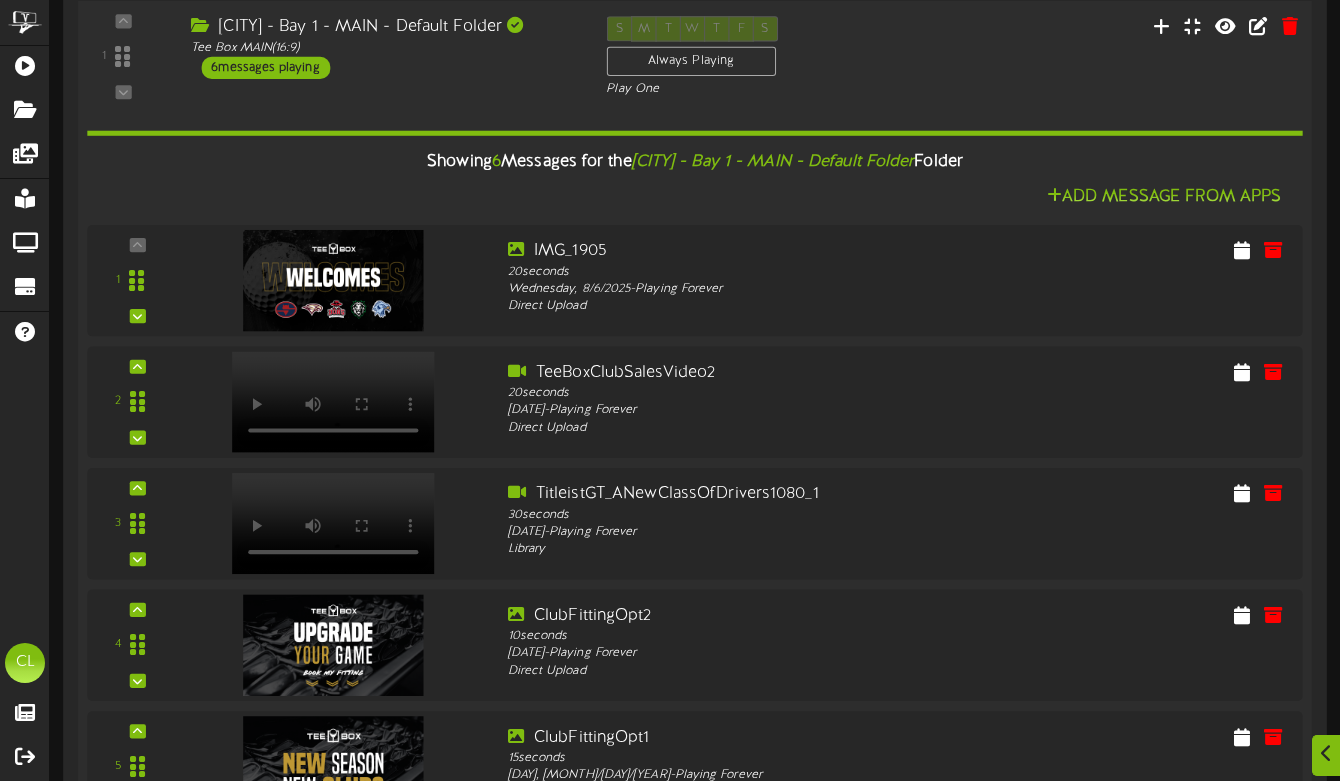 scroll, scrollTop: 390, scrollLeft: 0, axis: vertical 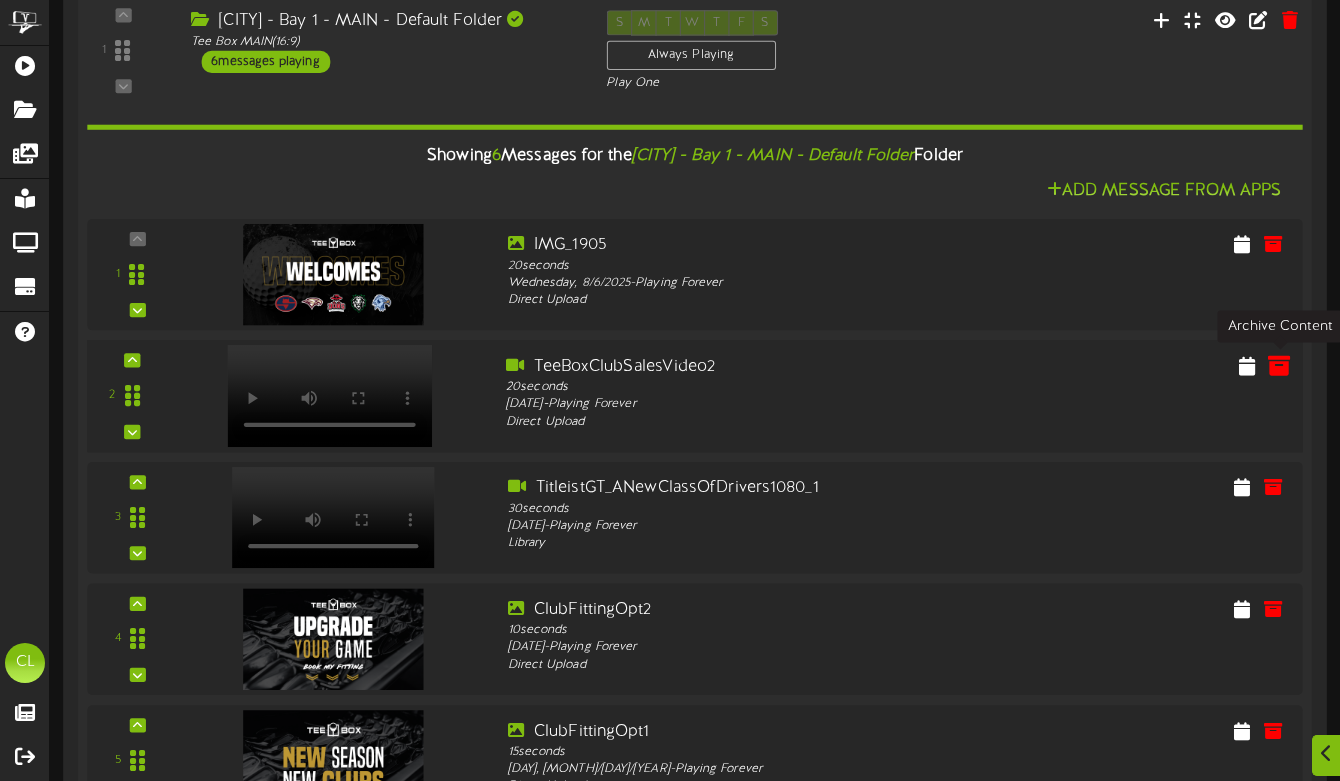 click at bounding box center (1279, 365) 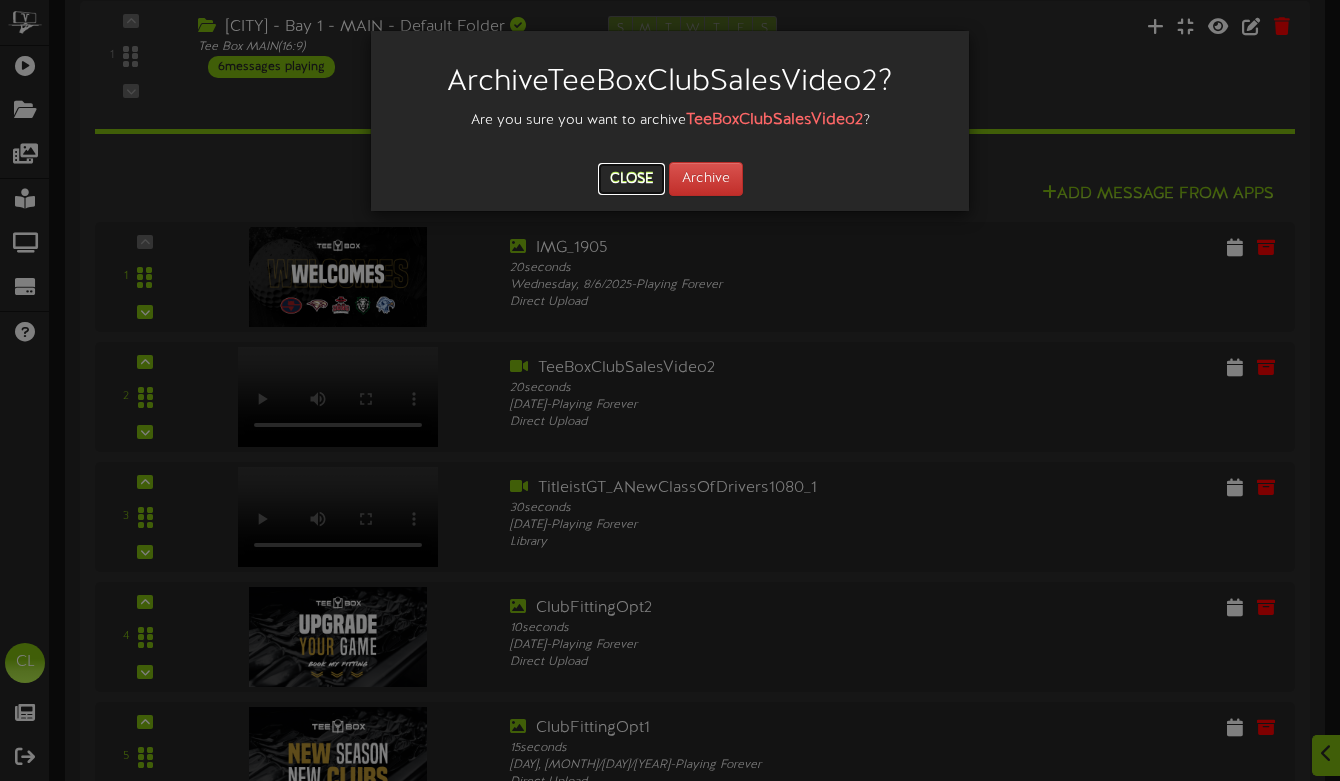 click on "Close" at bounding box center [631, 179] 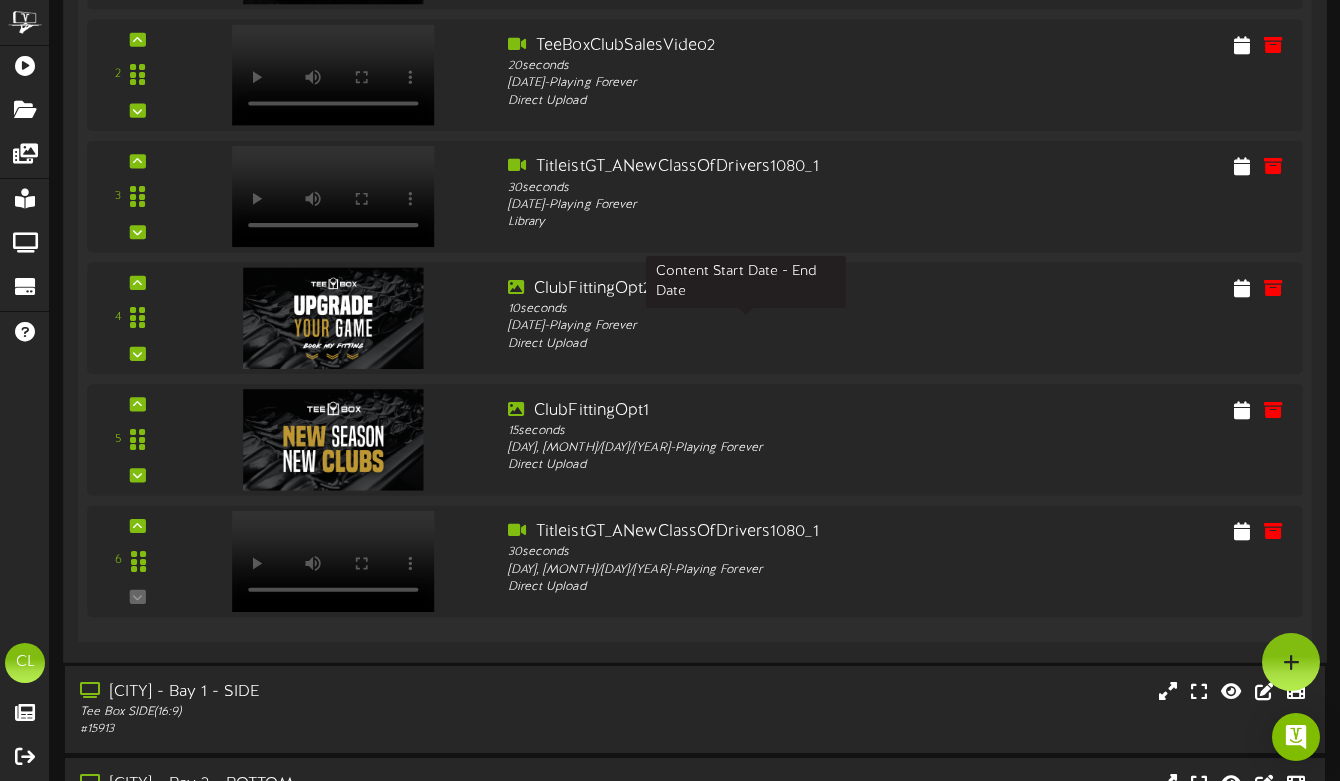 scroll, scrollTop: 673, scrollLeft: 0, axis: vertical 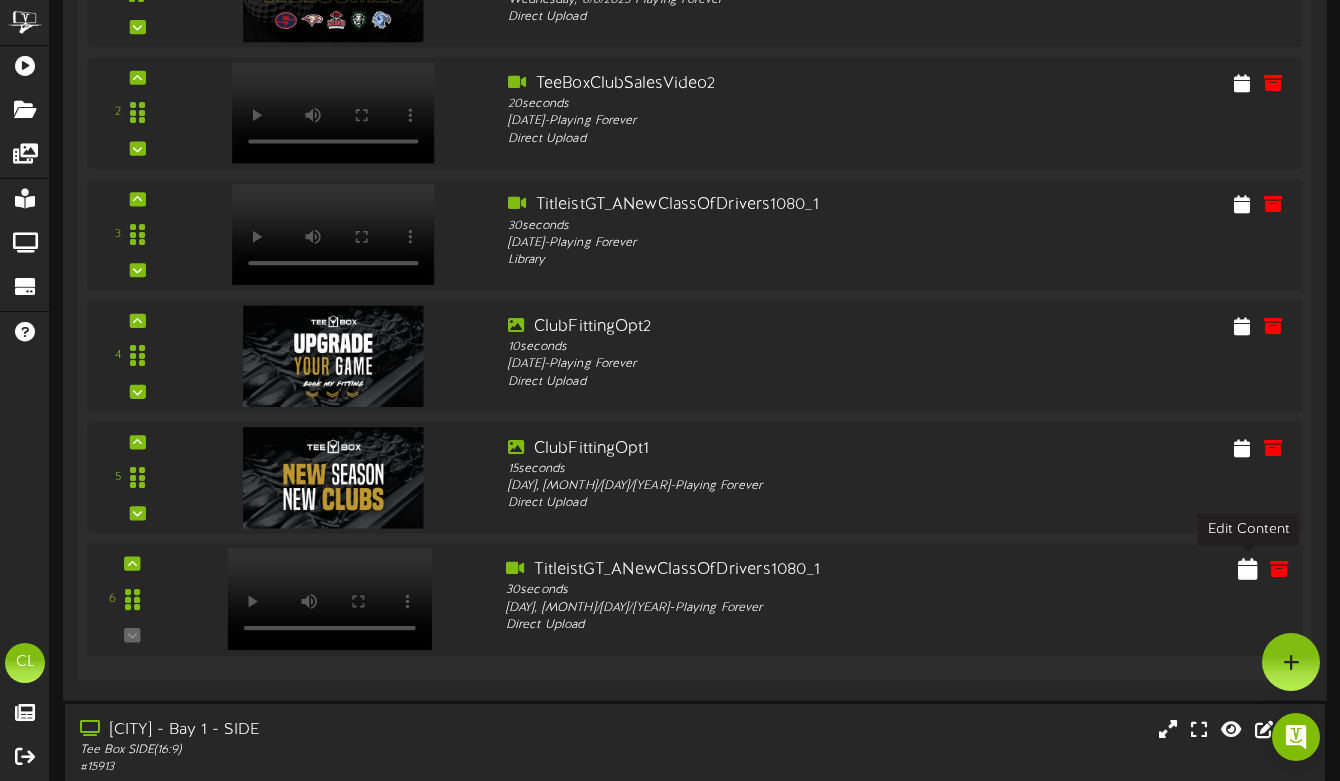 click at bounding box center [1248, 568] 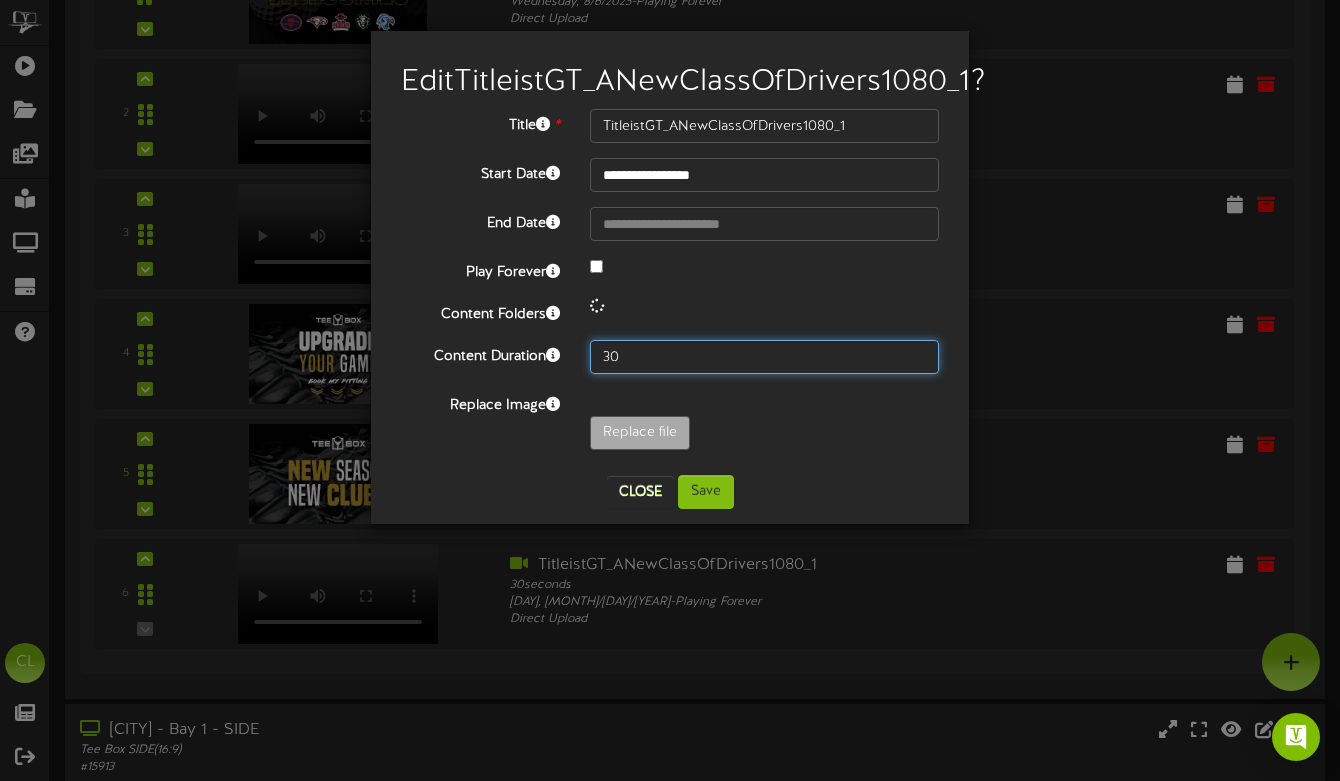 drag, startPoint x: 636, startPoint y: 394, endPoint x: 571, endPoint y: 393, distance: 65.00769 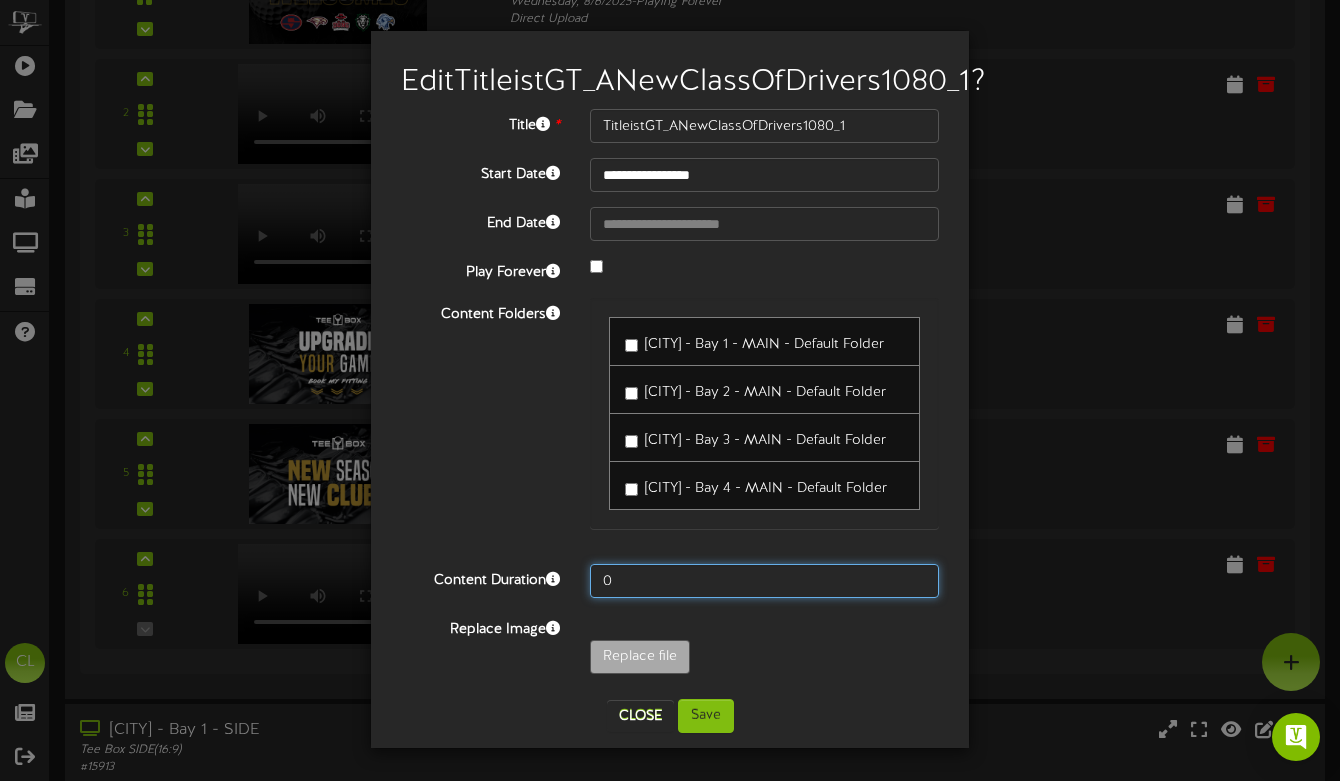 type on "0" 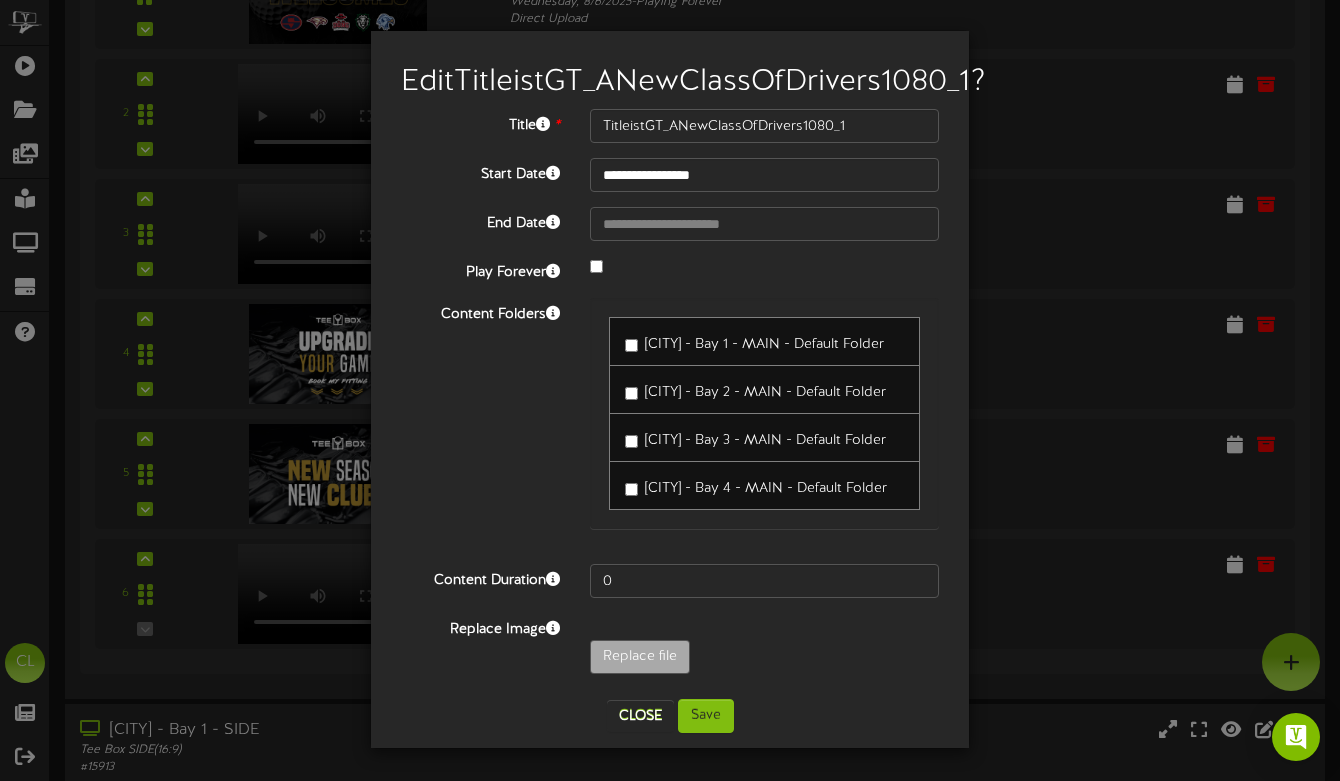 click on "Replace Image
Replace file" at bounding box center [670, 648] 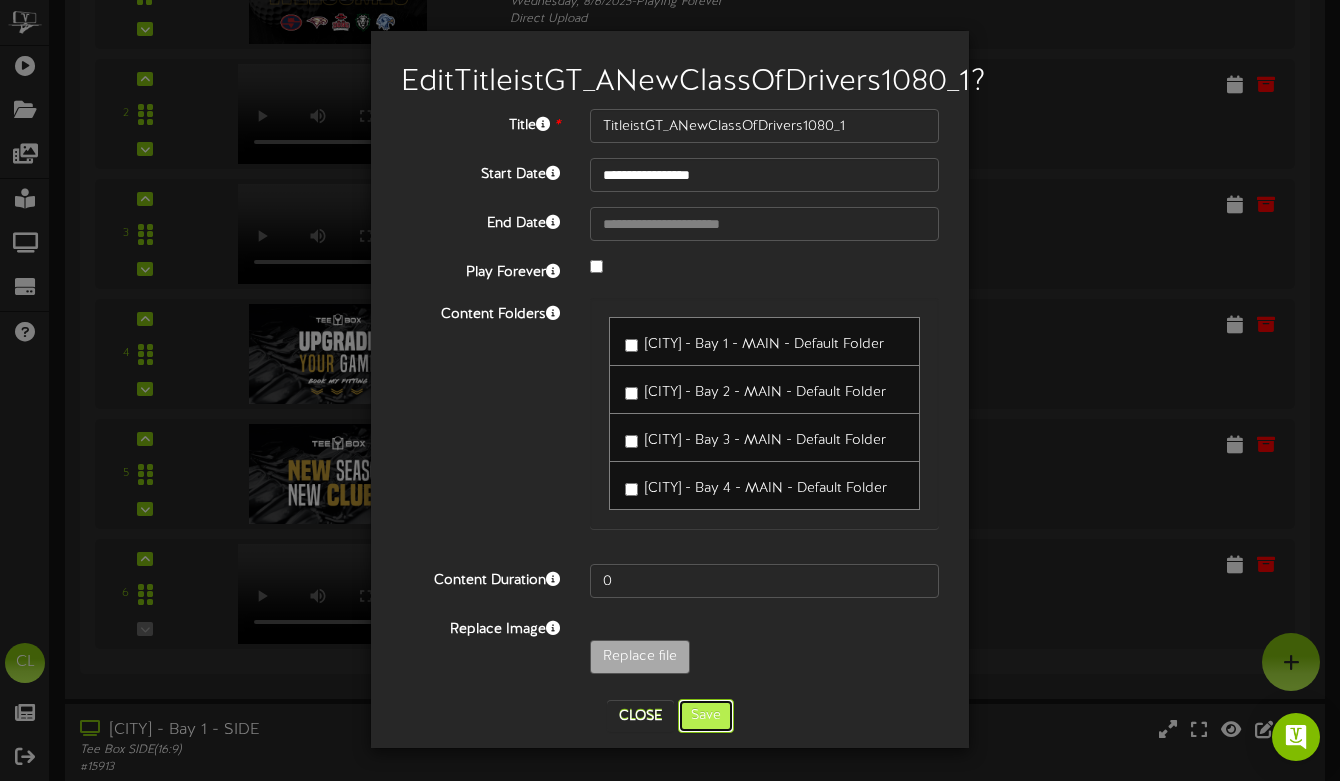 click on "Save" at bounding box center (706, 716) 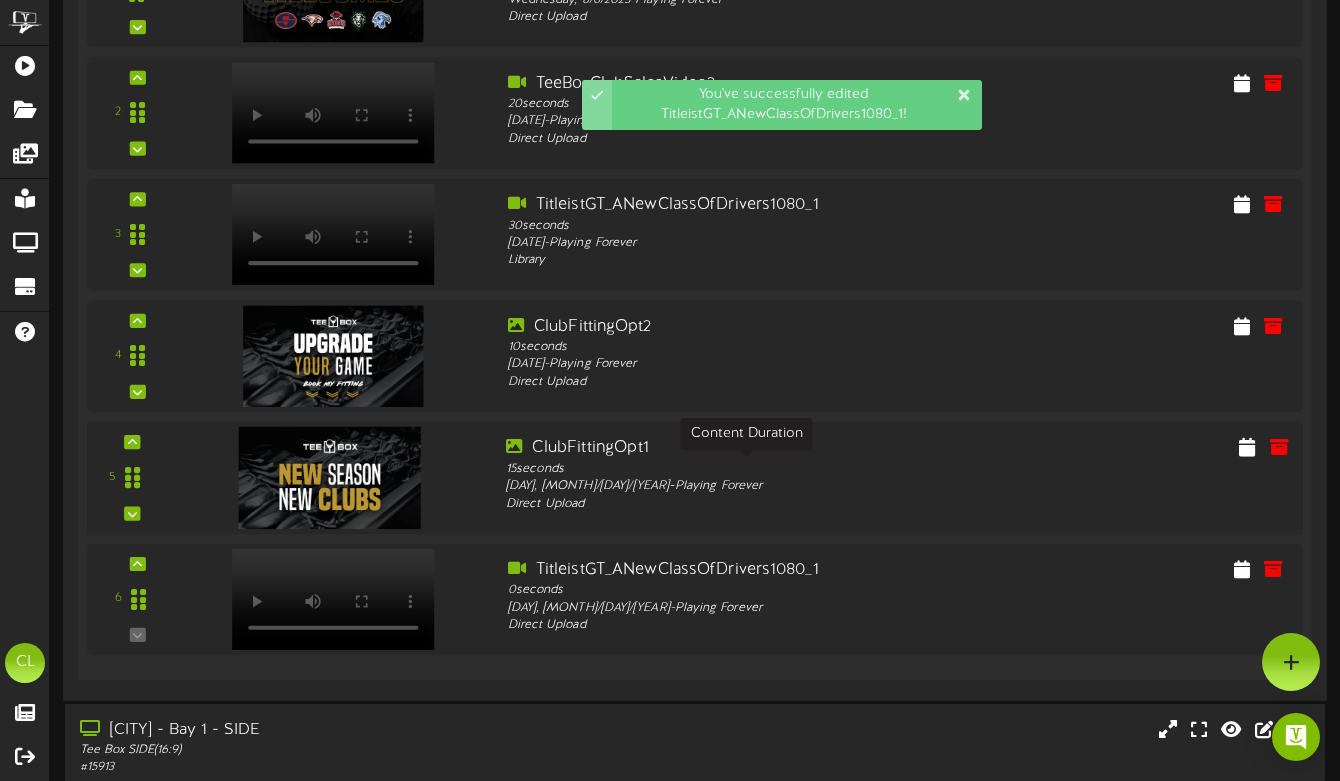 click on "15  seconds" at bounding box center [746, 469] 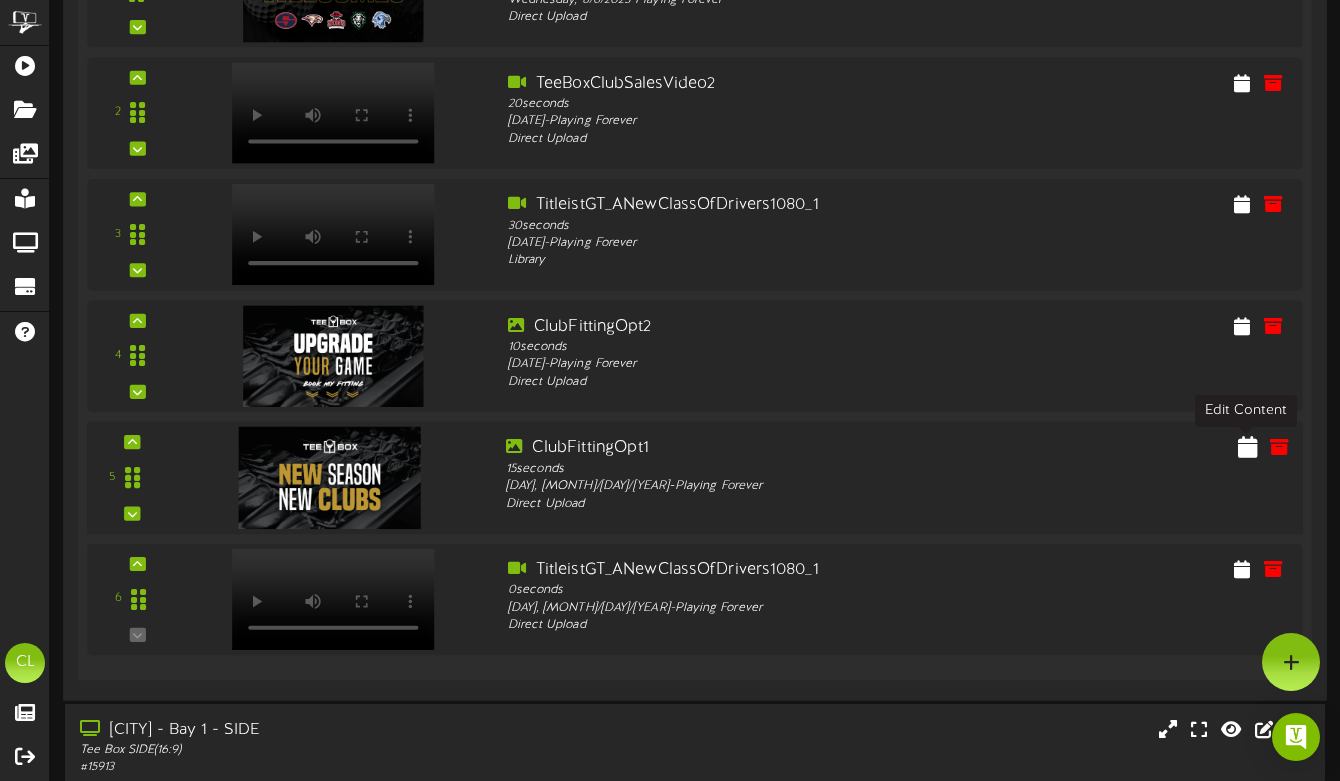 click at bounding box center (1248, 446) 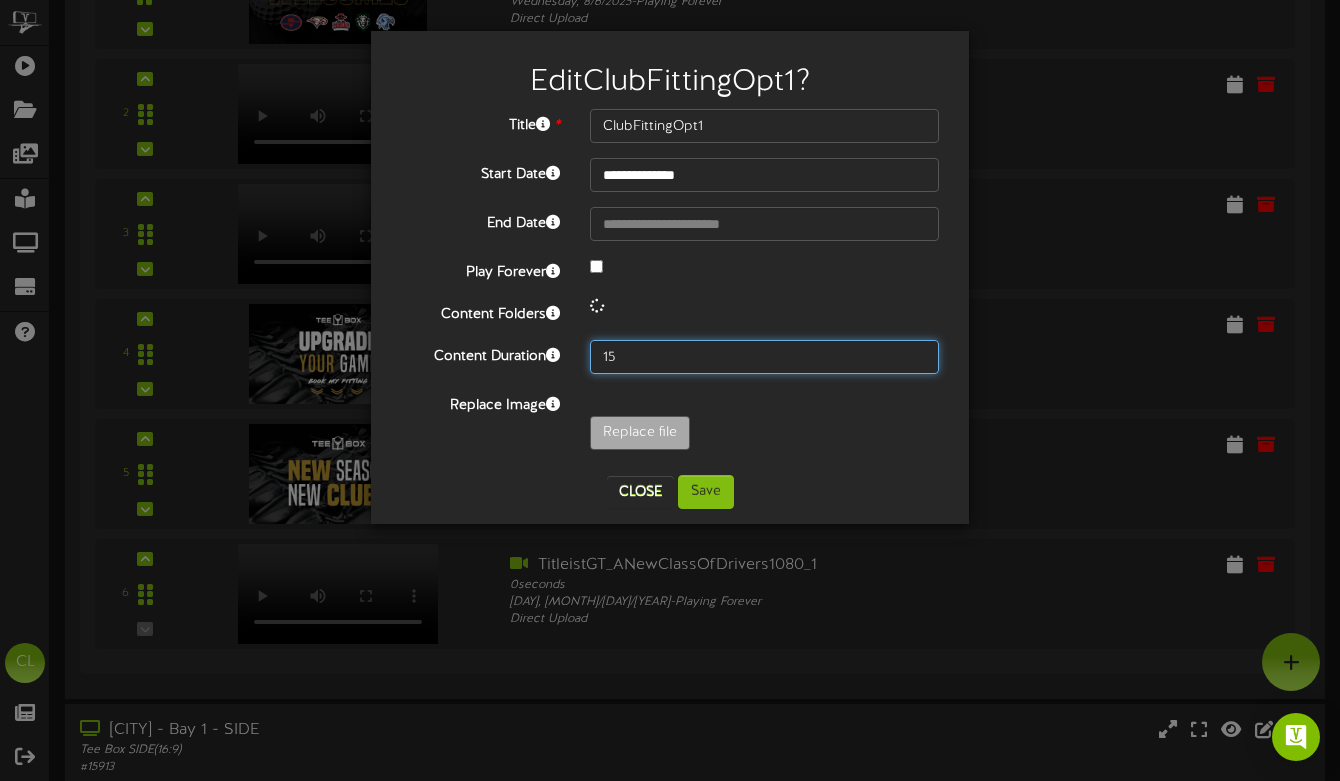 drag, startPoint x: 645, startPoint y: 354, endPoint x: 541, endPoint y: 353, distance: 104.00481 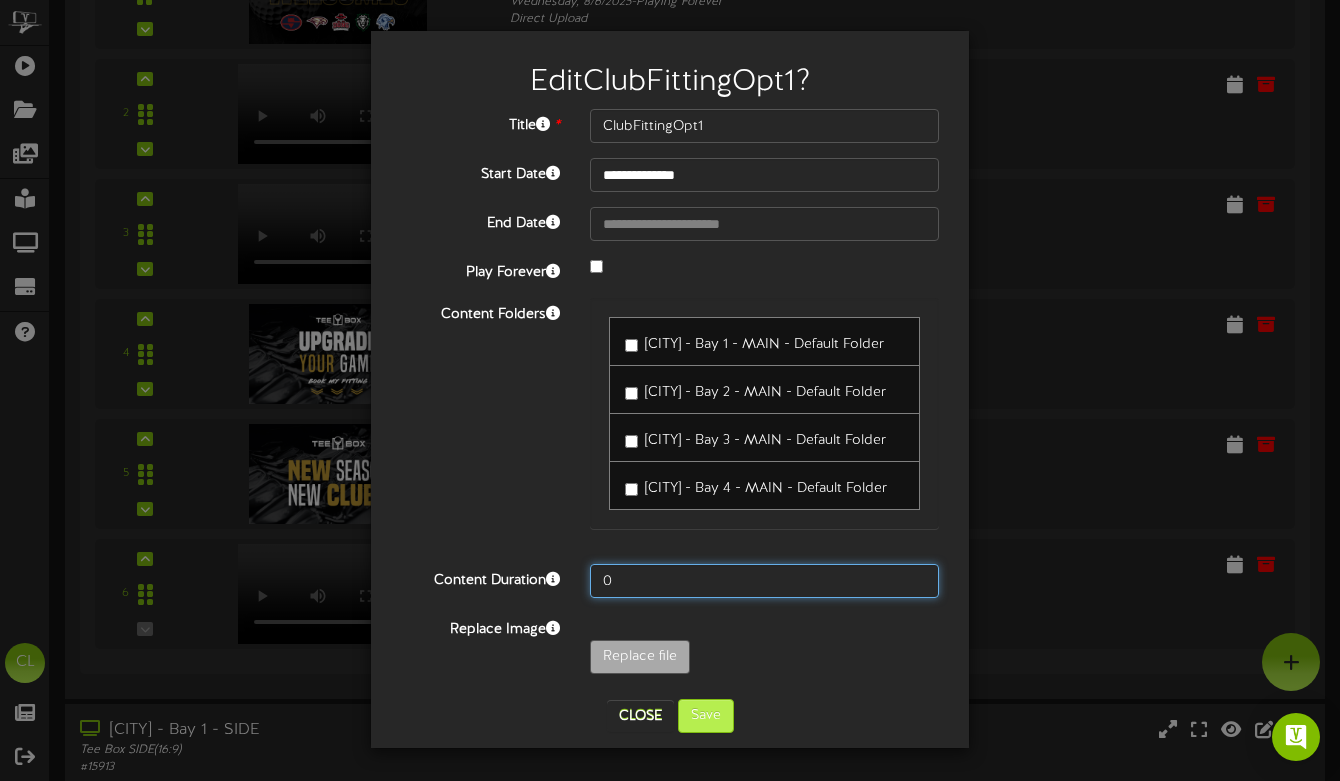 type on "0" 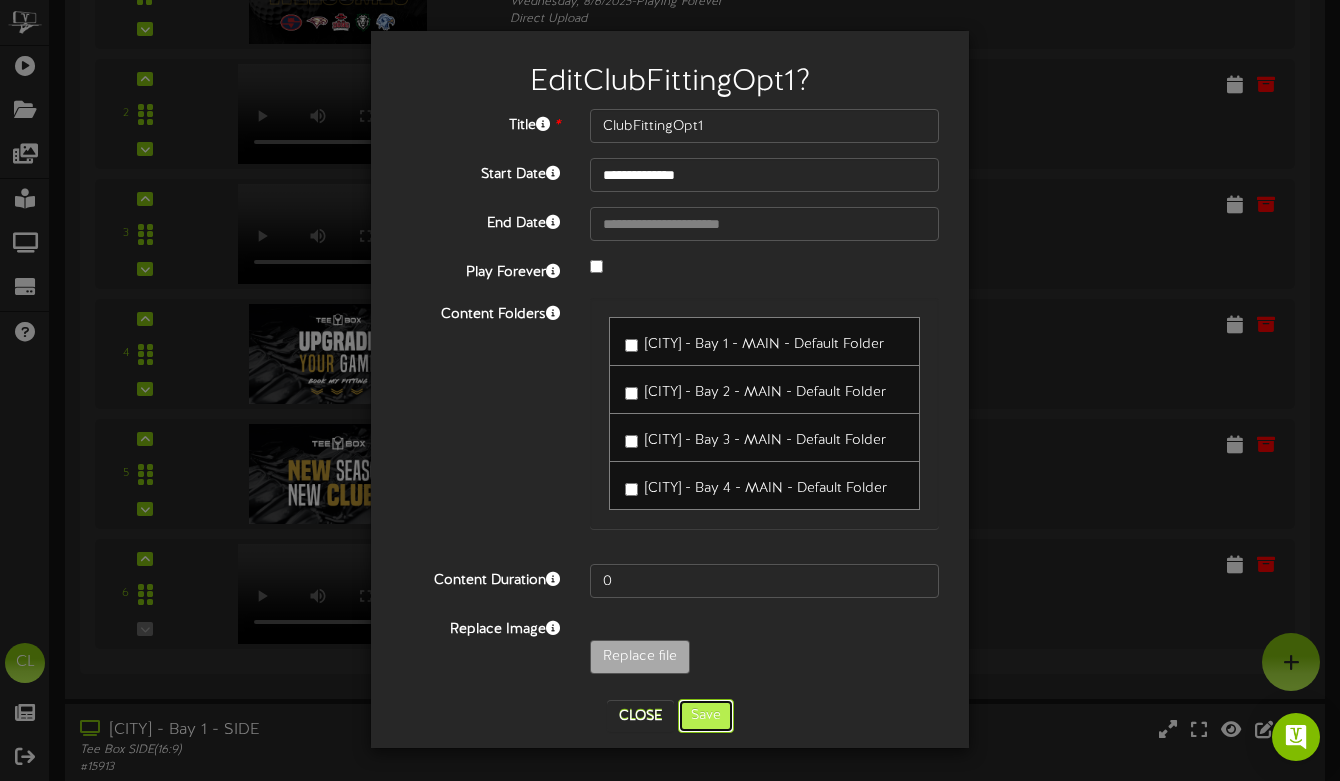 click on "Save" at bounding box center [706, 716] 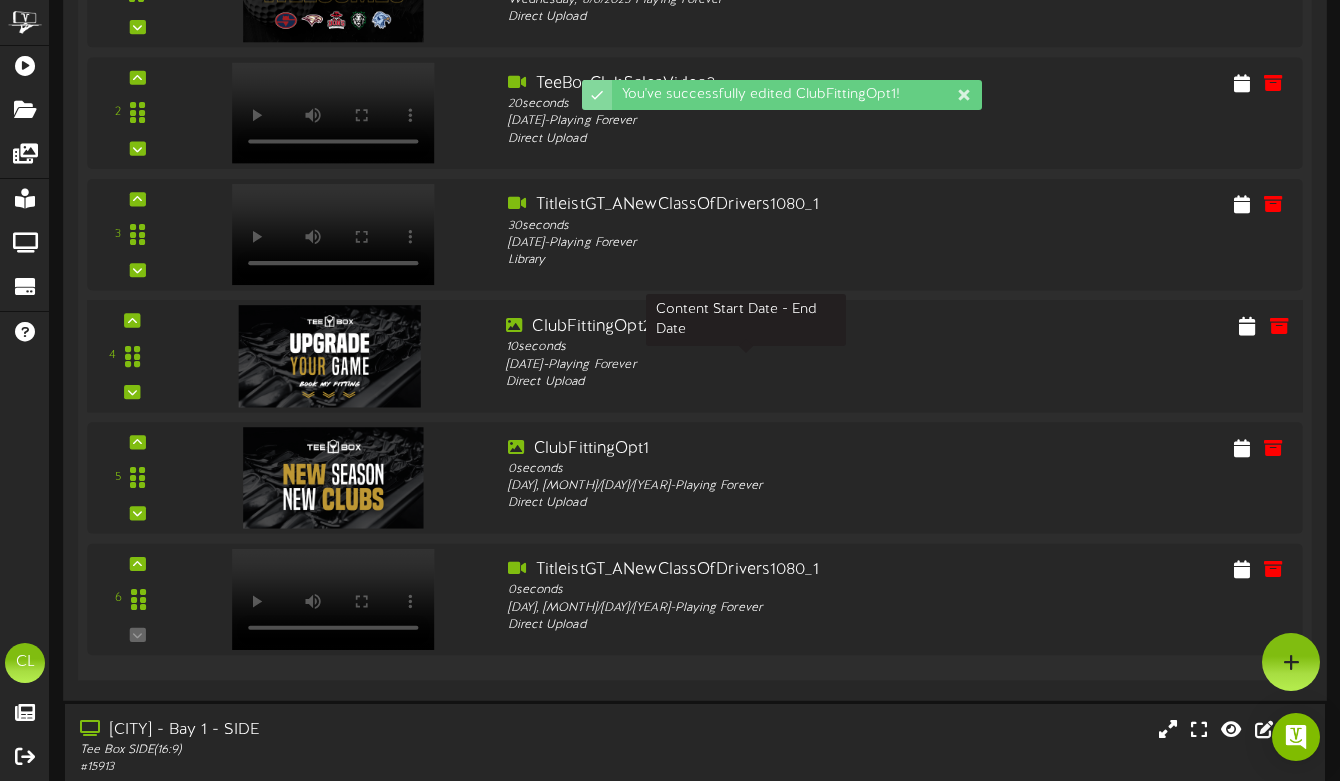 click on "[DAY], [MONTH]/[DAY]/[YEAR]  -
Playing Forever" at bounding box center (746, 365) 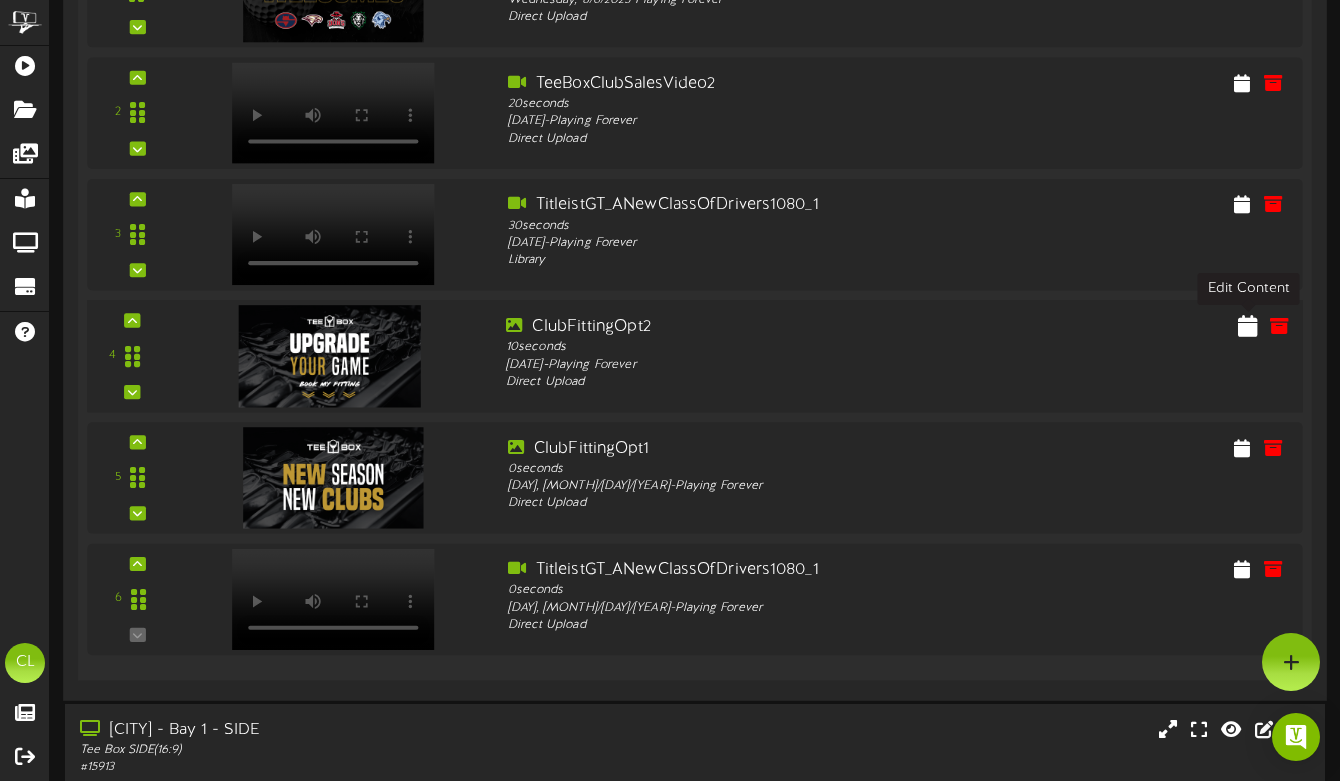 click at bounding box center [1248, 325] 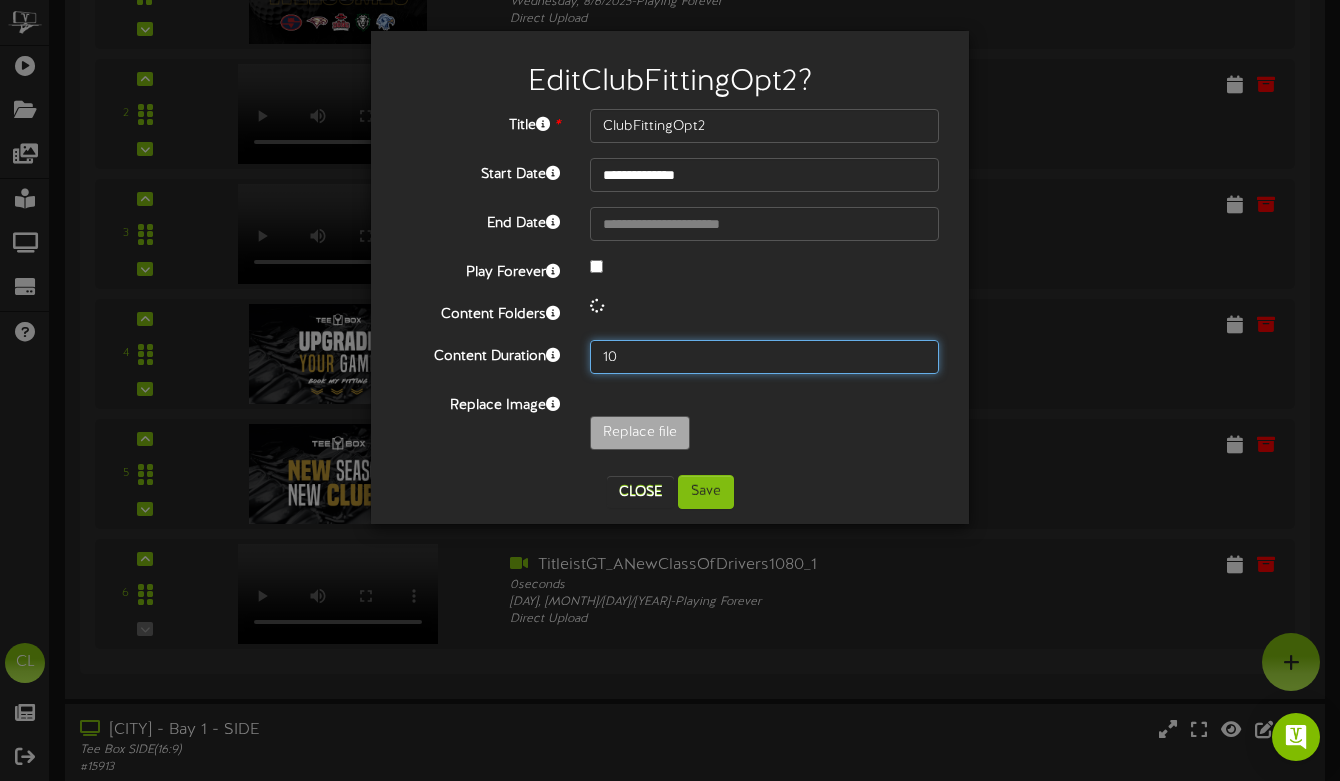 drag, startPoint x: 635, startPoint y: 352, endPoint x: 558, endPoint y: 348, distance: 77.10383 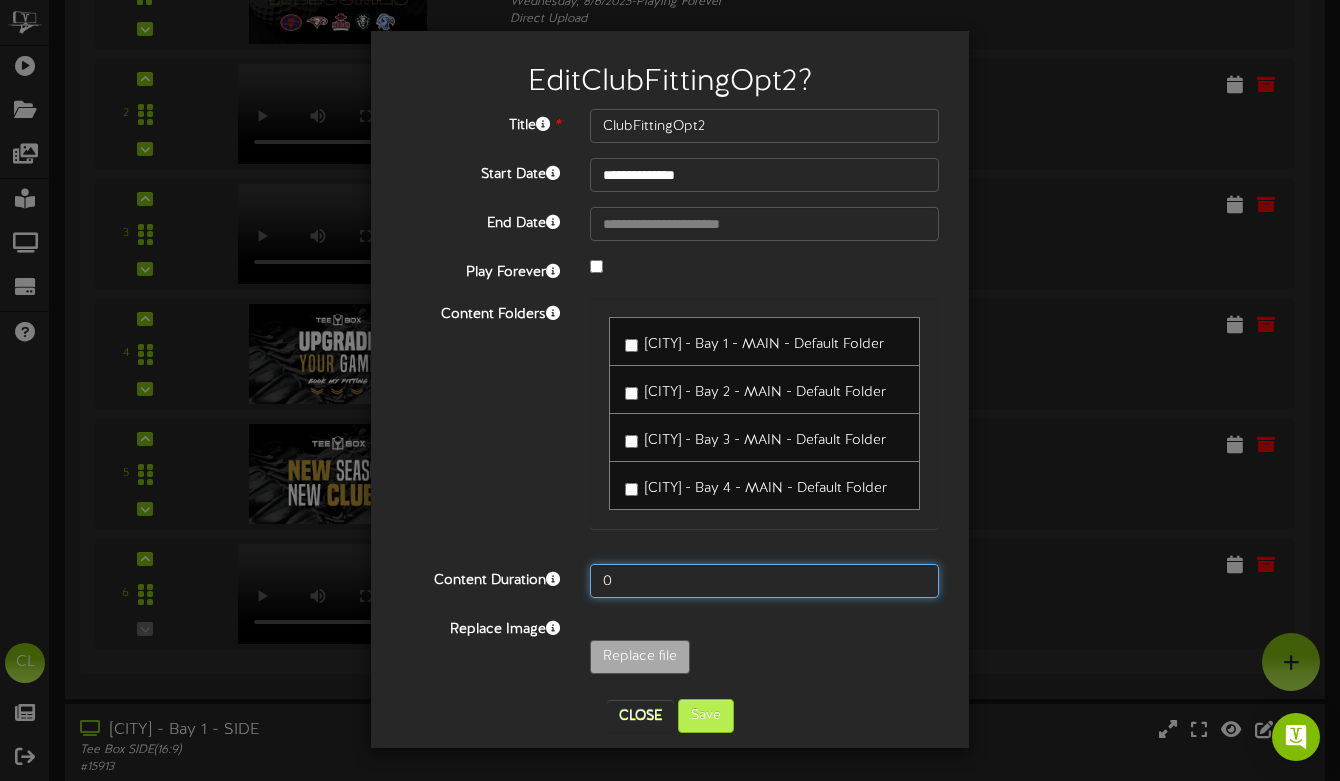 type on "0" 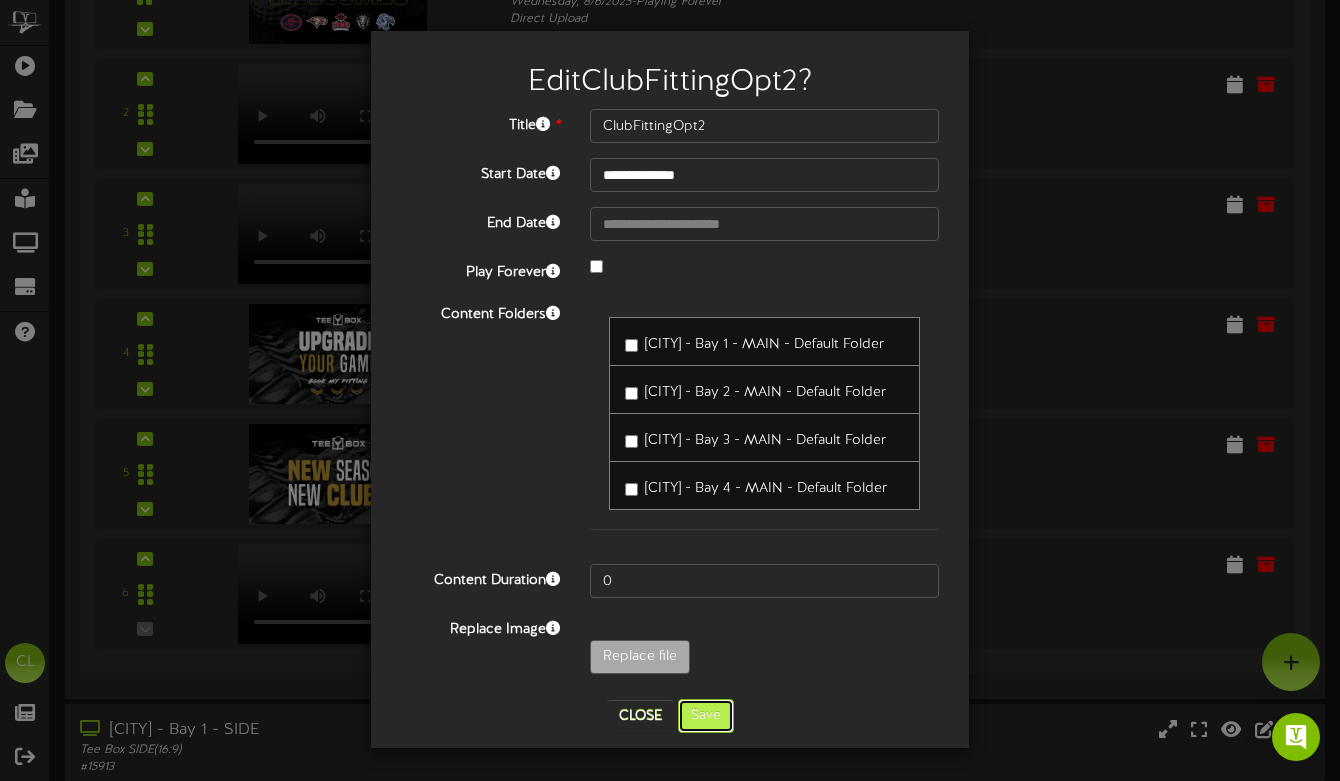 click on "Save" at bounding box center (706, 716) 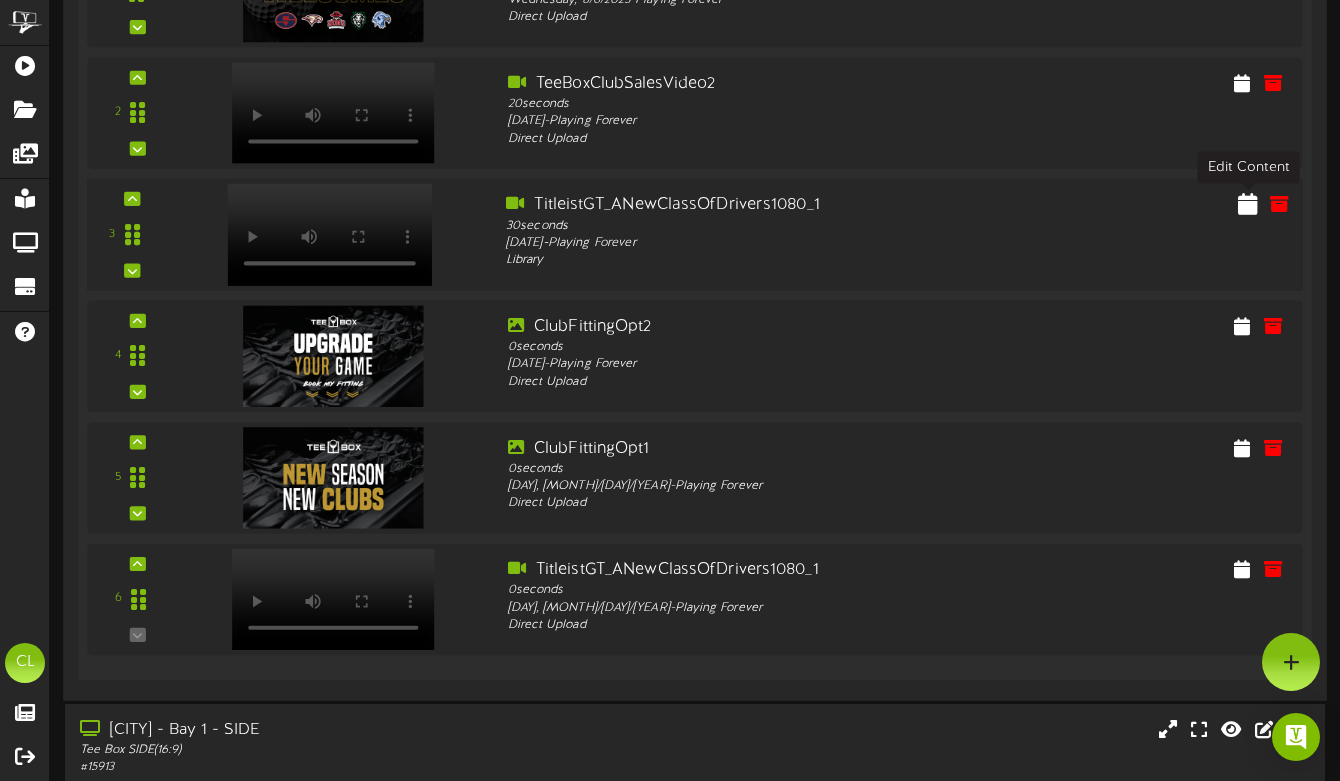 click at bounding box center (1248, 203) 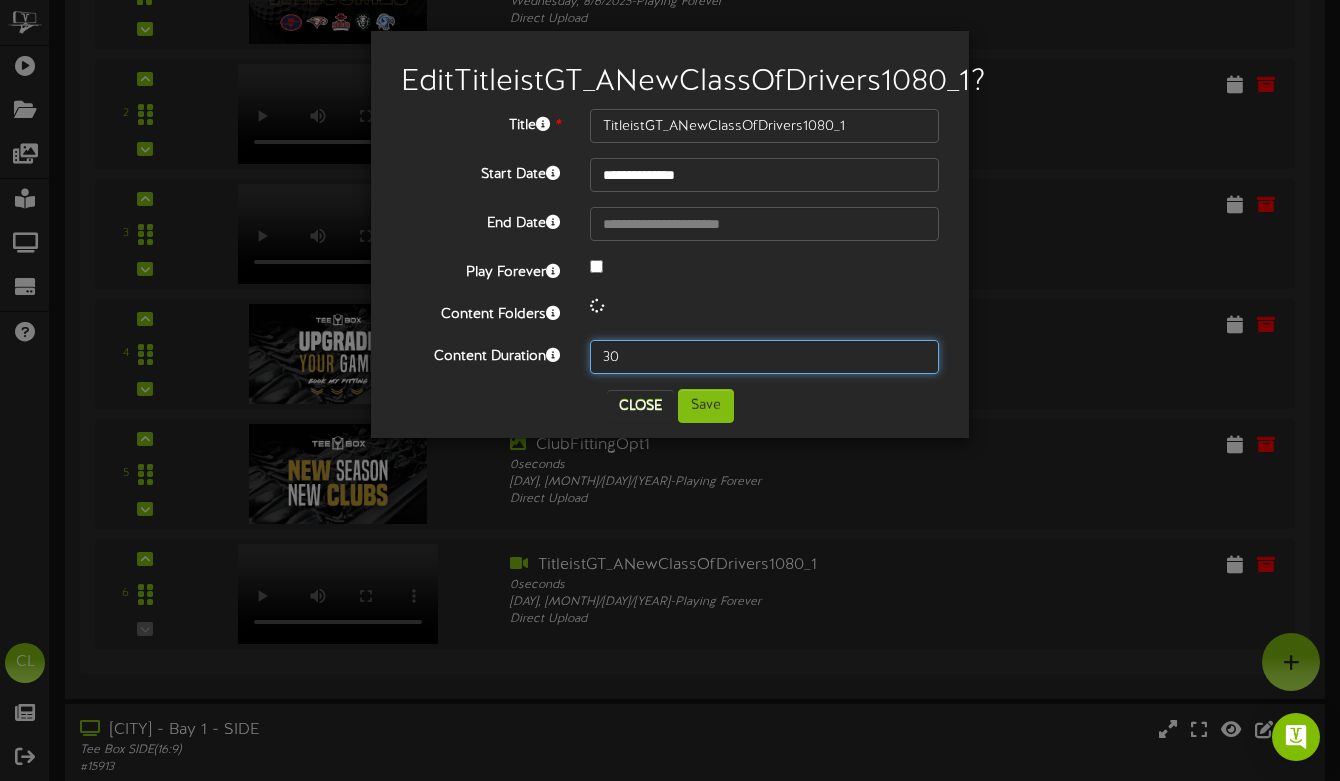 drag, startPoint x: 643, startPoint y: 394, endPoint x: 496, endPoint y: 386, distance: 147.21753 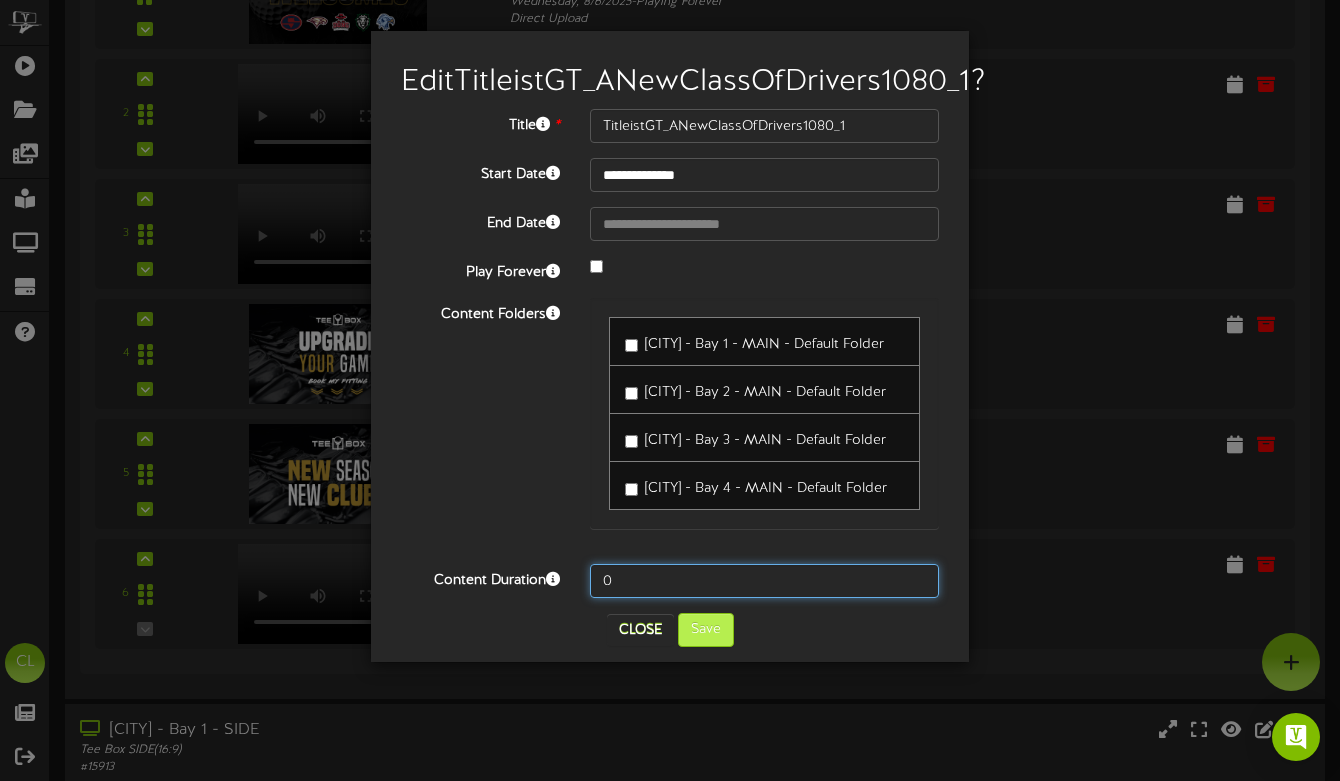 type on "0" 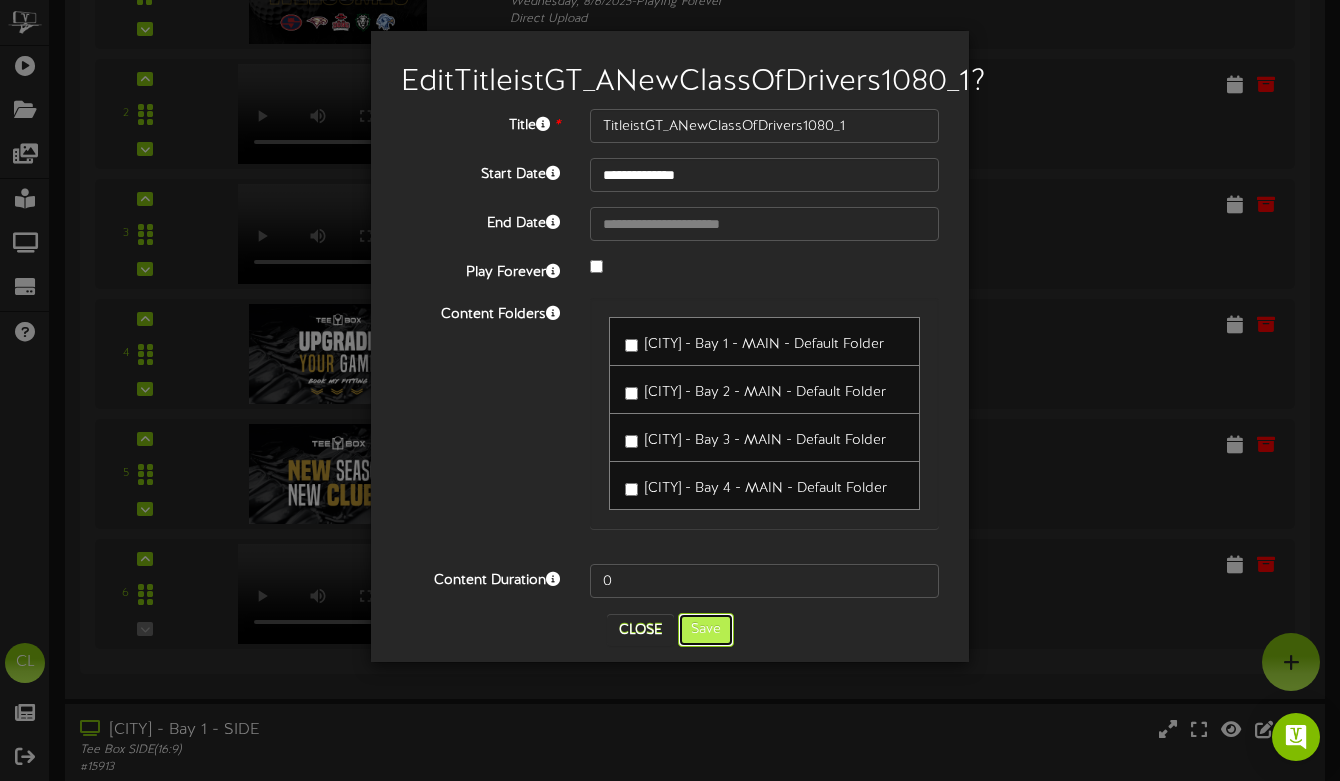 click on "Save" at bounding box center [706, 630] 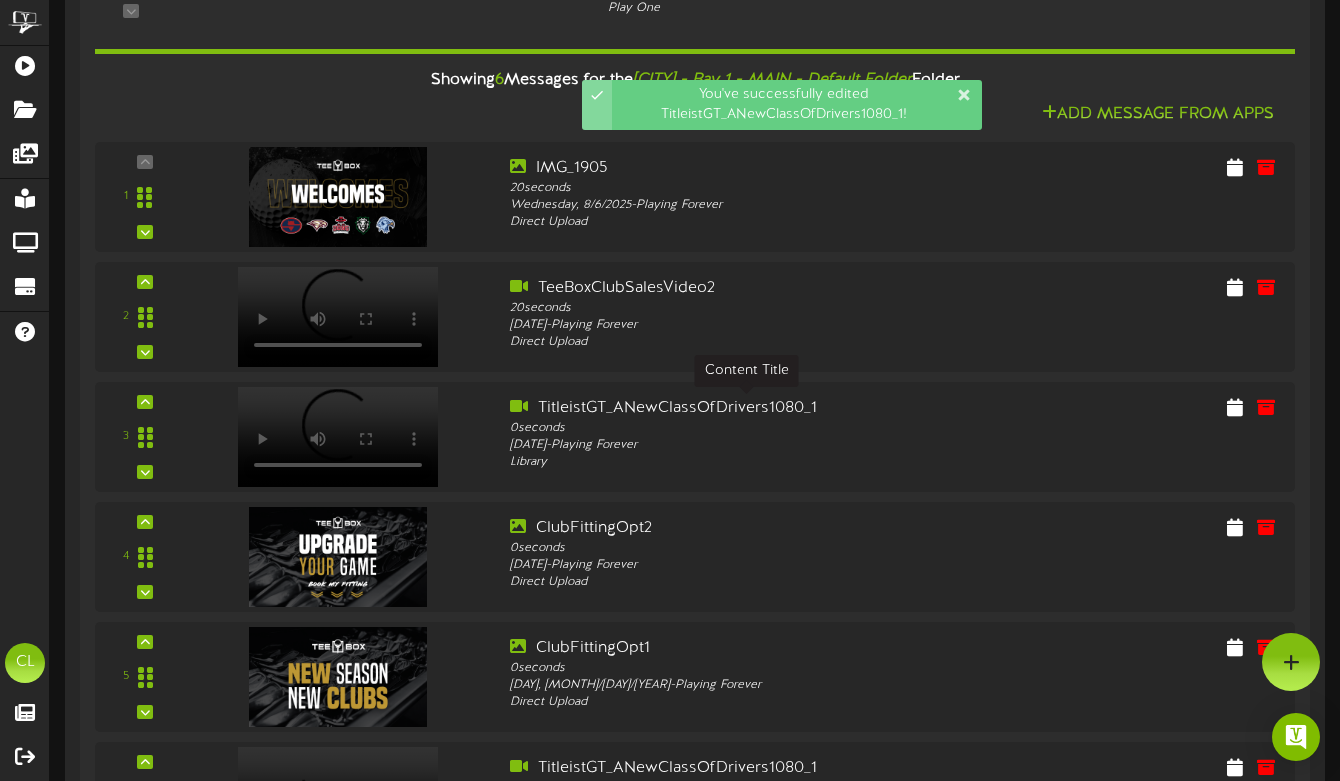 scroll, scrollTop: 409, scrollLeft: 0, axis: vertical 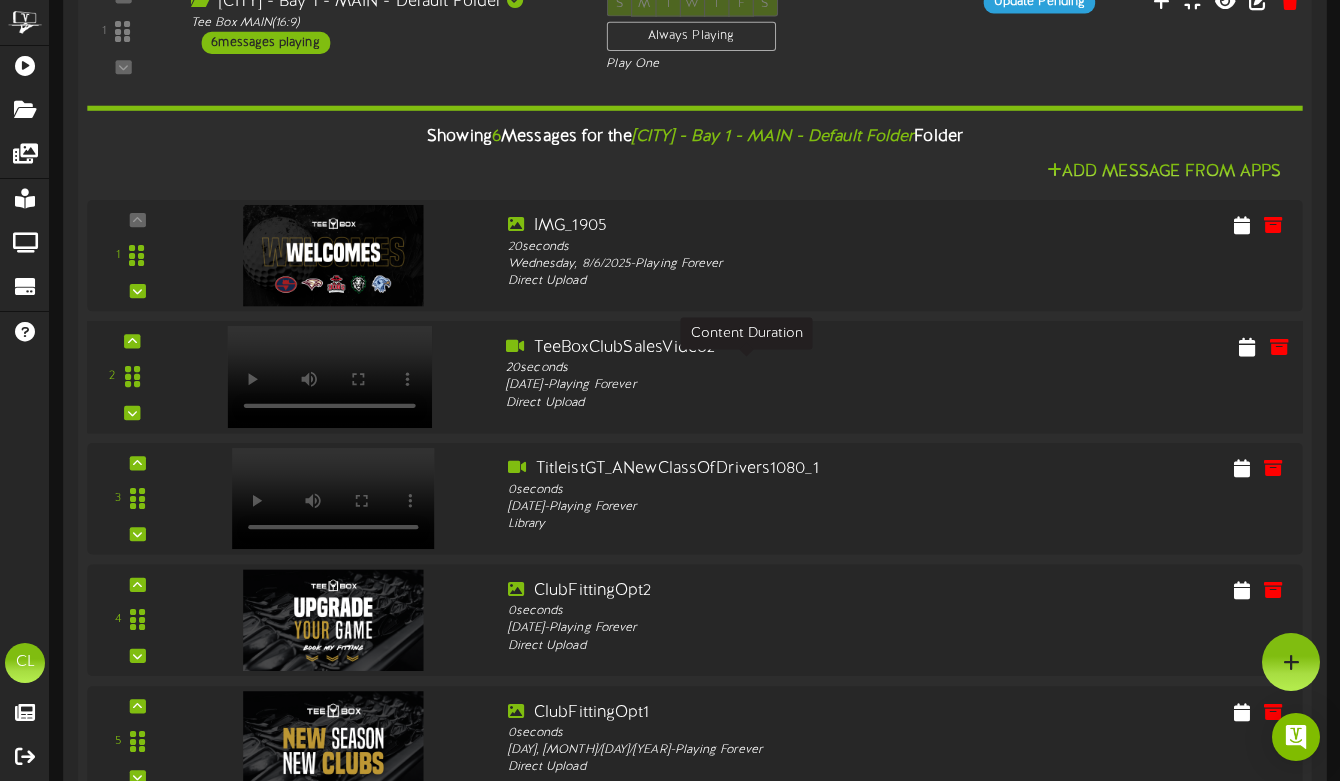 click on "20  seconds" at bounding box center [746, 368] 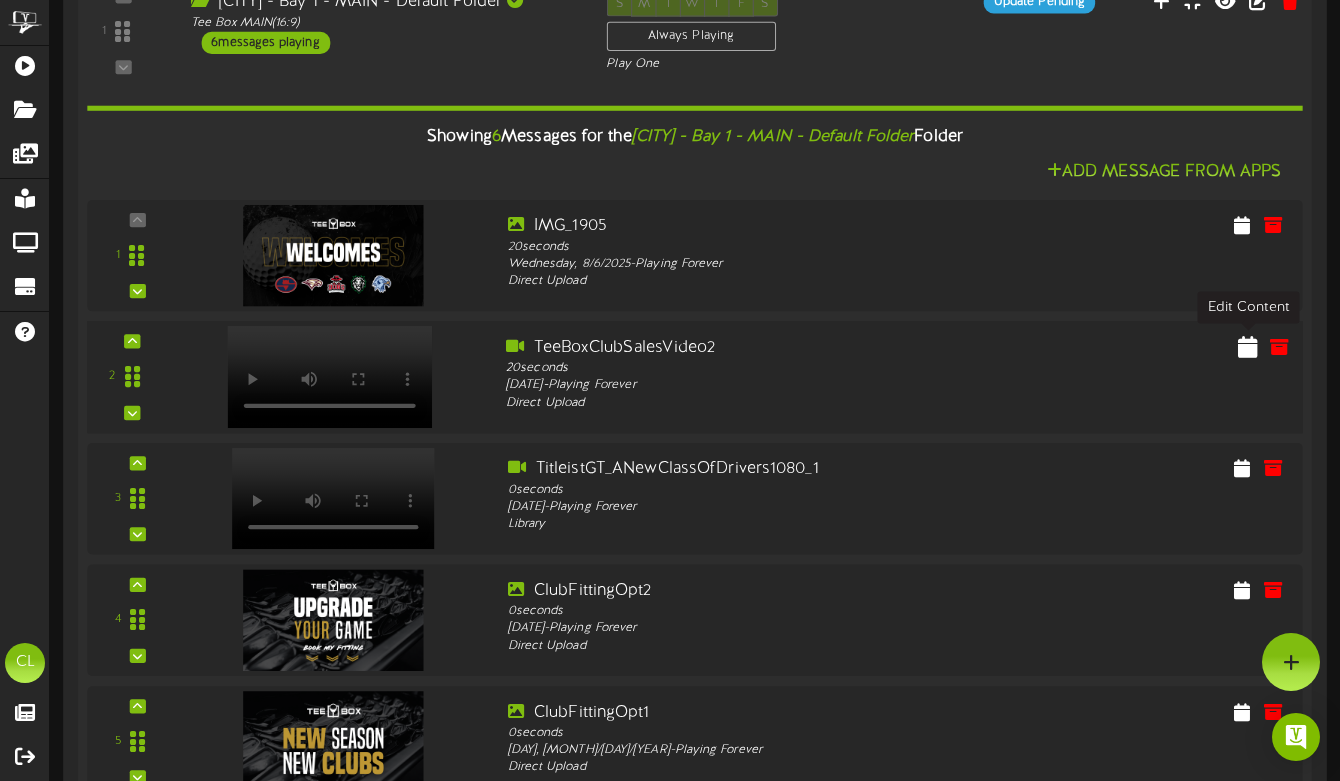 click at bounding box center [1248, 346] 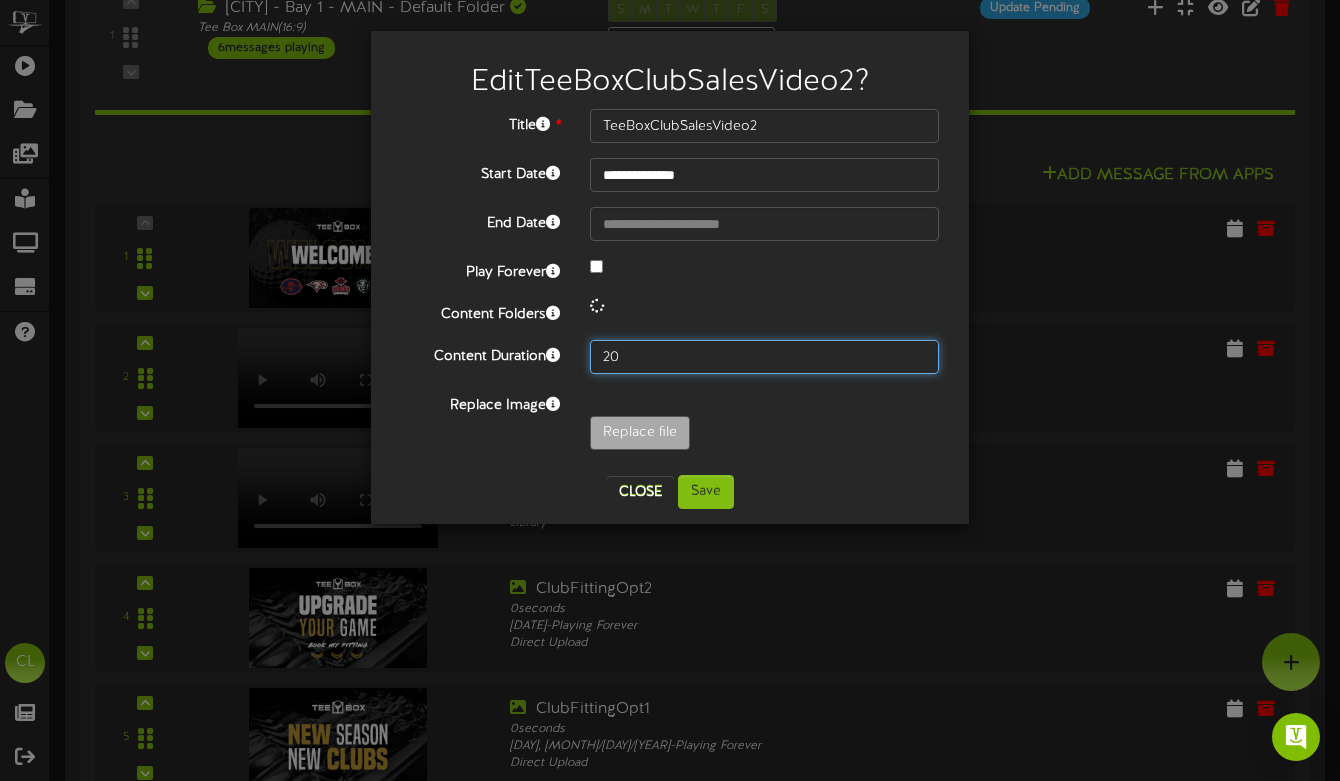 drag, startPoint x: 653, startPoint y: 353, endPoint x: 536, endPoint y: 353, distance: 117 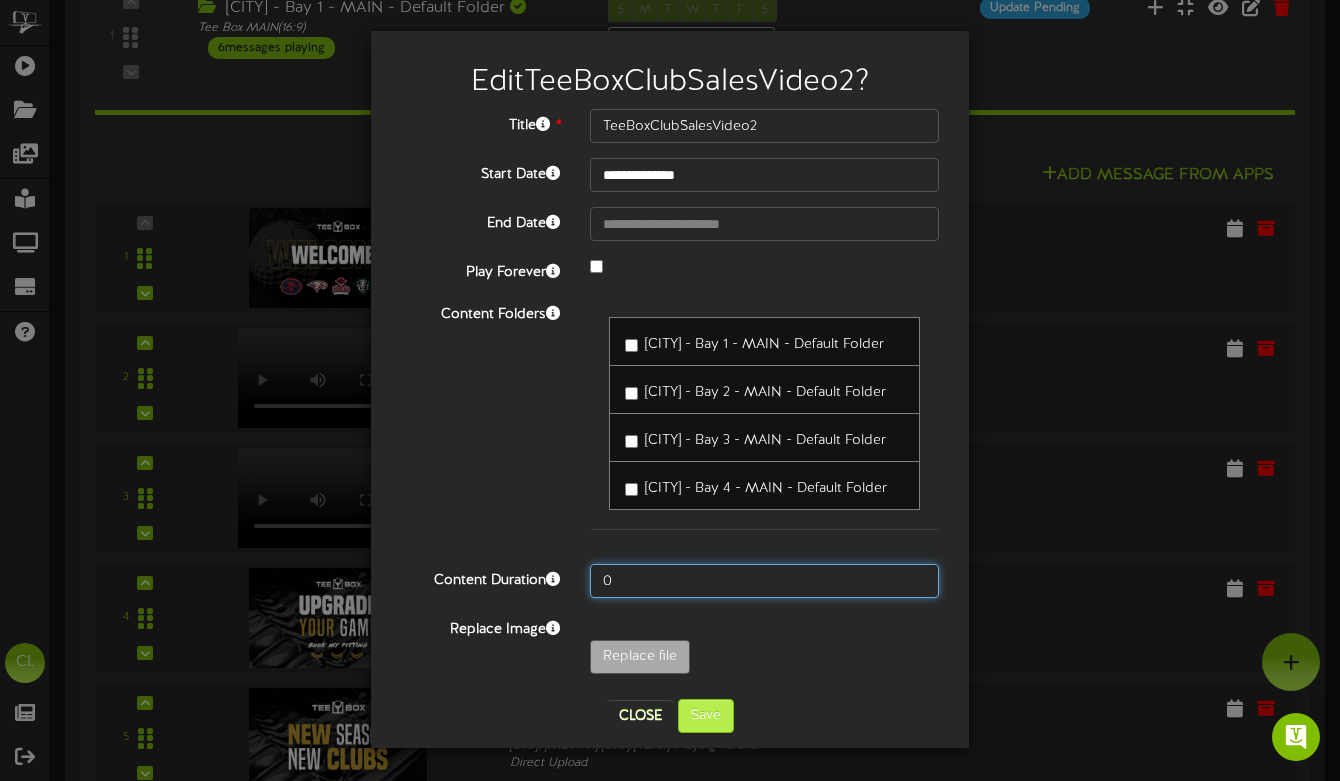 type on "0" 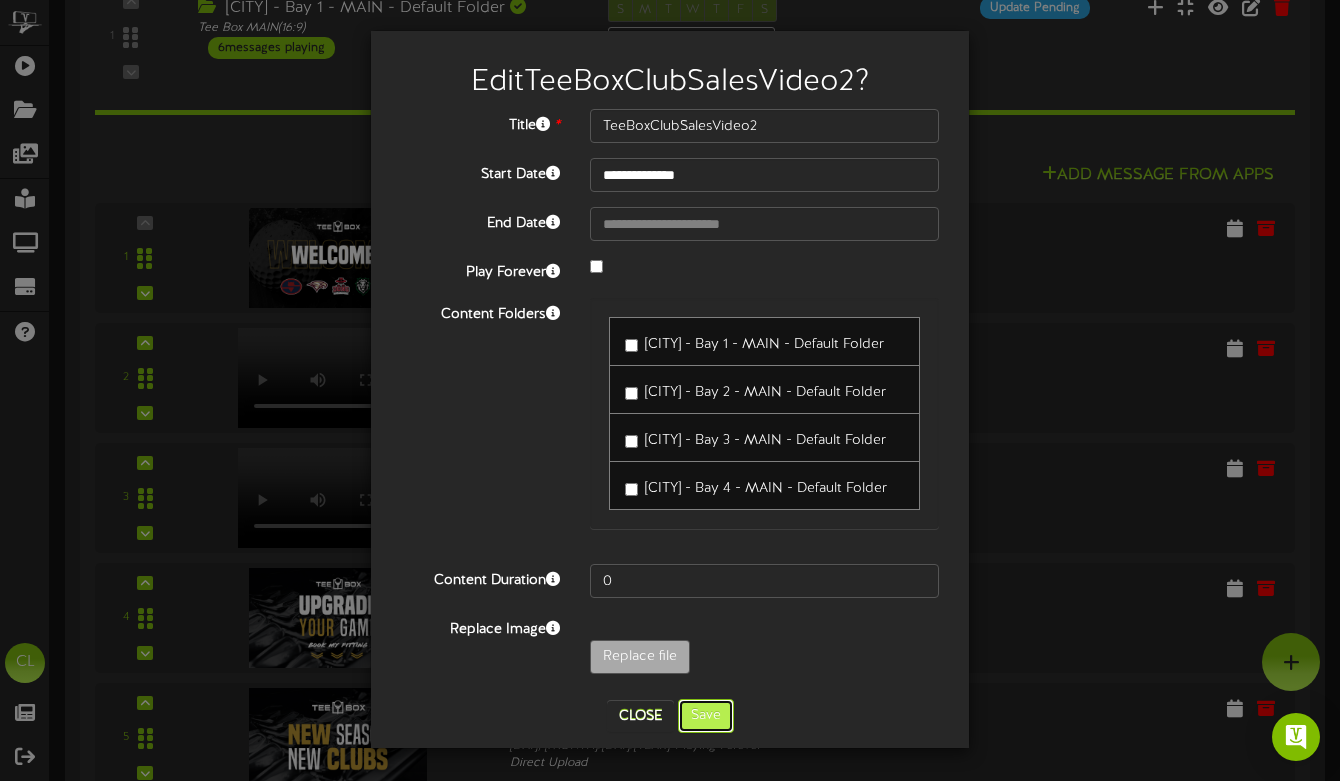click on "Save" at bounding box center [706, 716] 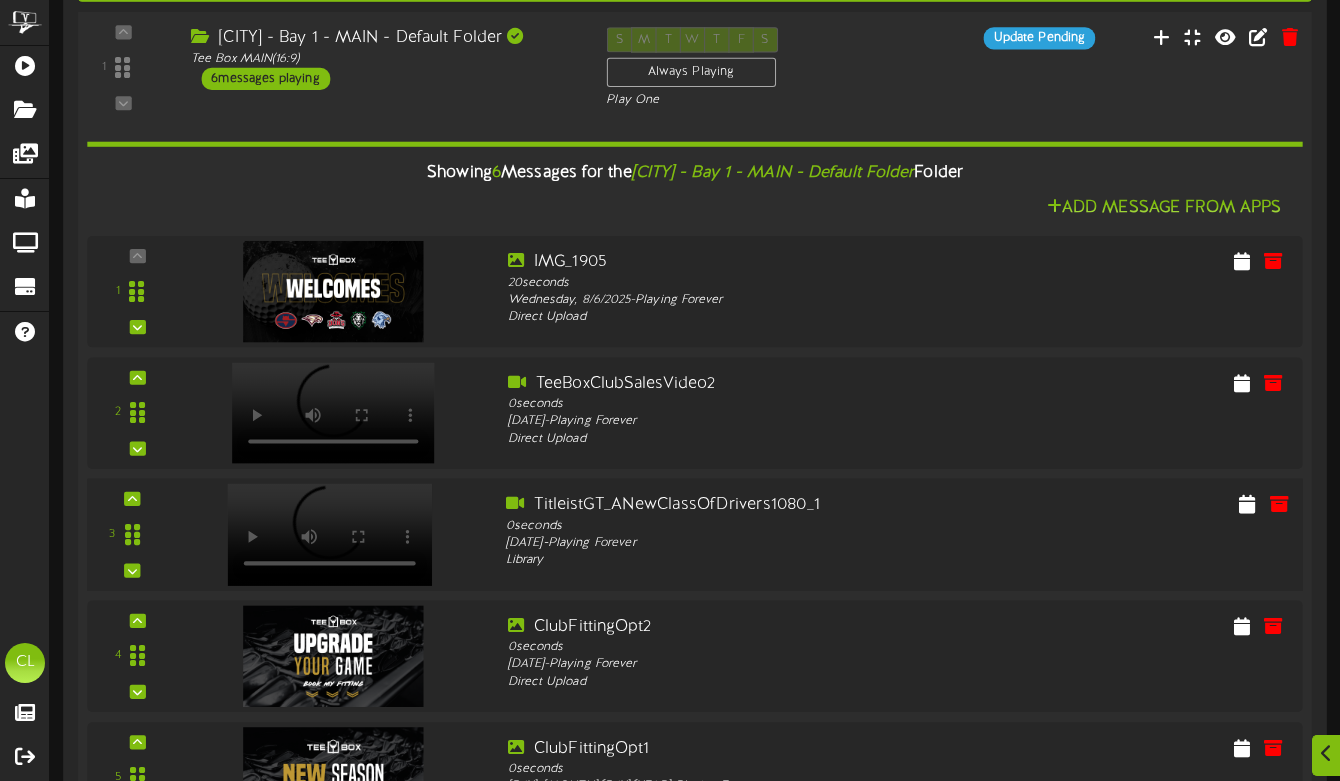 scroll, scrollTop: 379, scrollLeft: 0, axis: vertical 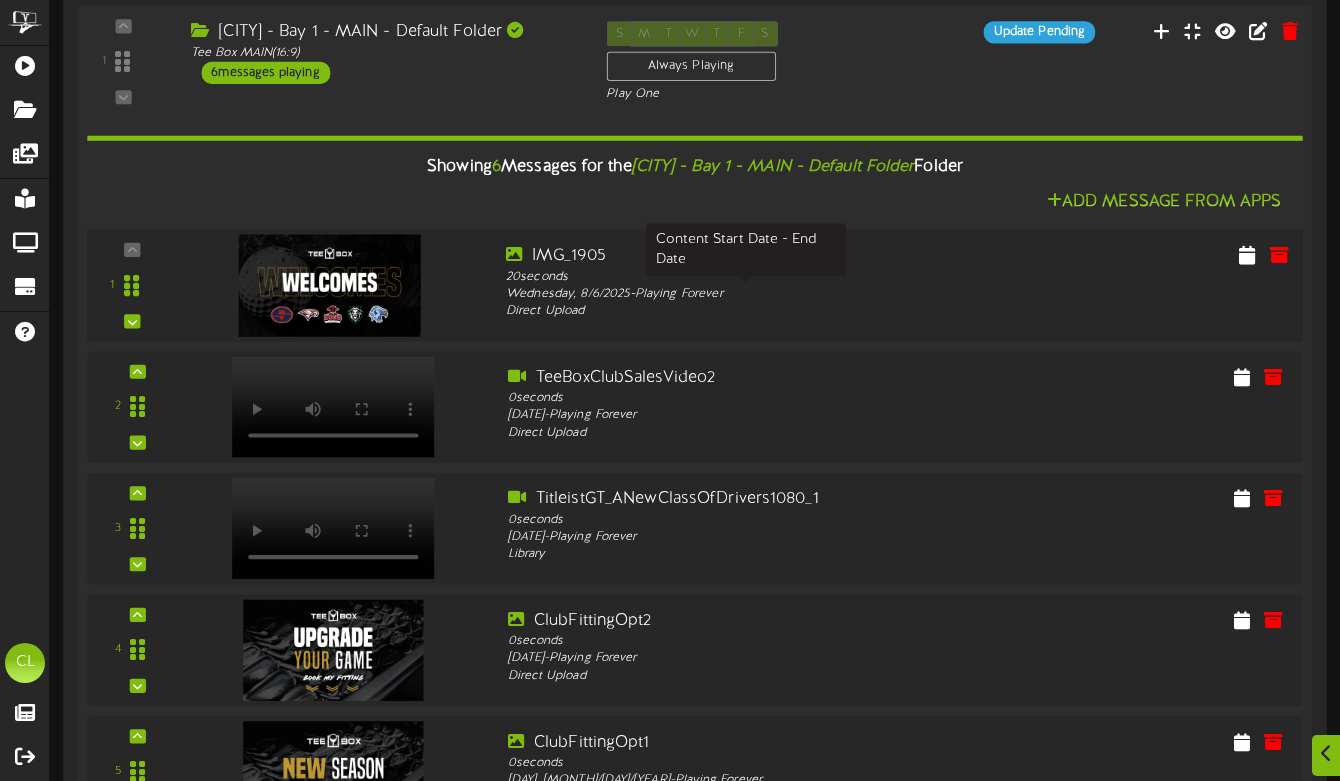 click on "[DAY], [MONTH]/[DAY]/[YEAR]  -
Playing Forever" at bounding box center [746, 294] 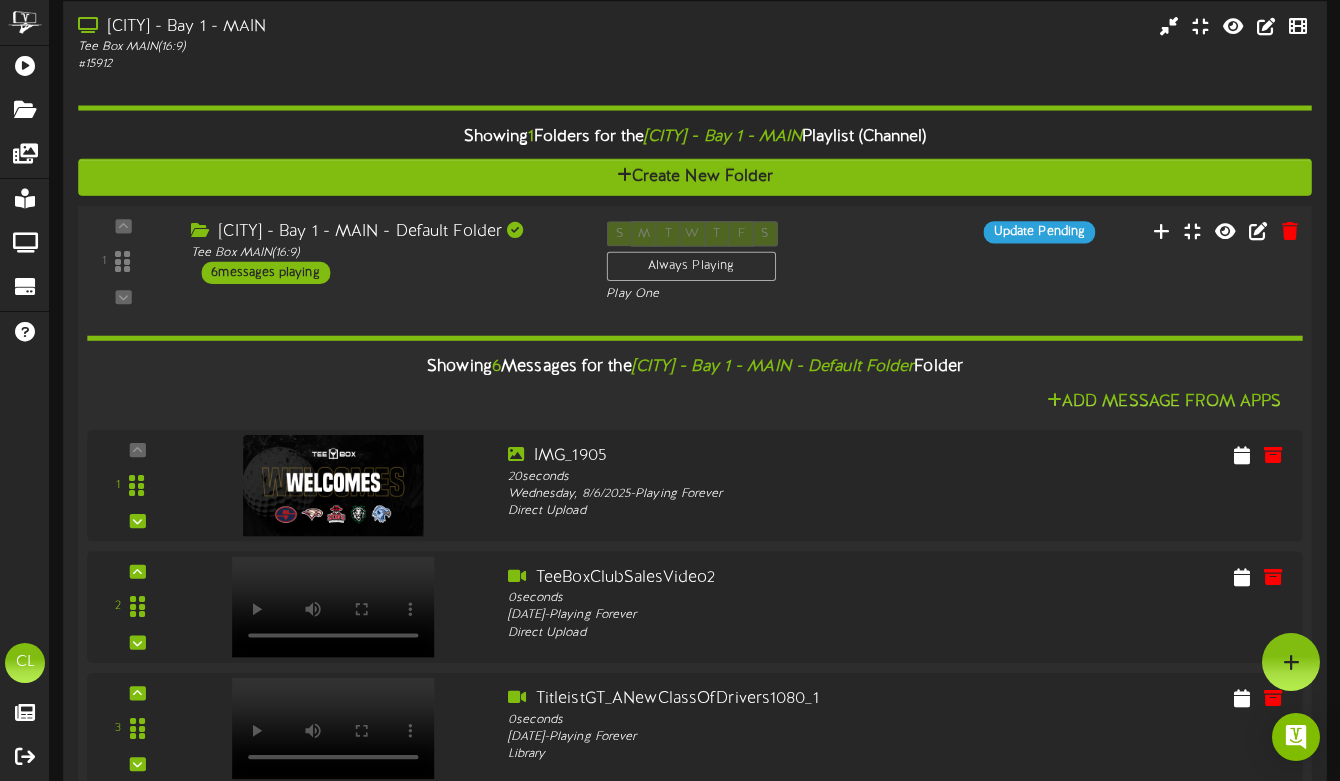 scroll, scrollTop: 67, scrollLeft: 0, axis: vertical 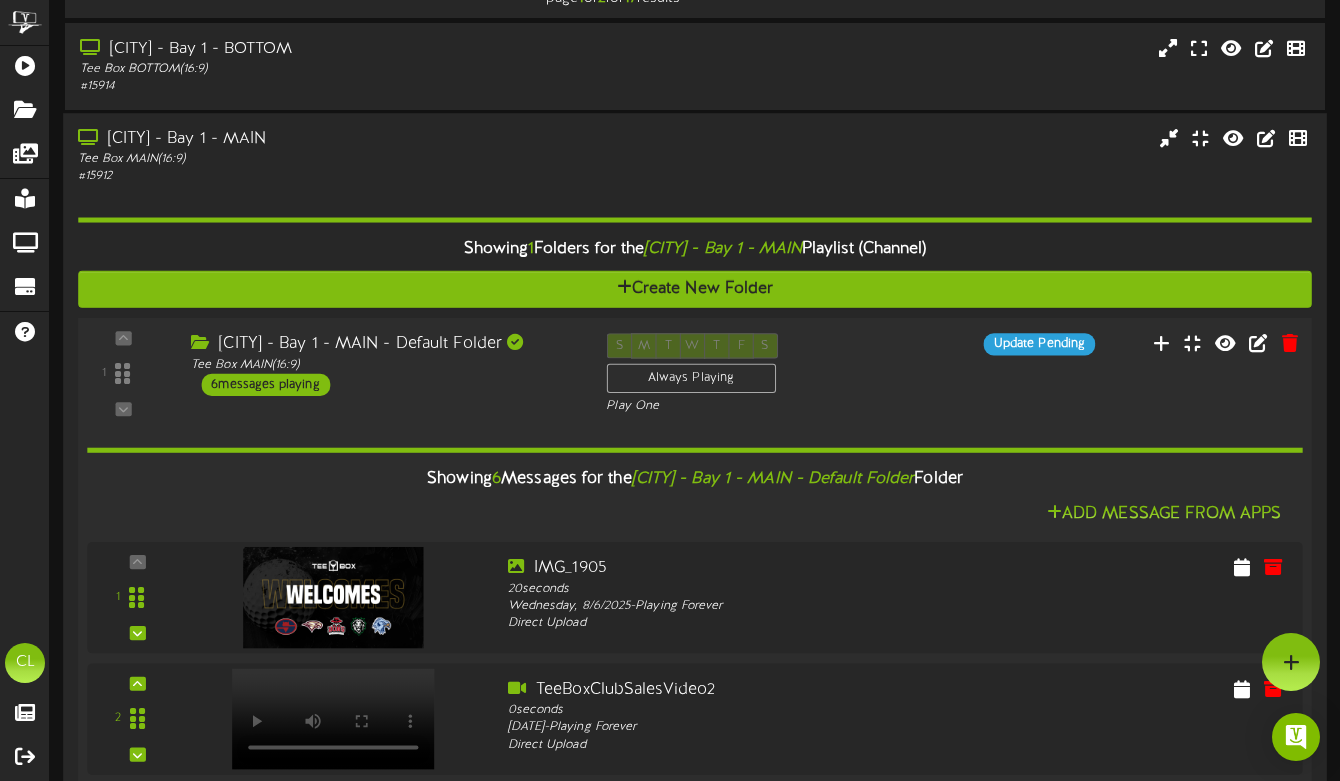 click on "1
( 16:9" at bounding box center [695, 374] 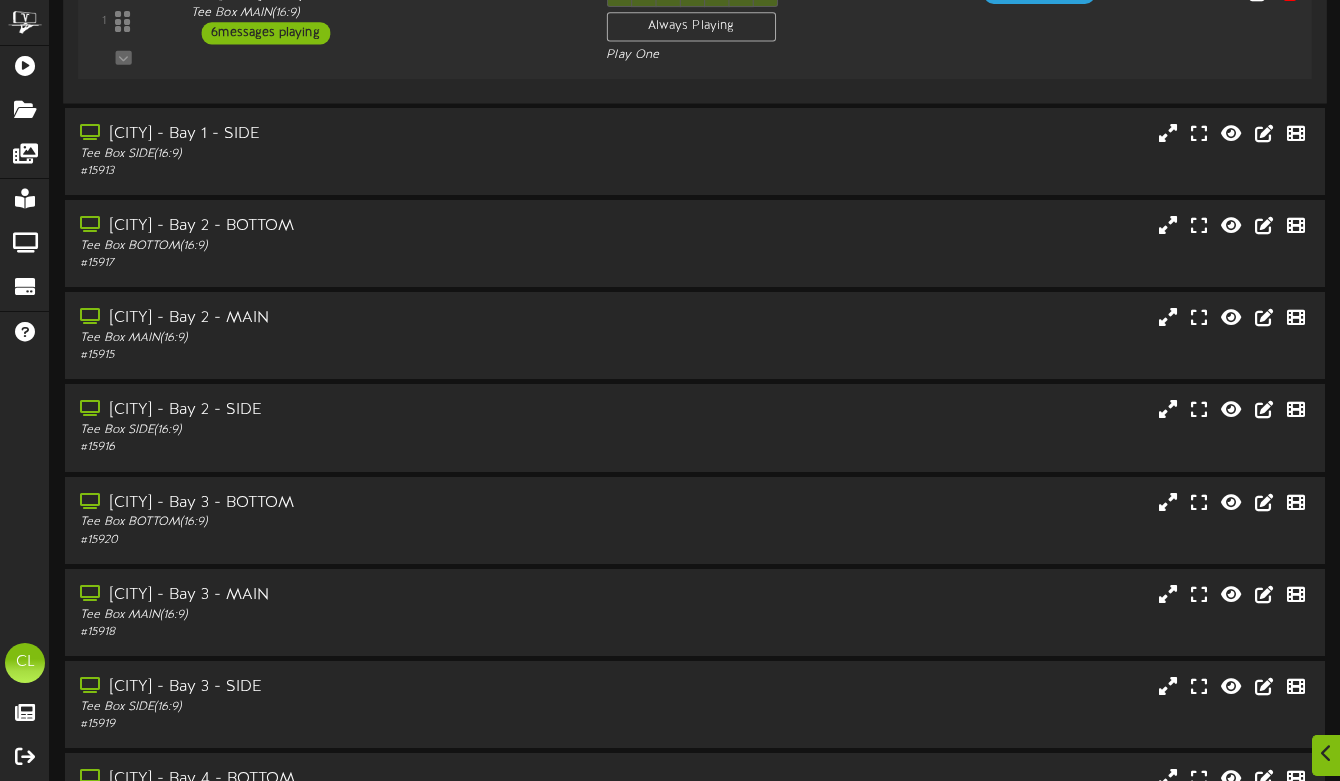 scroll, scrollTop: 565, scrollLeft: 0, axis: vertical 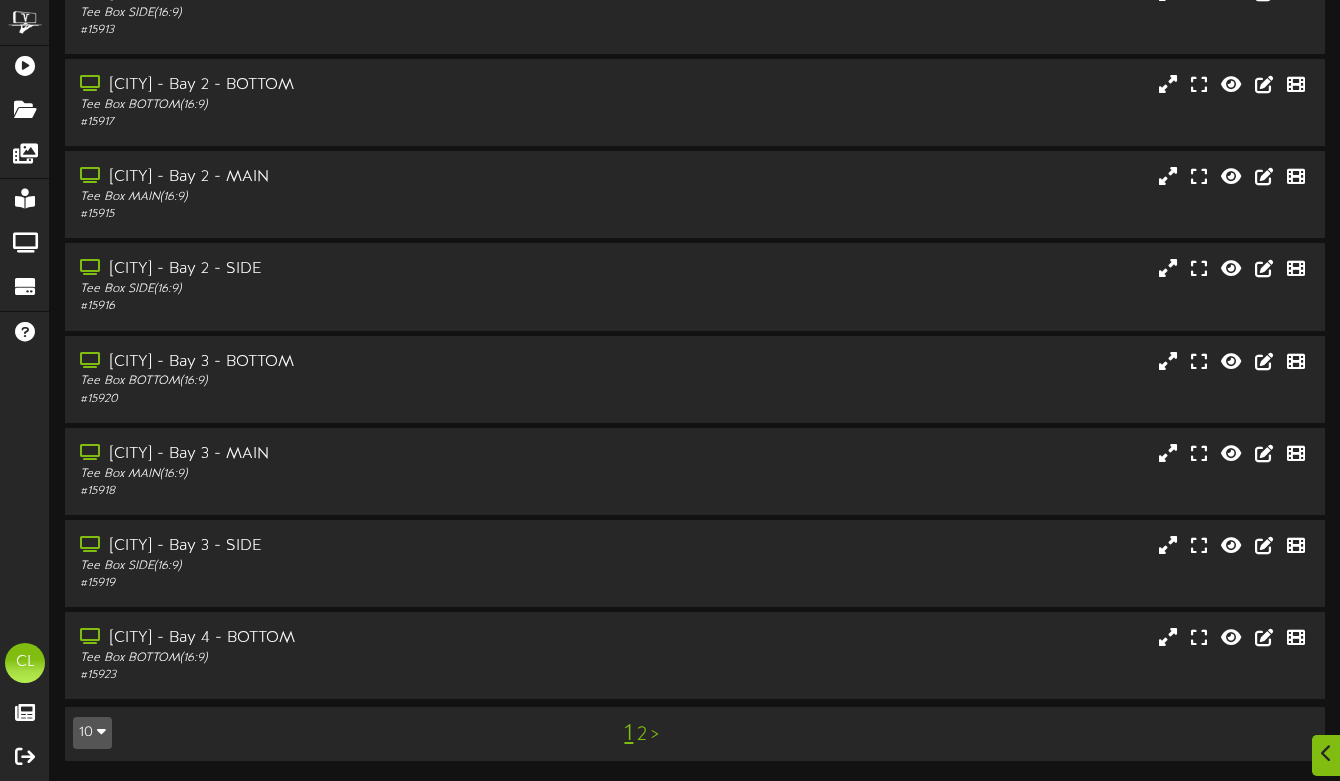 click on "2" at bounding box center (642, 735) 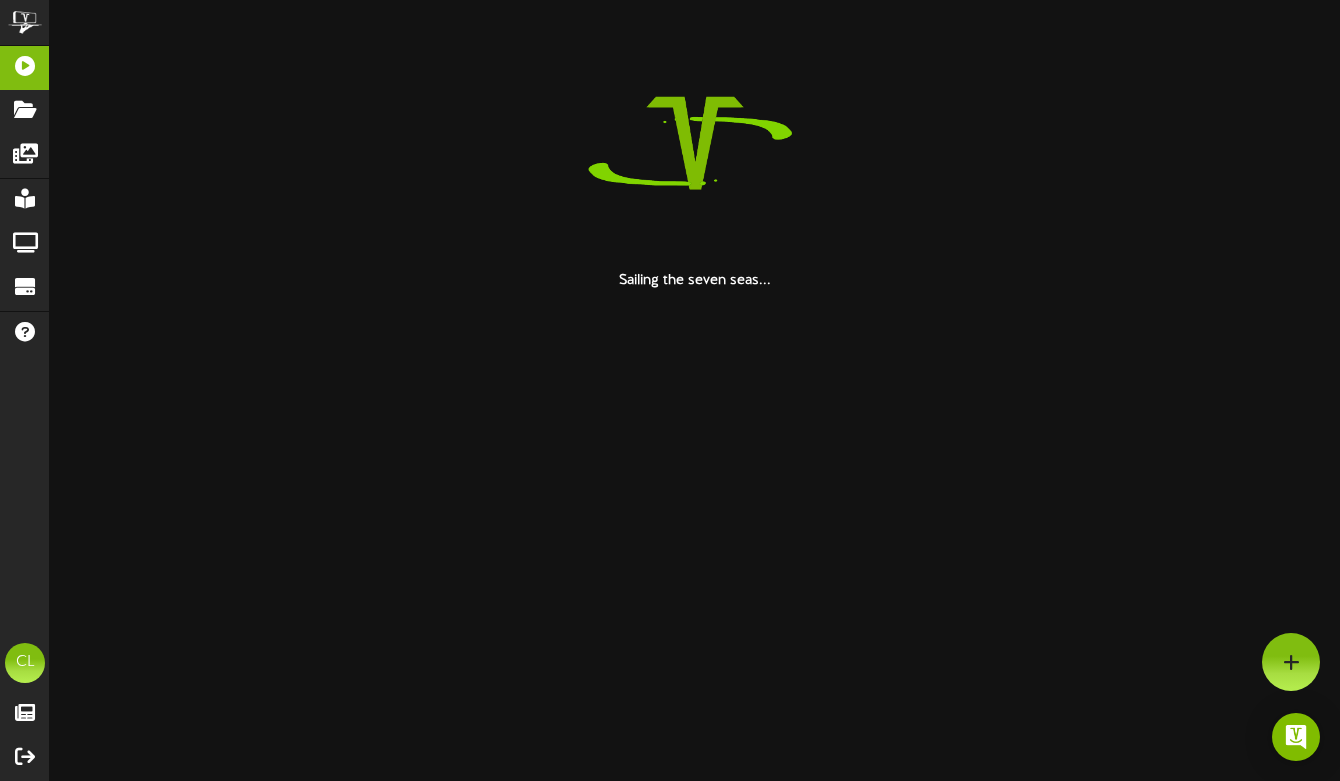 scroll, scrollTop: 0, scrollLeft: 0, axis: both 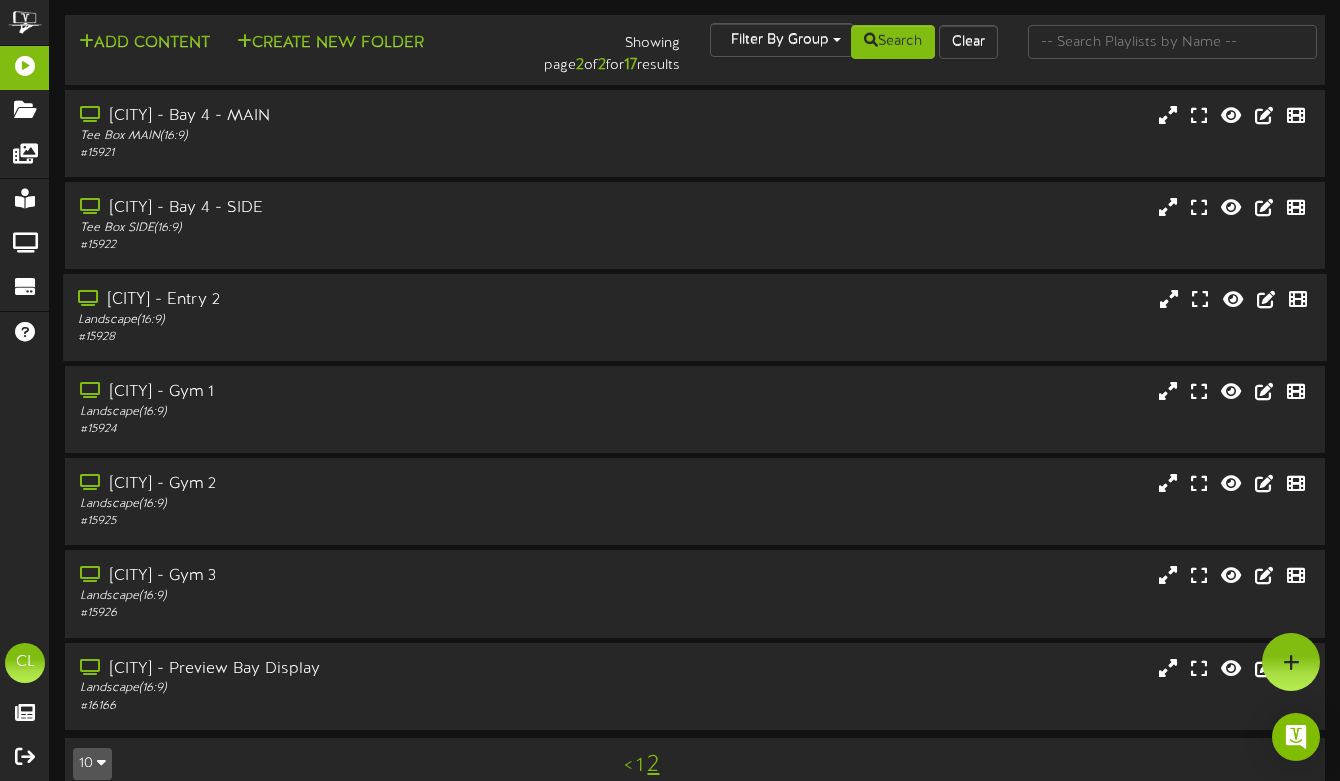 click on "[CITY] - Entry 2" at bounding box center (326, 300) 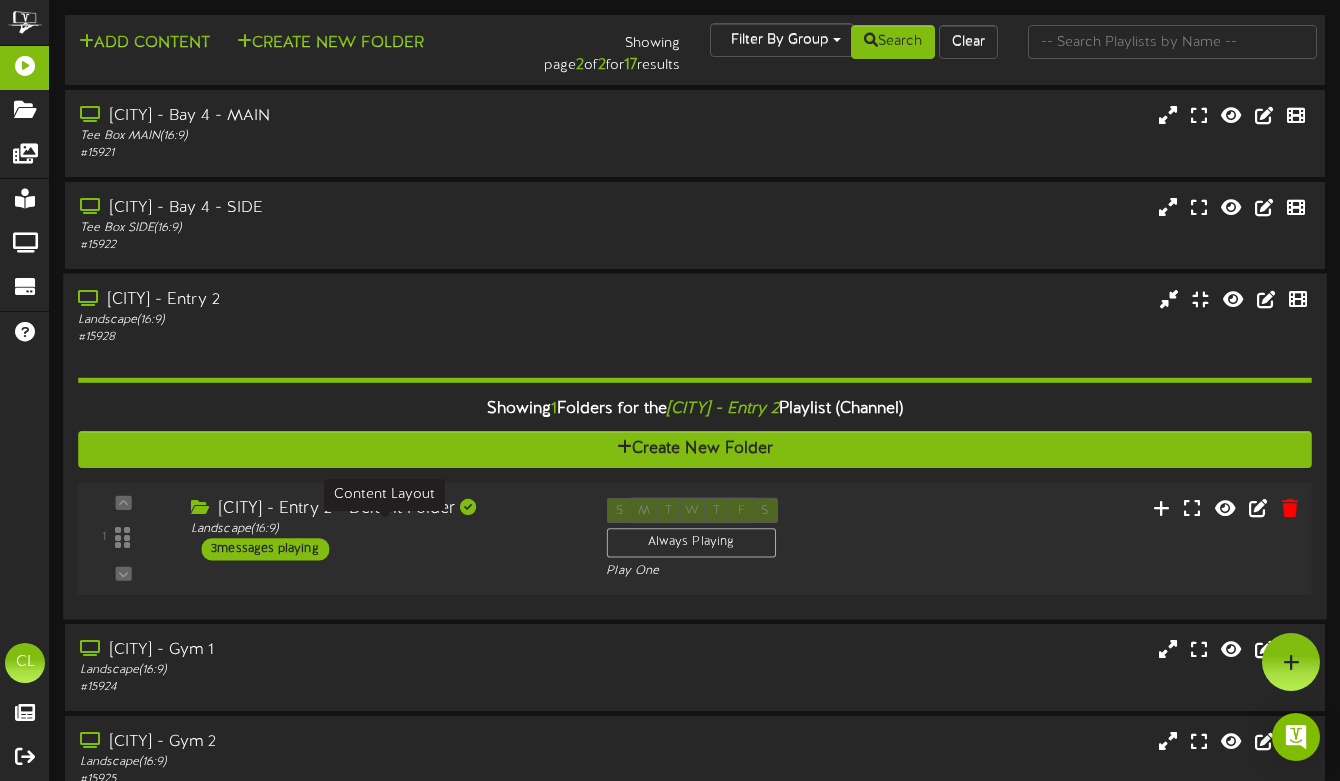 click on "Landscape  ( 16:9 )" at bounding box center [383, 529] 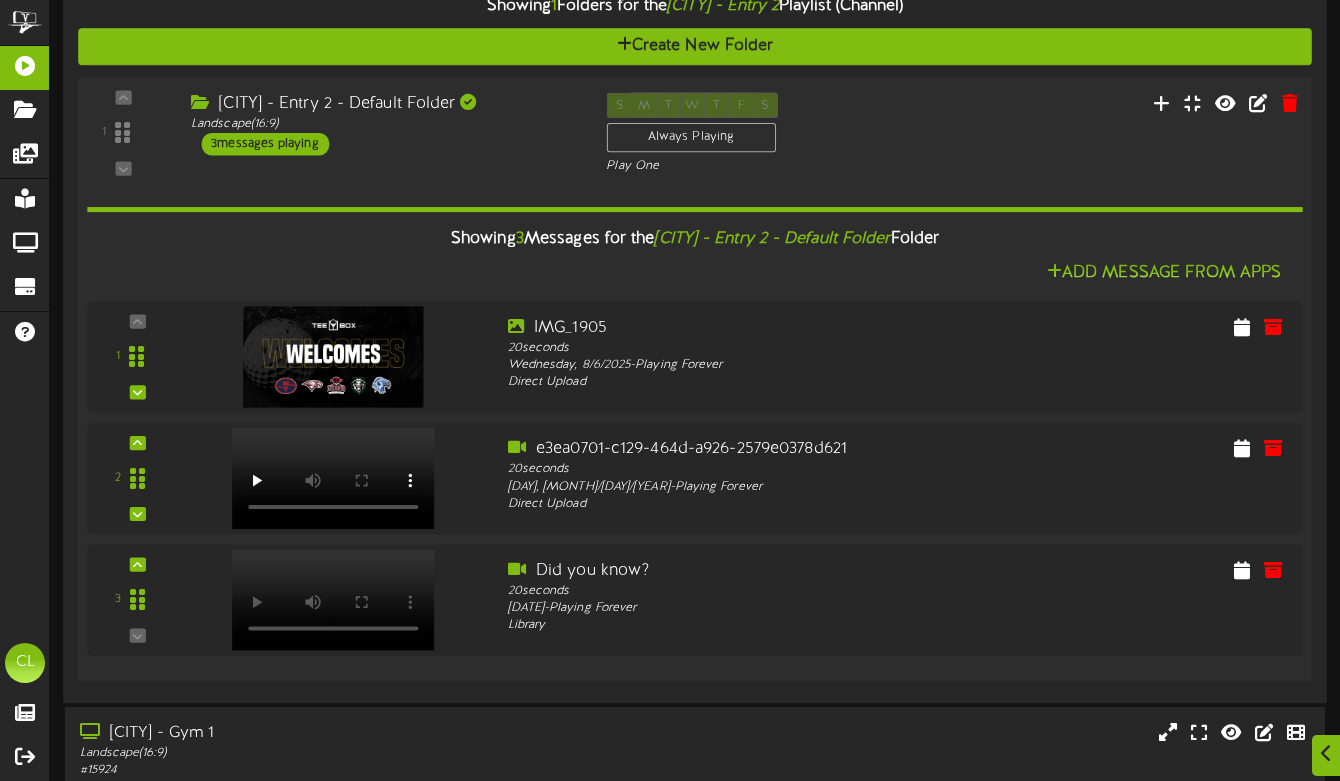 scroll, scrollTop: 403, scrollLeft: 0, axis: vertical 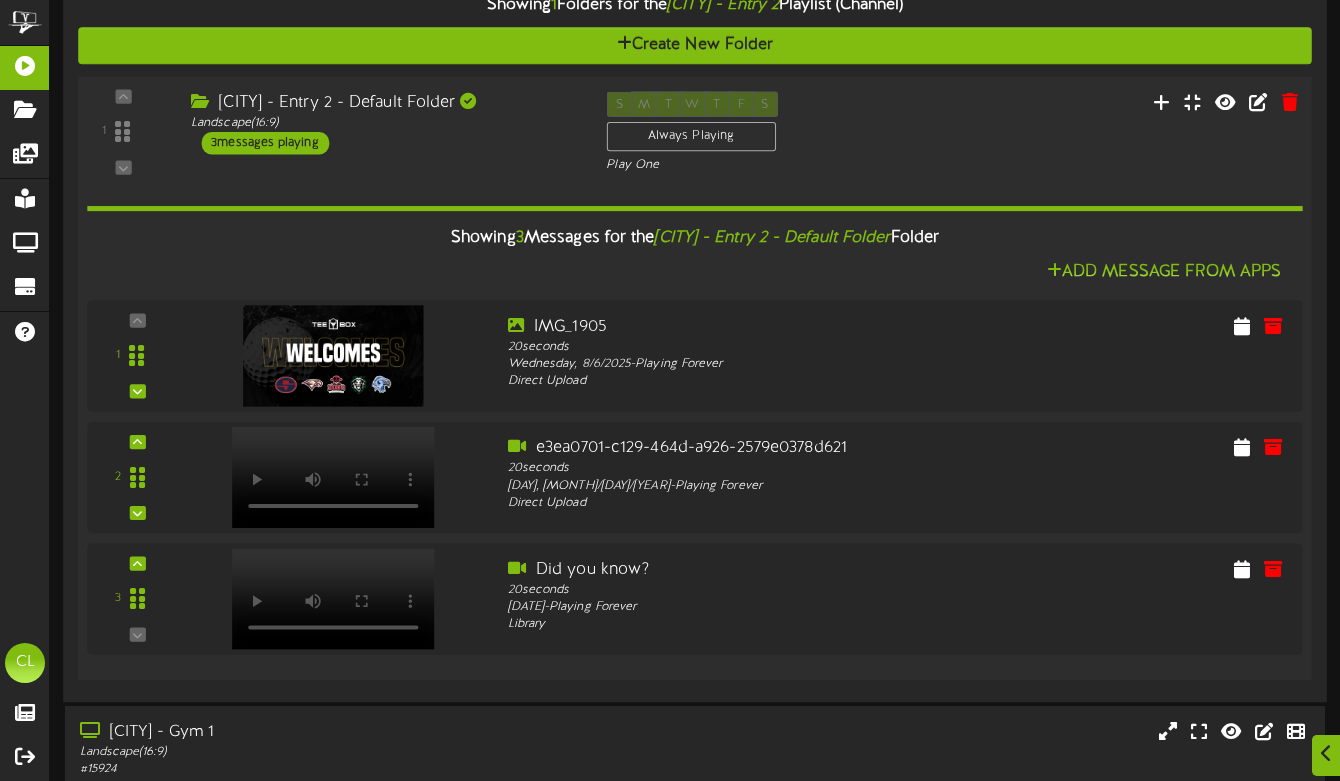 click on "Add Message From Apps" at bounding box center (695, 272) 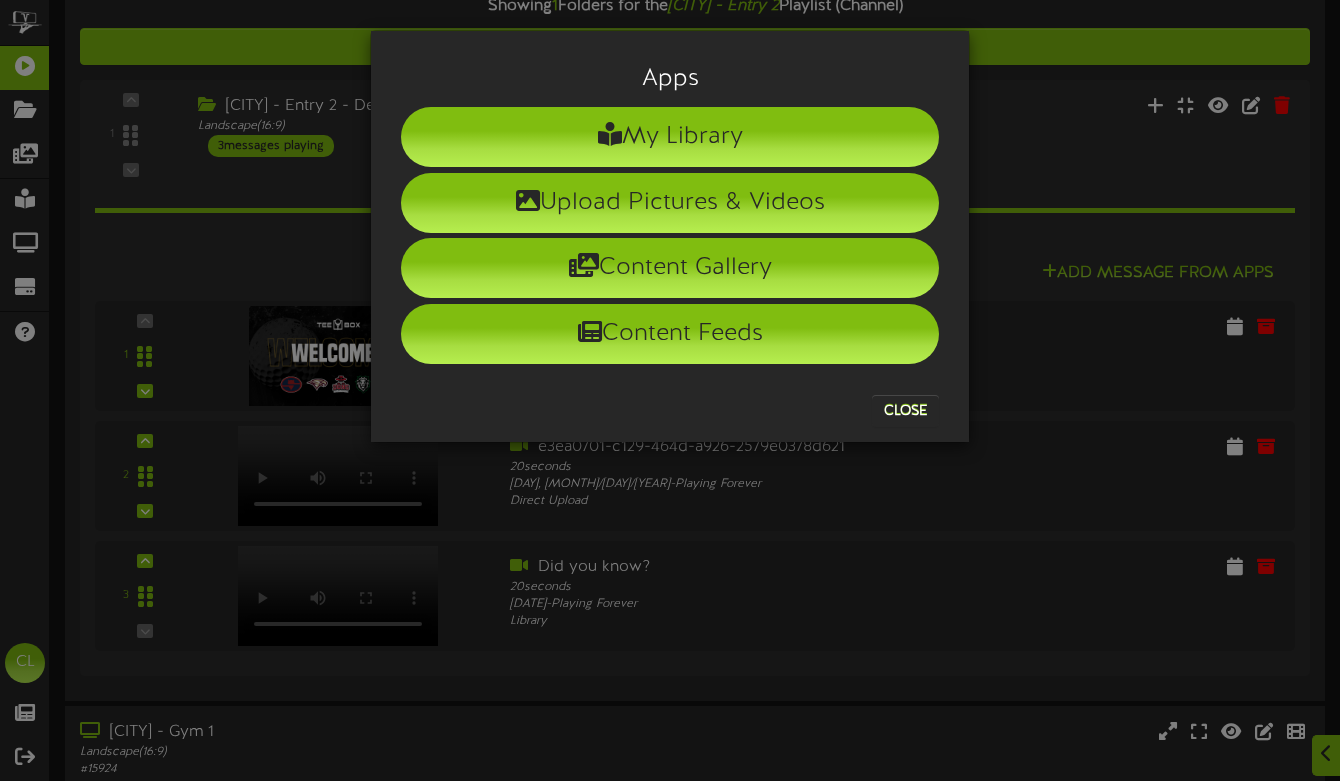 click on "Apps
My Library
Upload Pictures & Videos
Content Gallery
Content Feeds
Close" at bounding box center [670, 390] 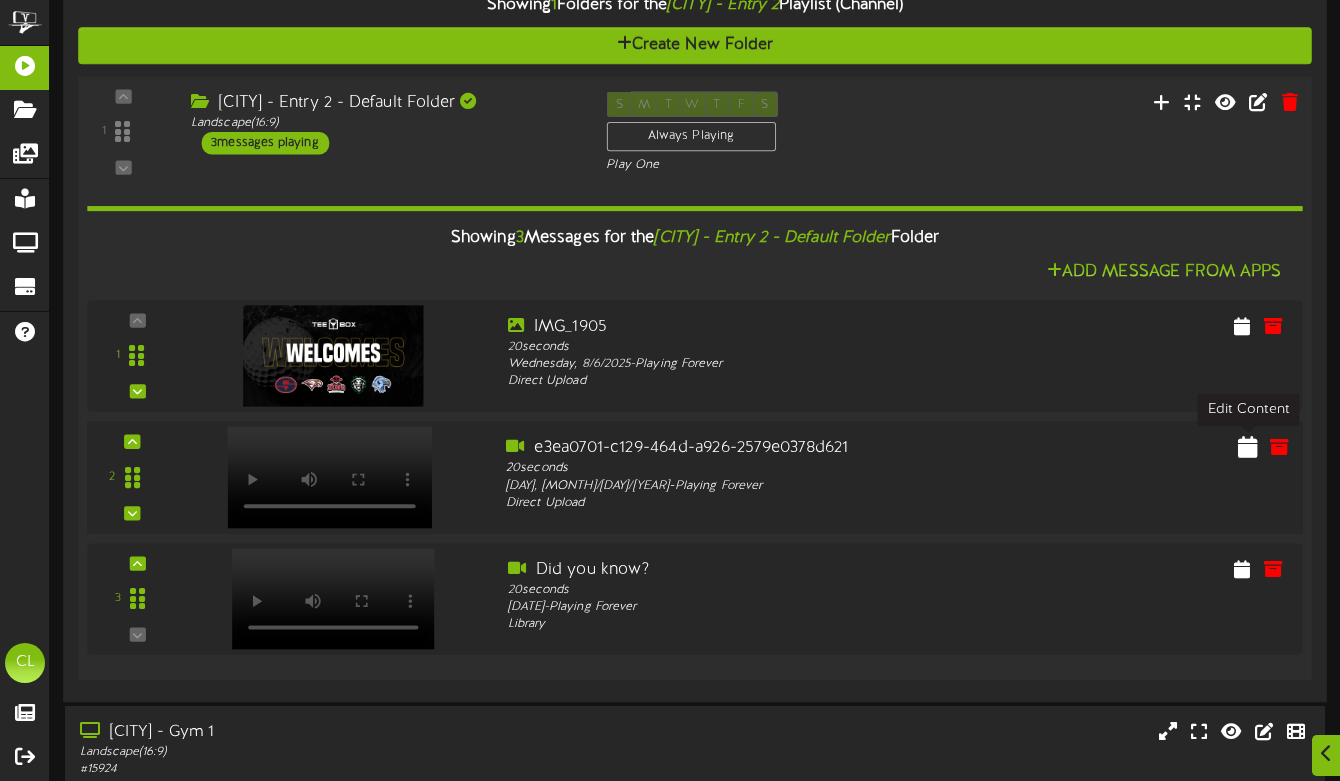 click at bounding box center (1248, 446) 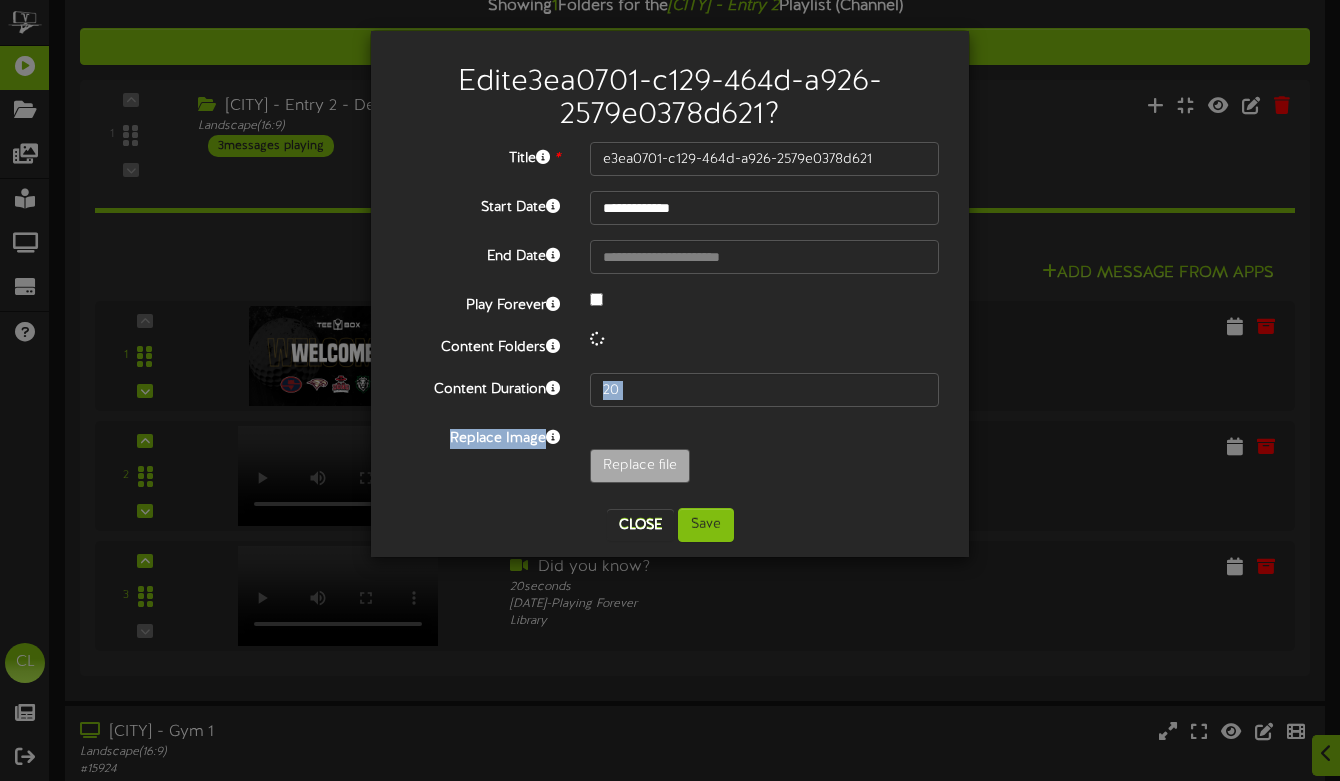 drag, startPoint x: 676, startPoint y: 407, endPoint x: 652, endPoint y: 399, distance: 25.298222 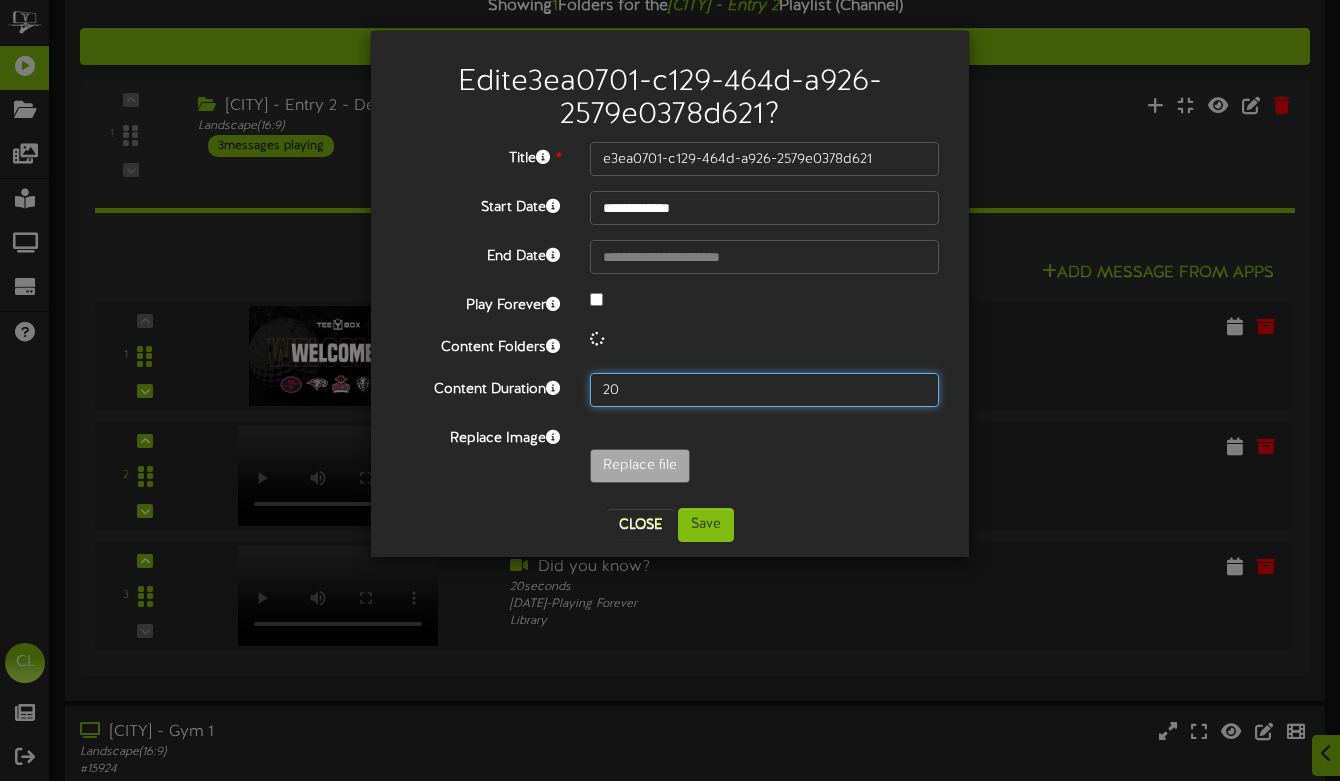 drag, startPoint x: 648, startPoint y: 397, endPoint x: 559, endPoint y: 396, distance: 89.005615 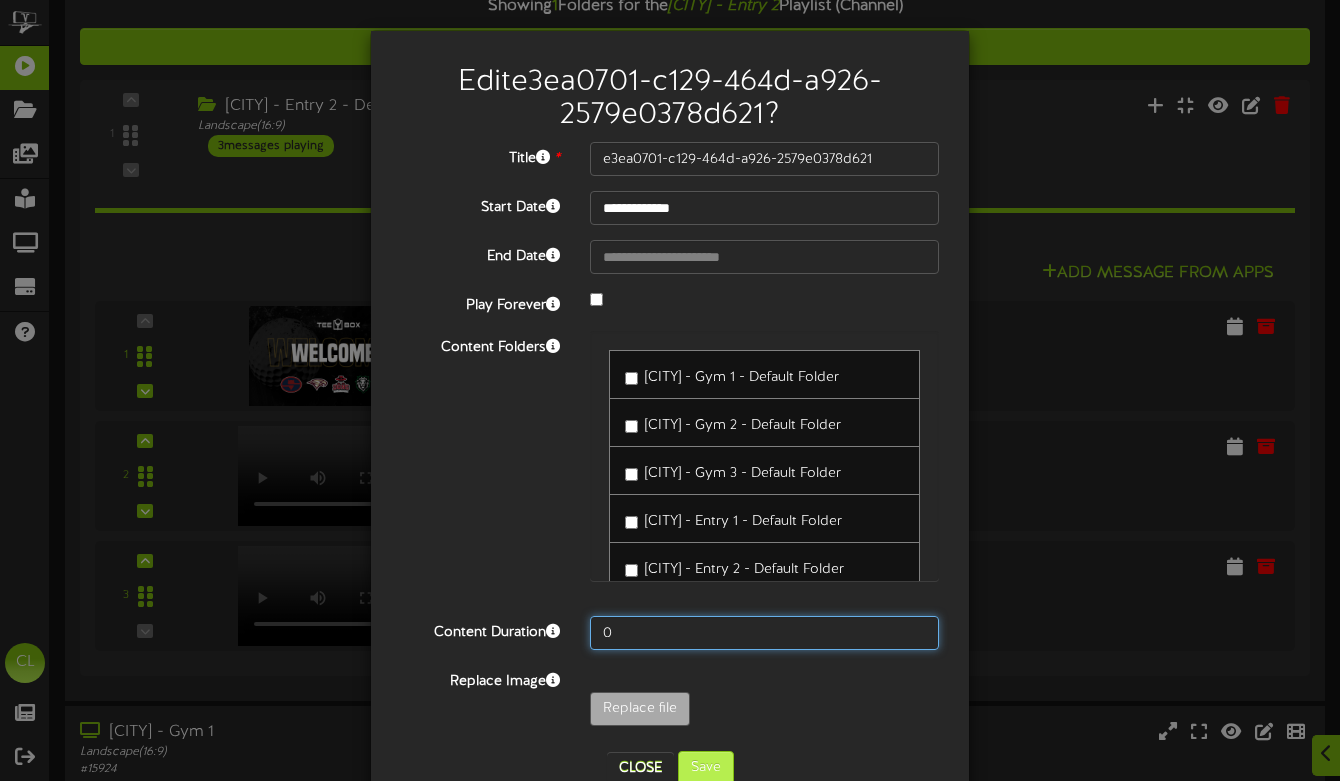 type on "0" 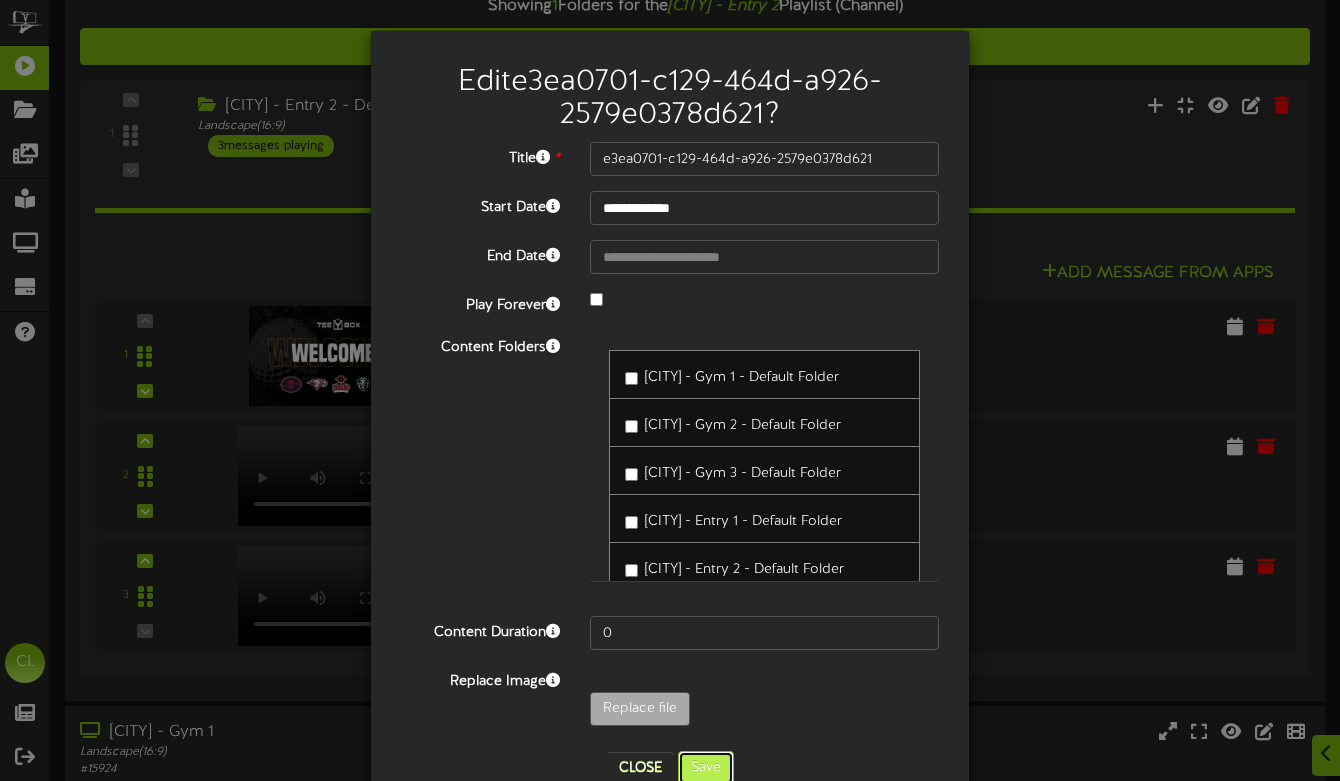 click on "Save" at bounding box center (706, 768) 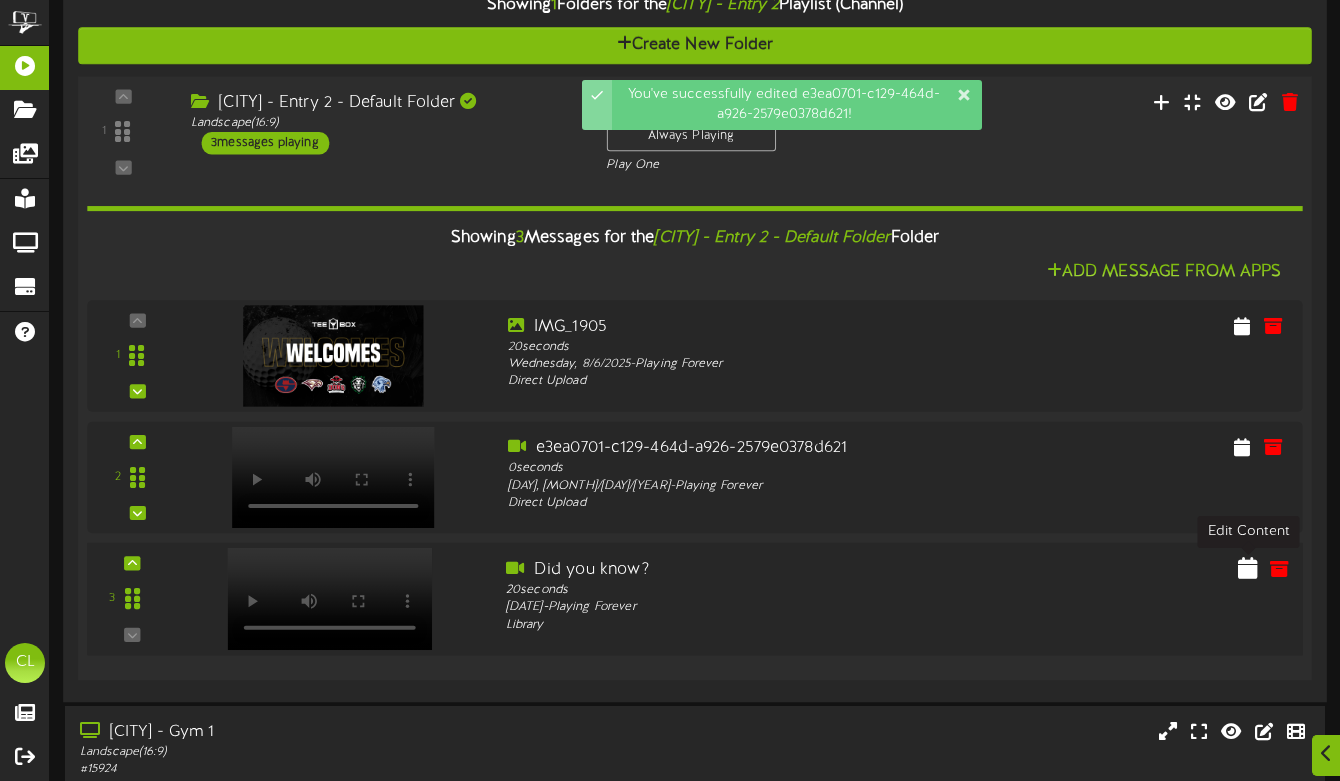 click at bounding box center [1248, 568] 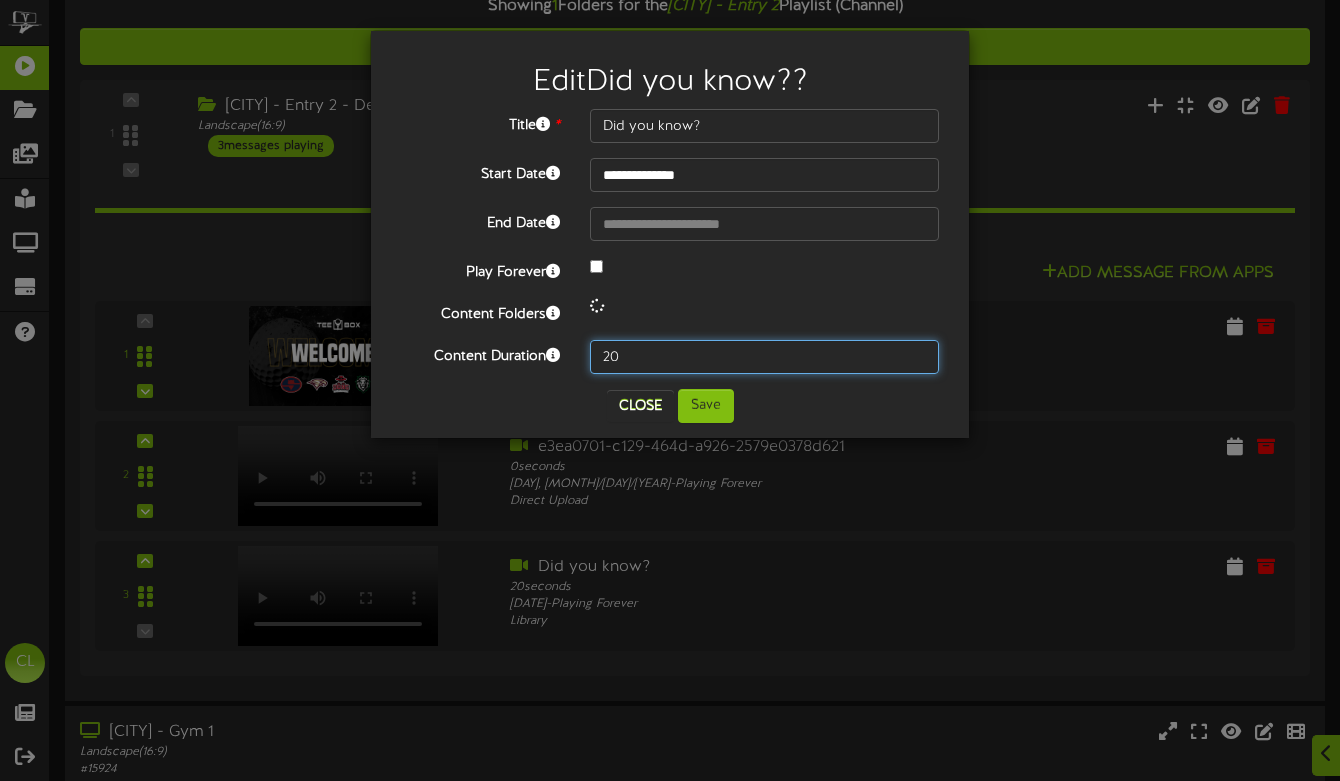 drag, startPoint x: 675, startPoint y: 359, endPoint x: 530, endPoint y: 353, distance: 145.12408 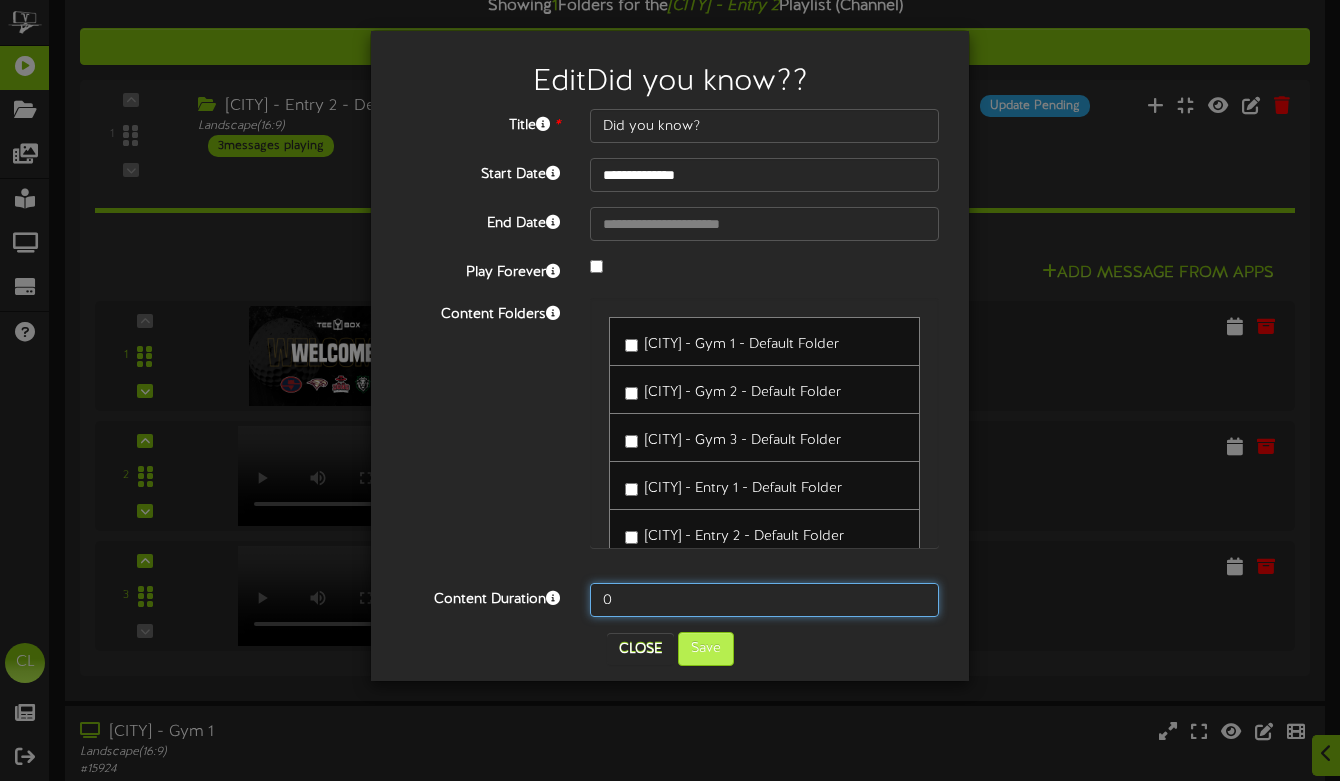 type on "0" 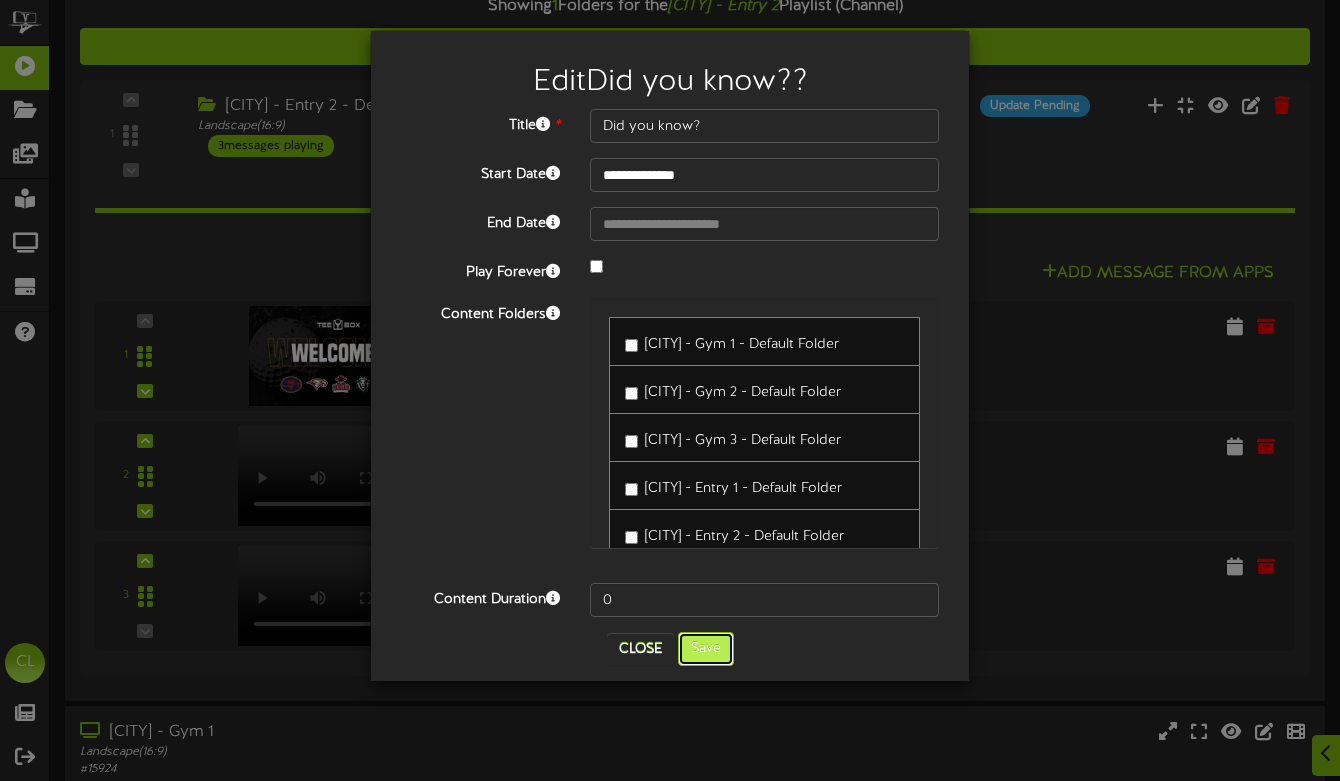 click on "Save" at bounding box center [706, 649] 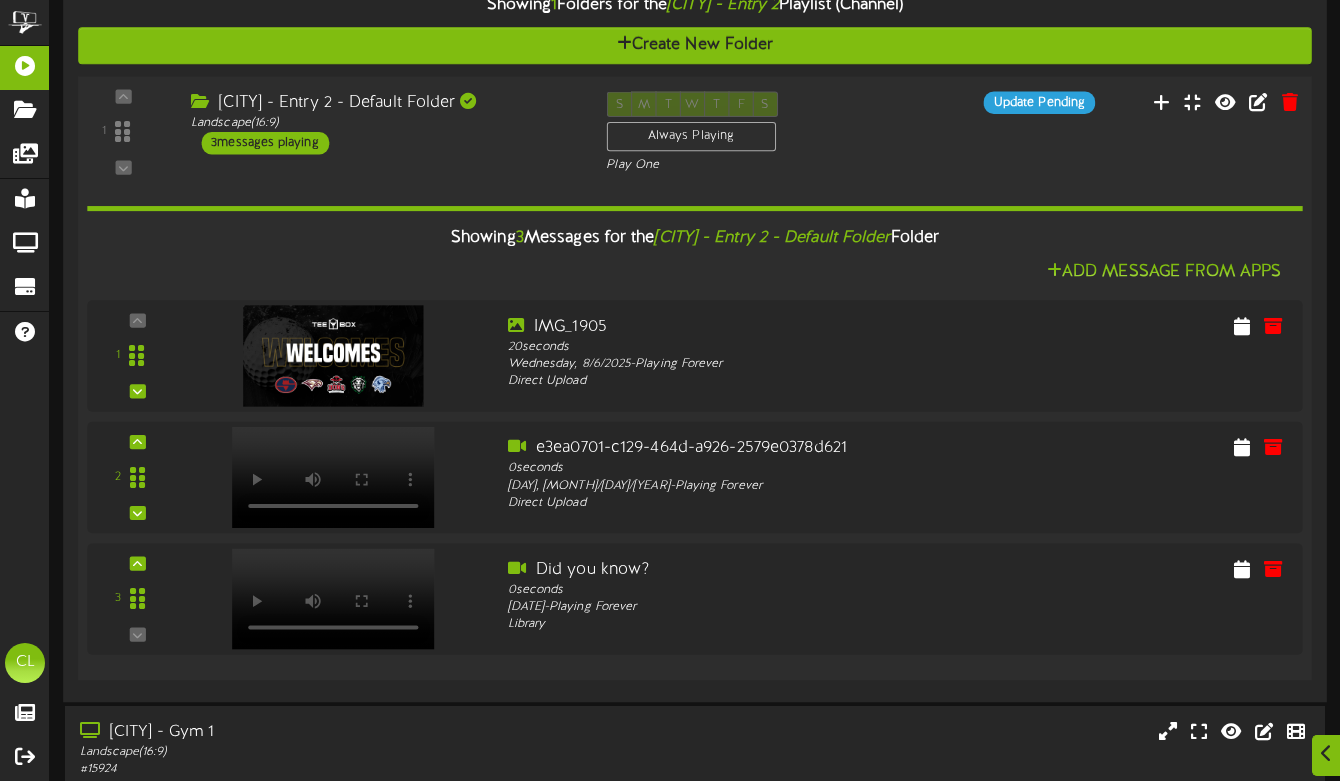 click on "Showing  3  Messages for the  [CITY] - Entry 2 - Default Folder  Folder
Add Message From Apps
1
IMG_1905
20  seconds" at bounding box center (695, 419) 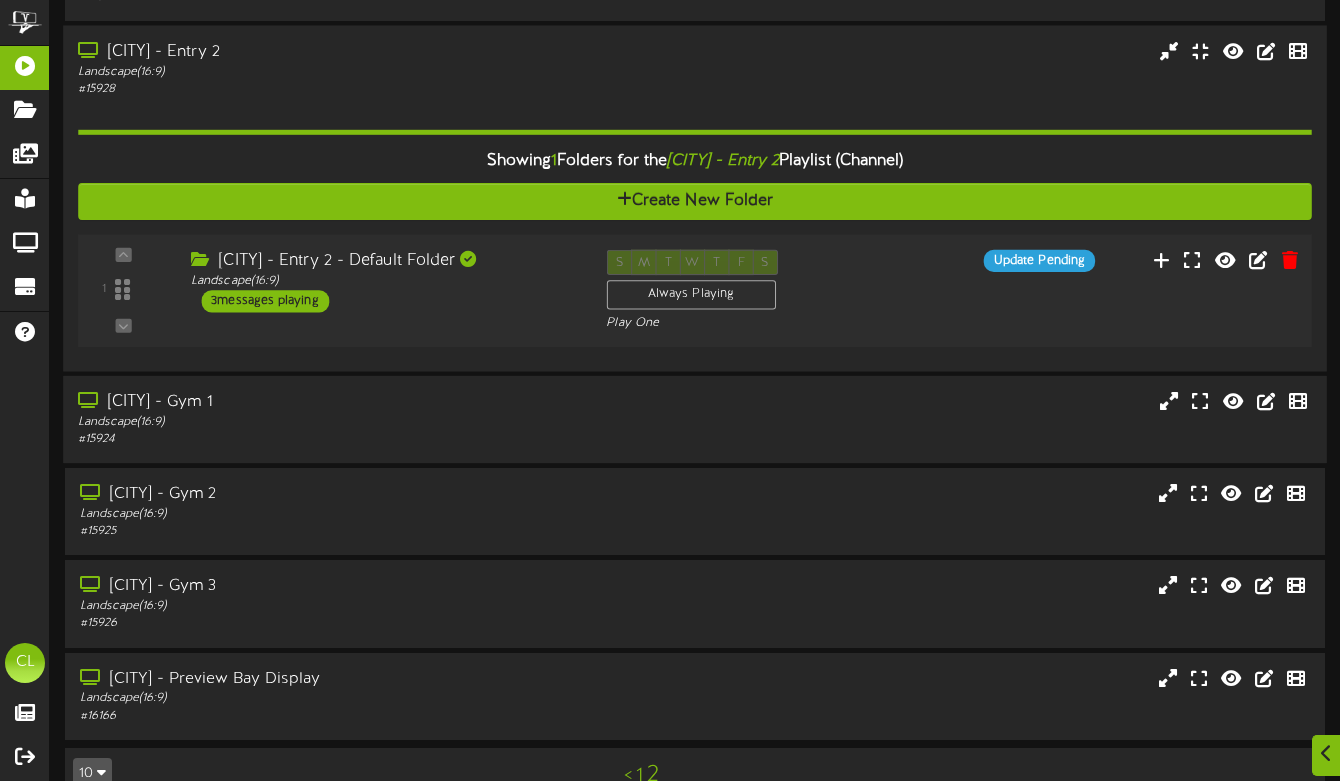 scroll, scrollTop: 256, scrollLeft: 0, axis: vertical 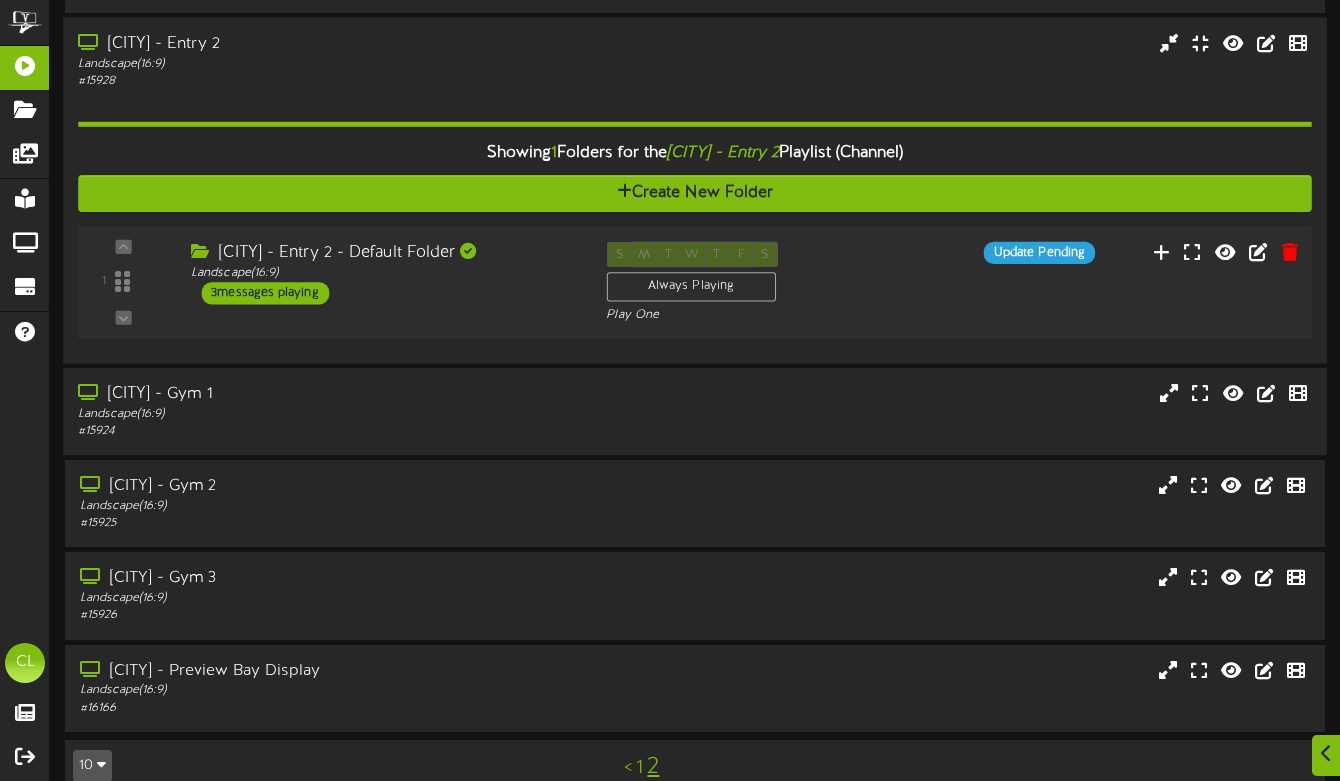 click on "Landscape  ( 16:9 )" at bounding box center (326, 414) 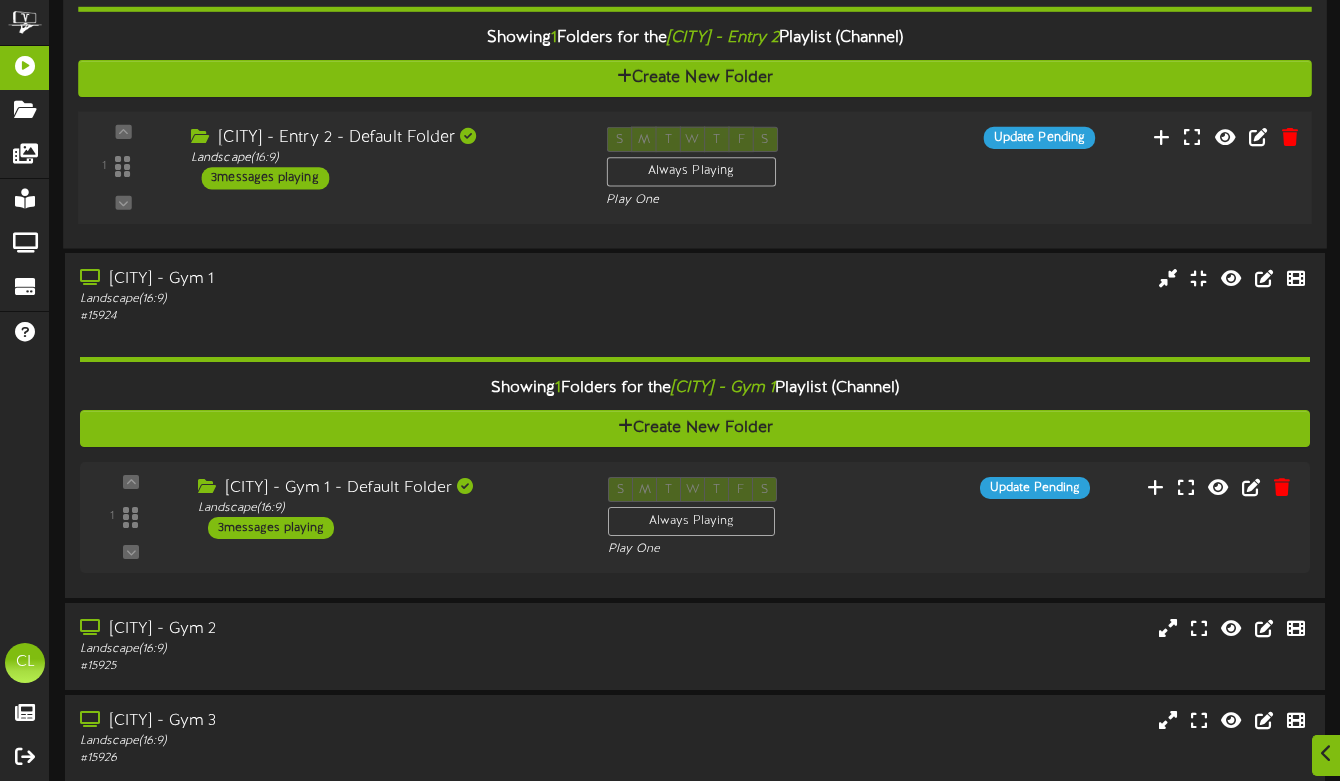 scroll, scrollTop: 382, scrollLeft: 0, axis: vertical 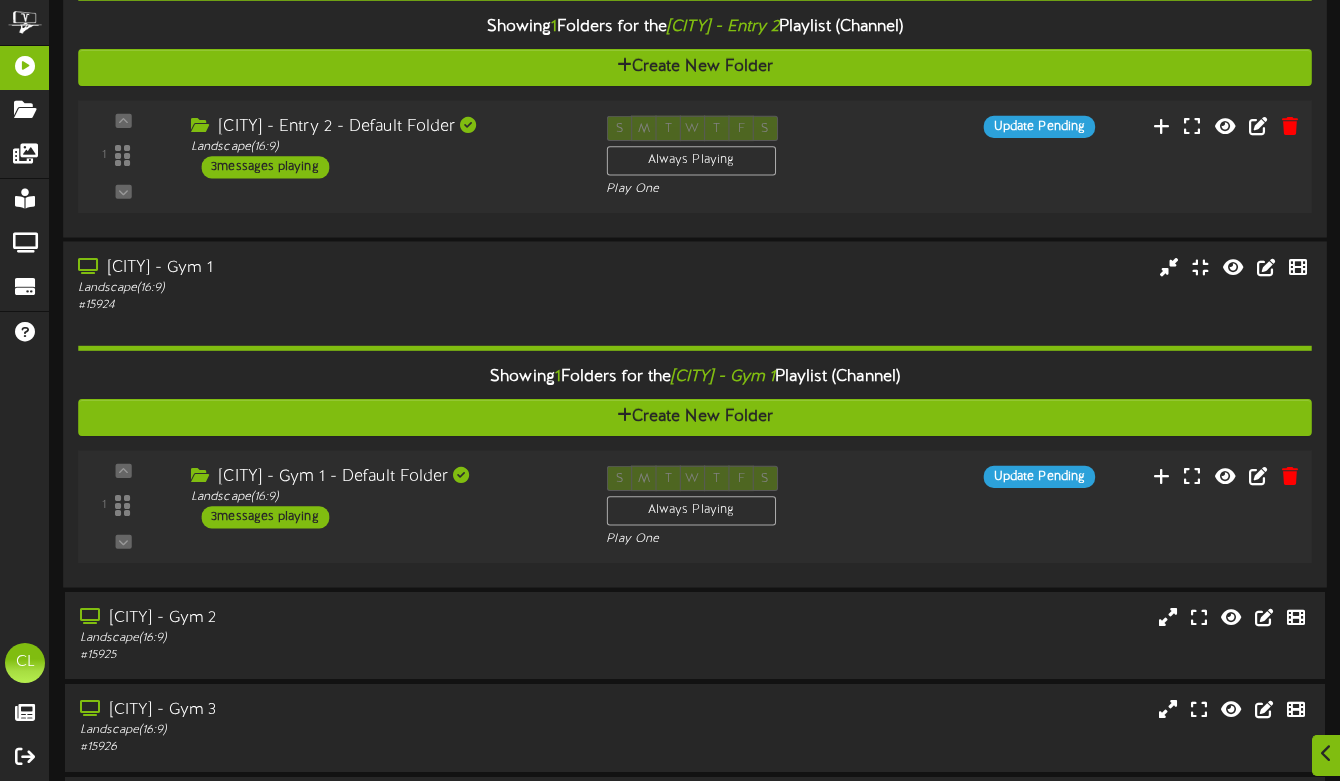click on "[CITY] - Gym 1 - Default Folder
Landscape  ( 16:9 )
3  messages playing" at bounding box center [383, 497] 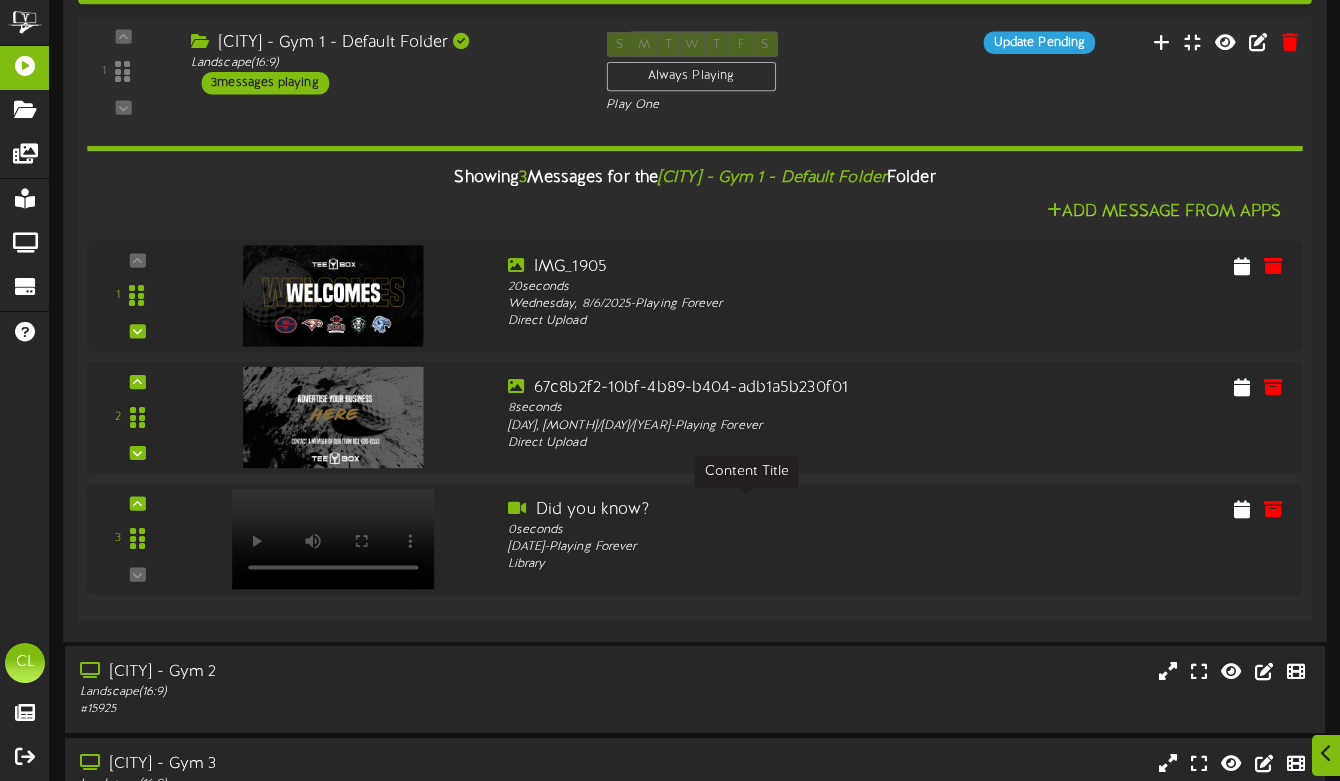 scroll, scrollTop: 814, scrollLeft: 0, axis: vertical 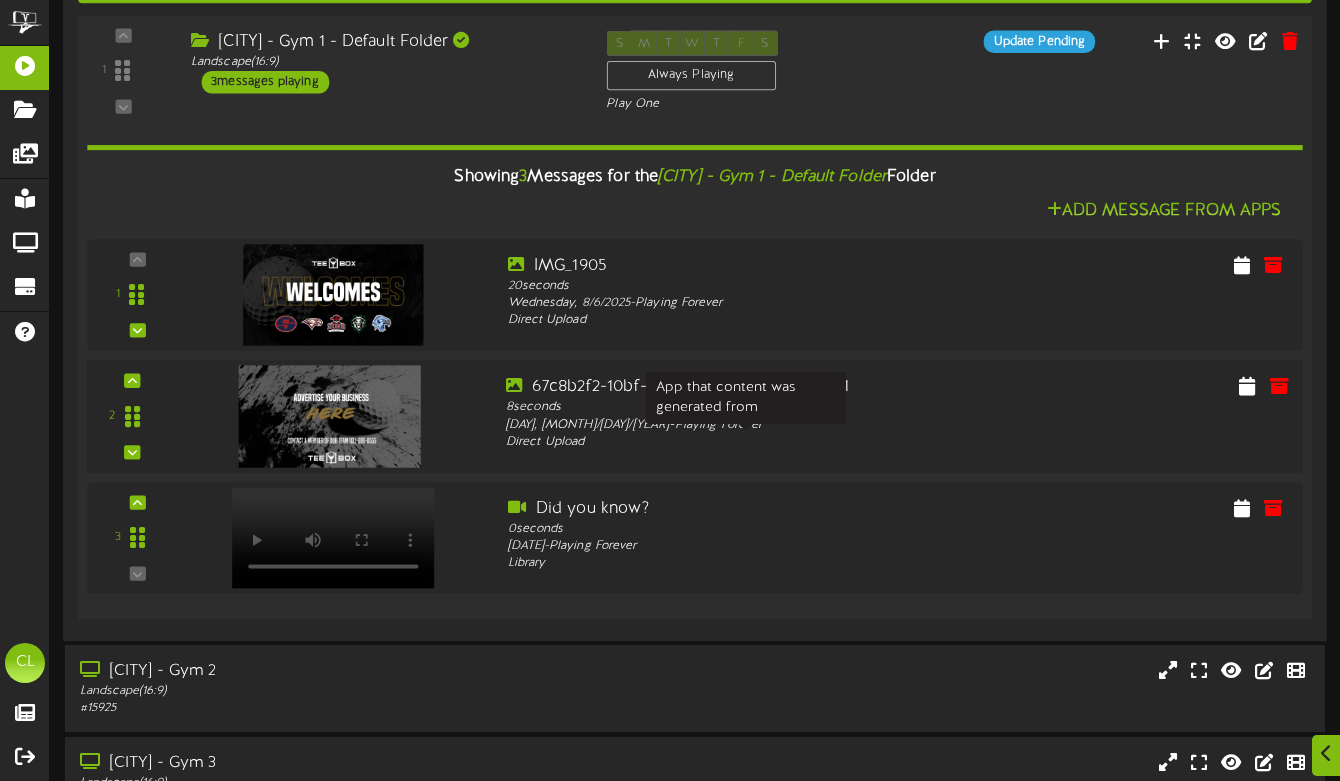 click on "[DAY], [MONTH]/[DAY]/[YEAR]  -
Playing Forever" at bounding box center [746, 426] 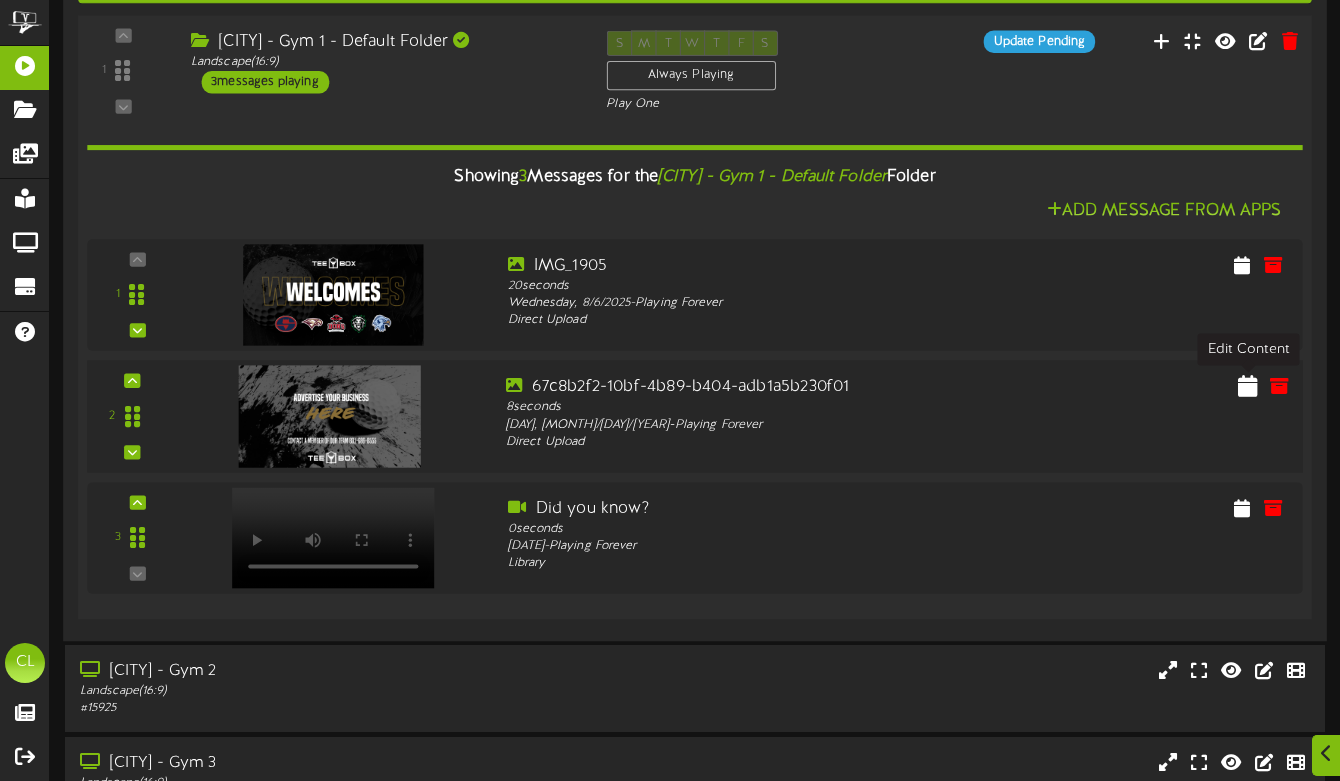 click at bounding box center (1248, 385) 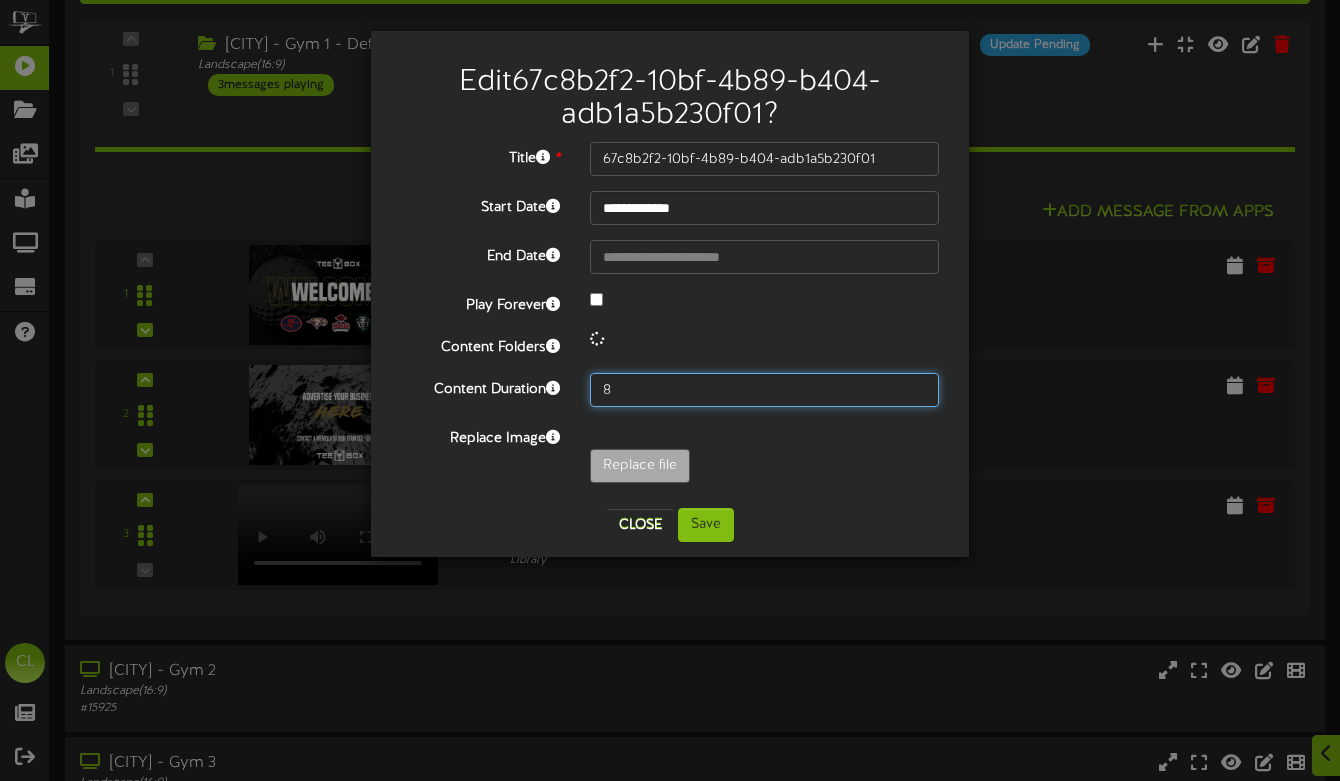 drag, startPoint x: 680, startPoint y: 385, endPoint x: 446, endPoint y: 385, distance: 234 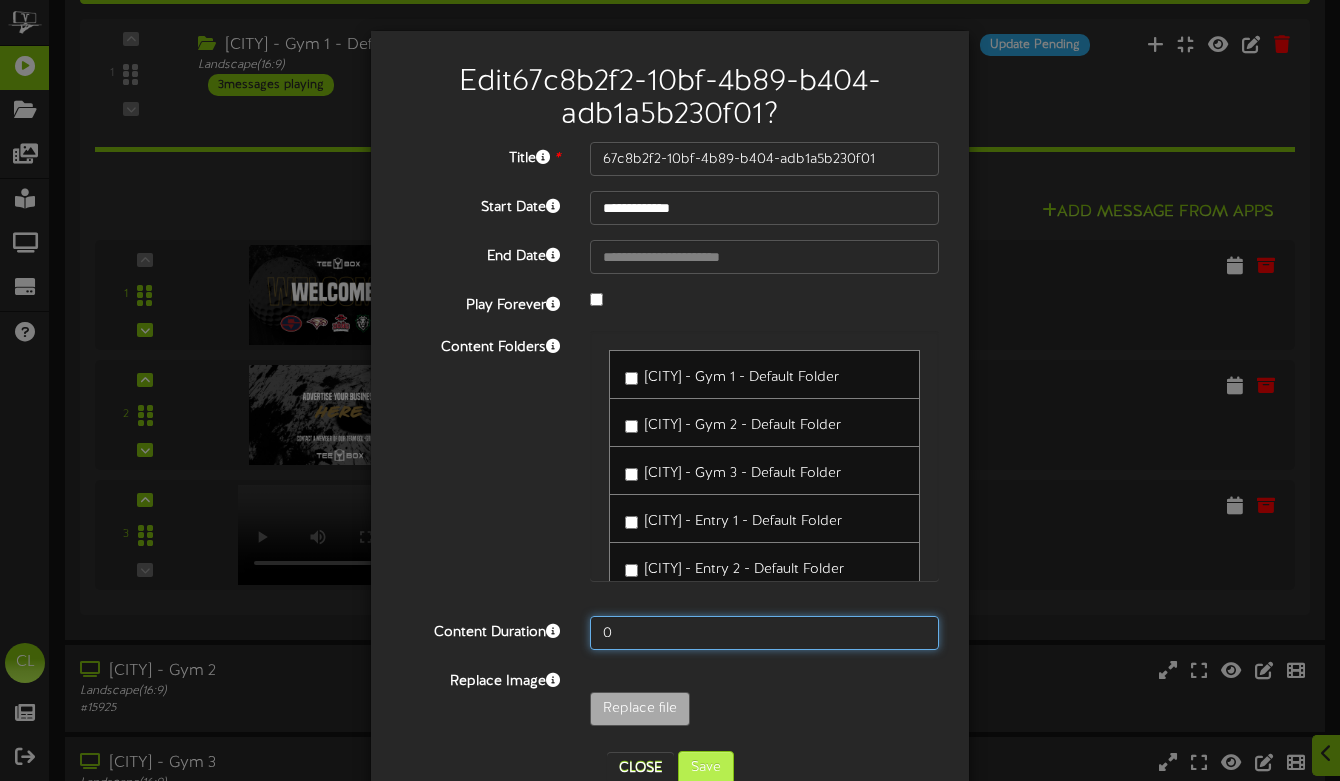 type on "0" 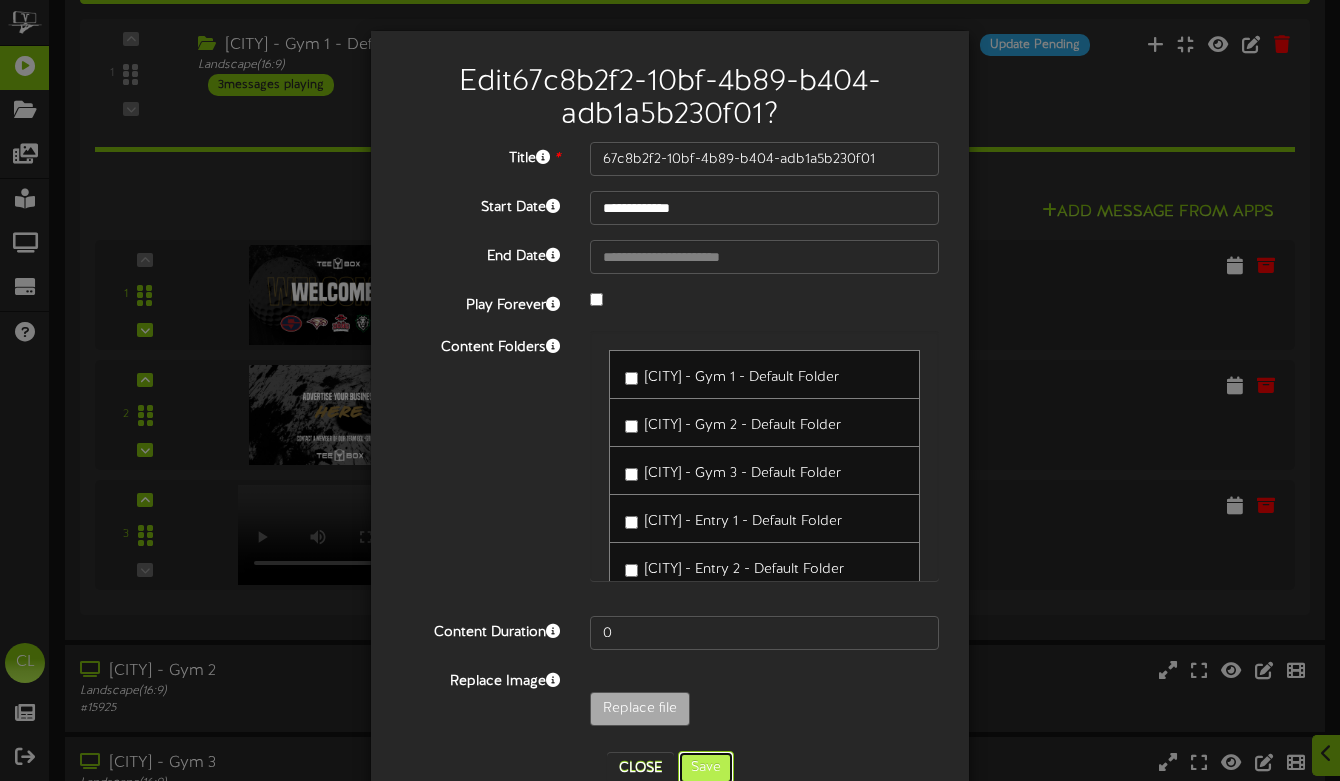 click on "Save" at bounding box center (706, 768) 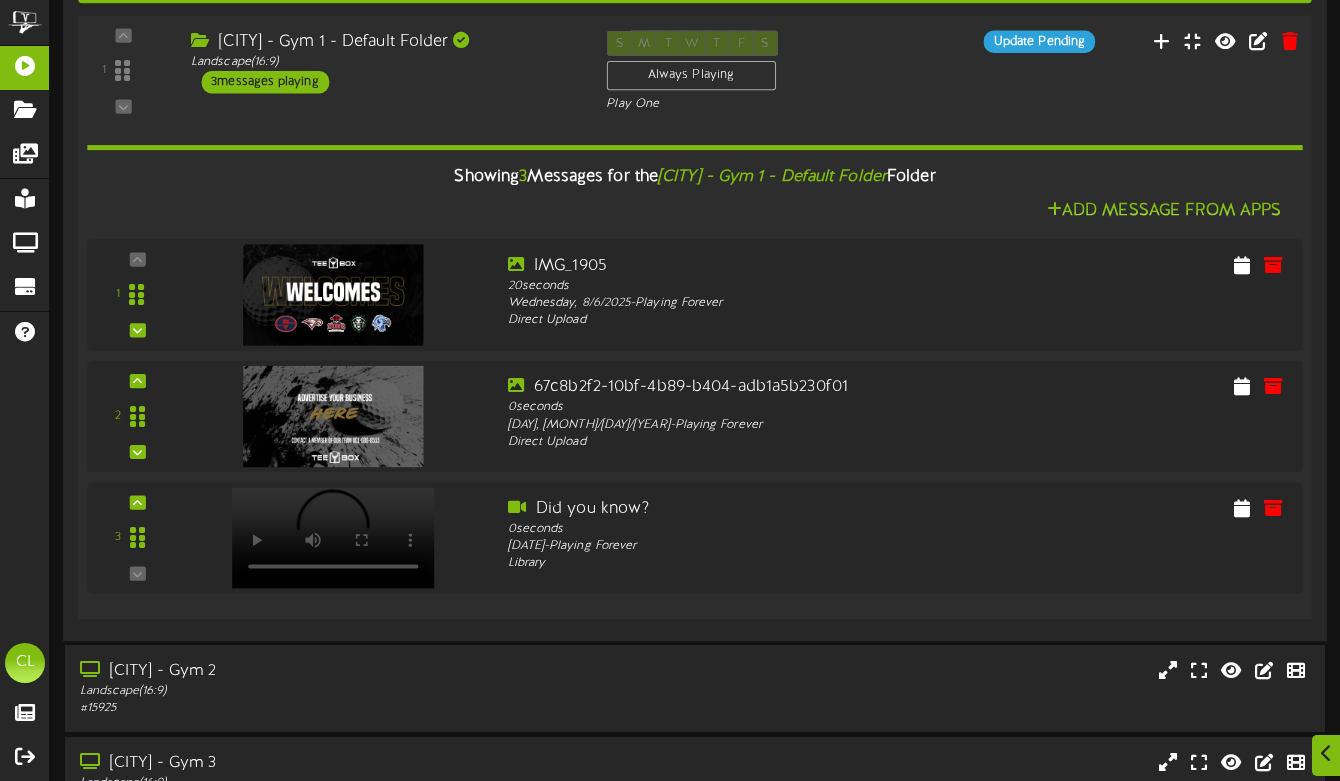click on "[CITY] - Gym 1 - Default Folder
Landscape  ( 16:9 )
3  messages playing" at bounding box center [383, 62] 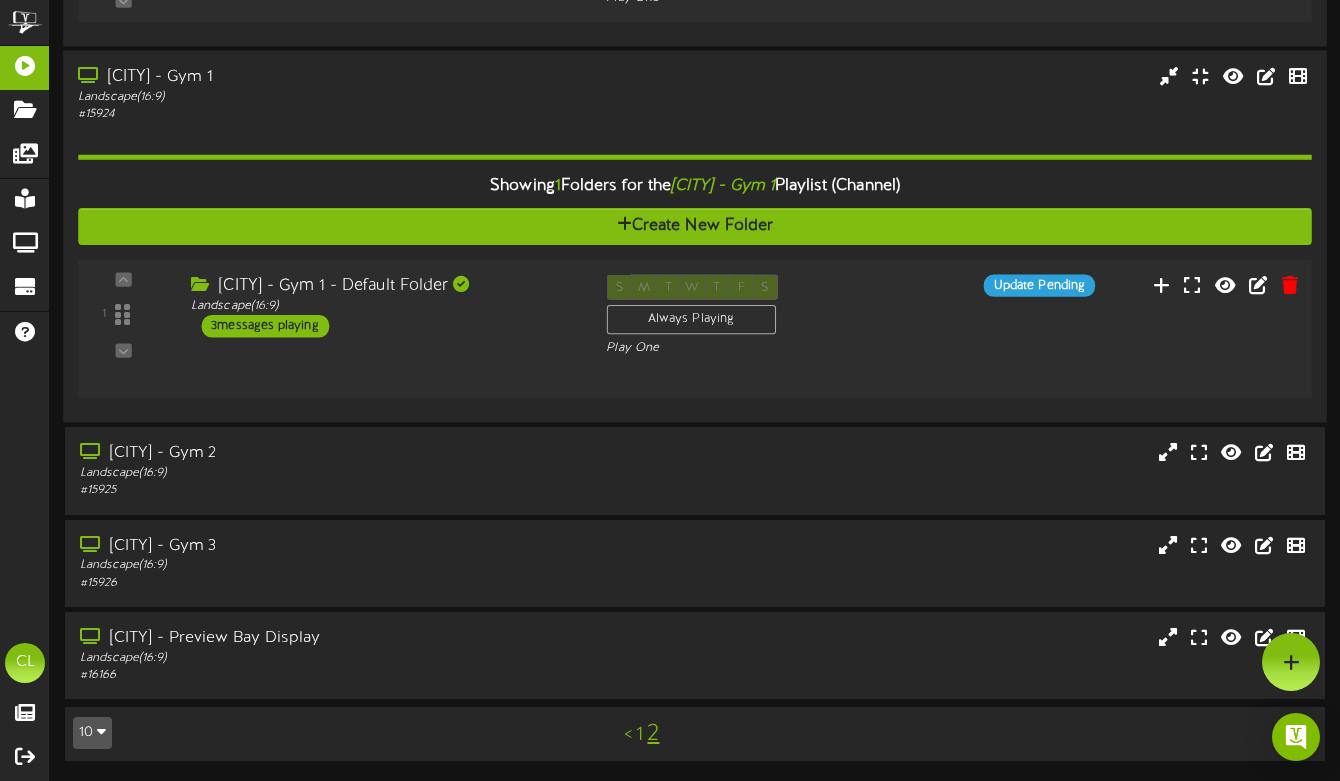 scroll, scrollTop: 547, scrollLeft: 0, axis: vertical 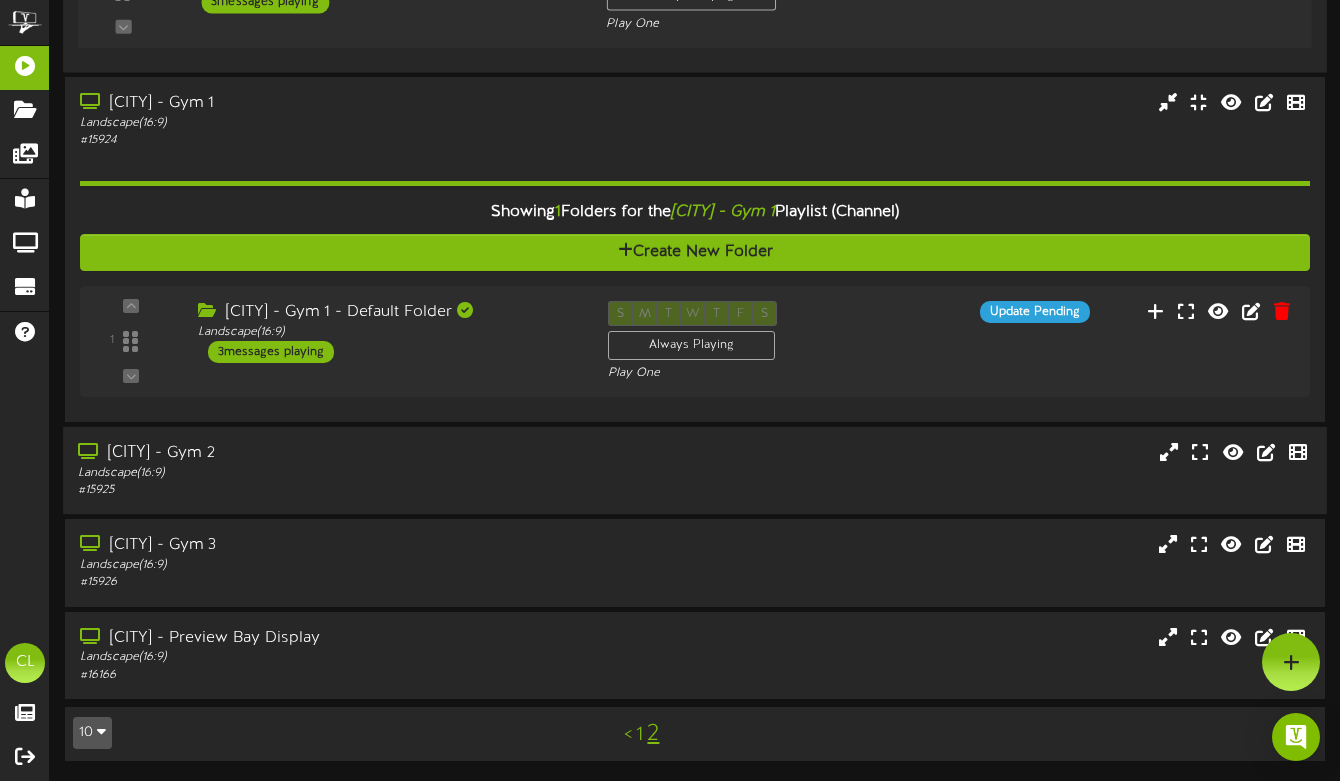 click on "[CITY] - Gym 2" at bounding box center [326, 453] 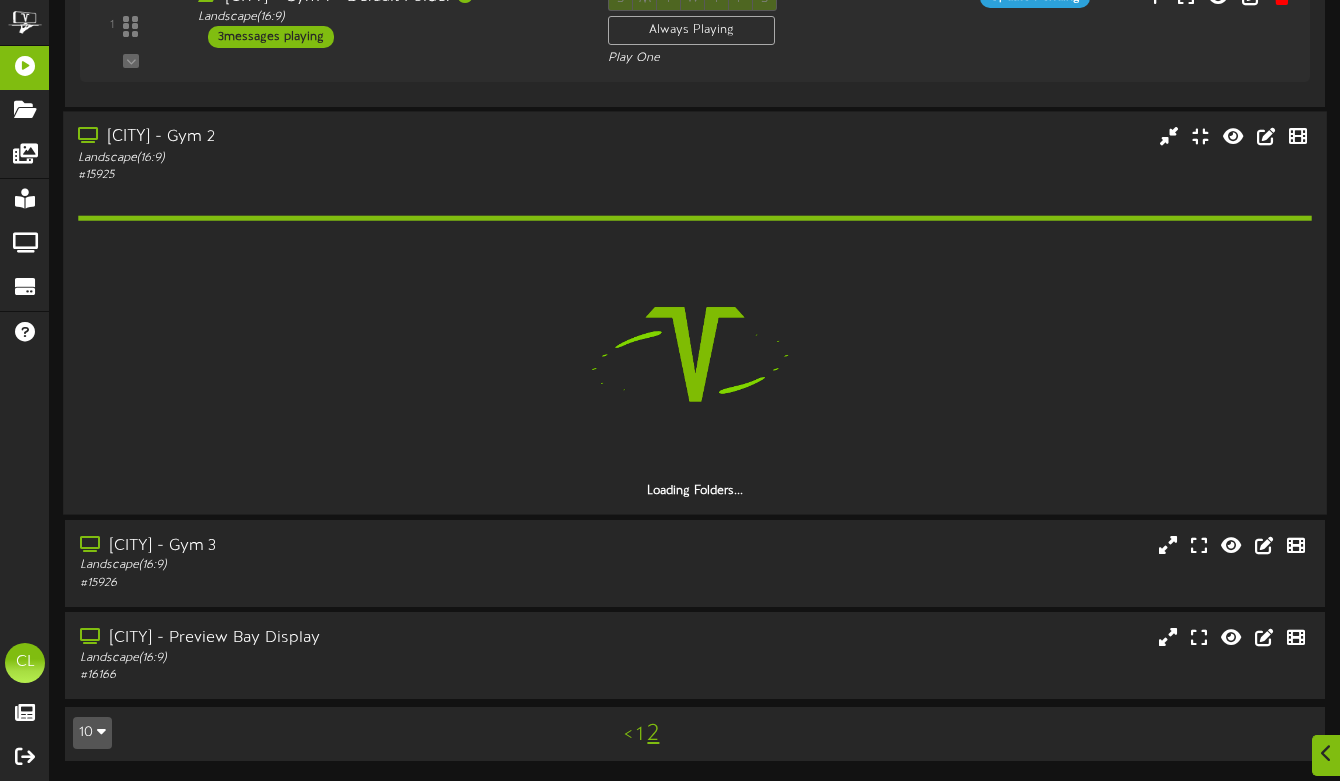 scroll, scrollTop: 805, scrollLeft: 0, axis: vertical 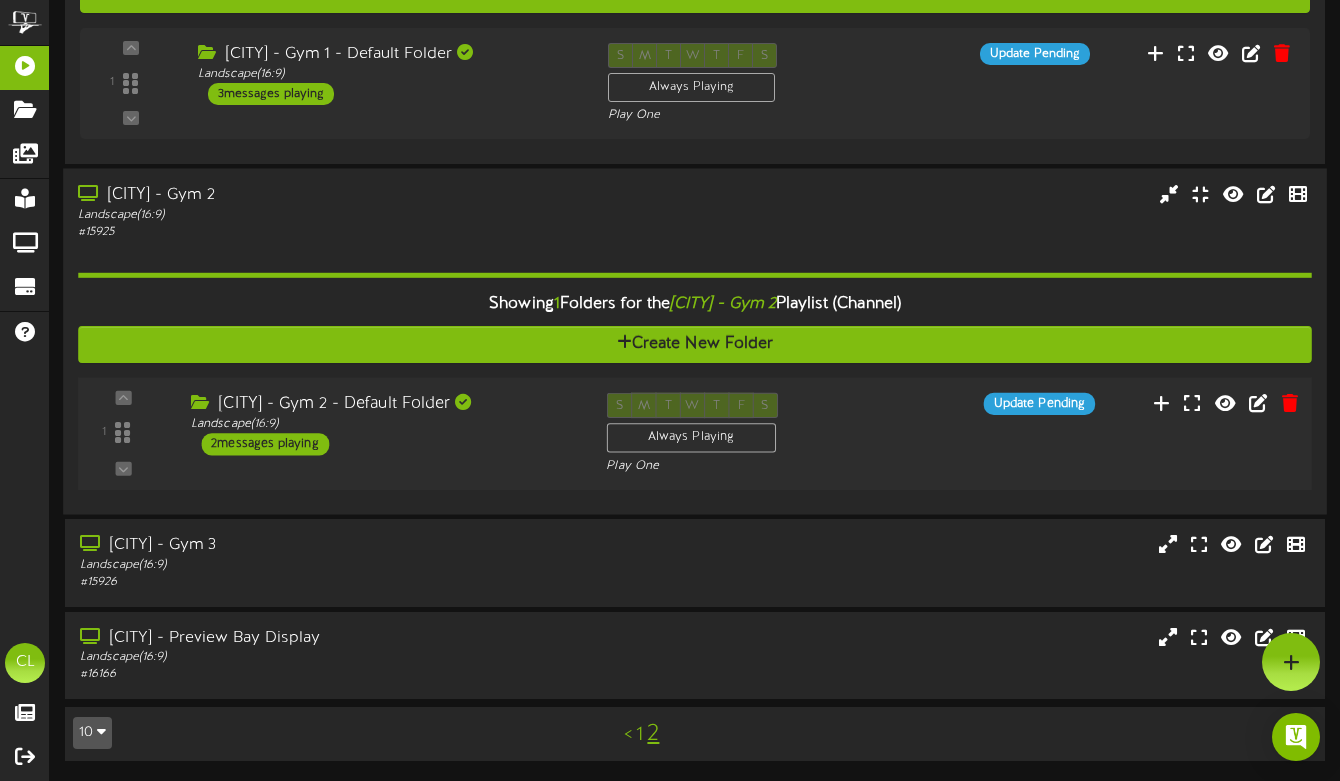 click on "[CITY] - Gym 2 - Default Folder
Landscape  ( 16:9 )
2  messages playing" at bounding box center (383, 424) 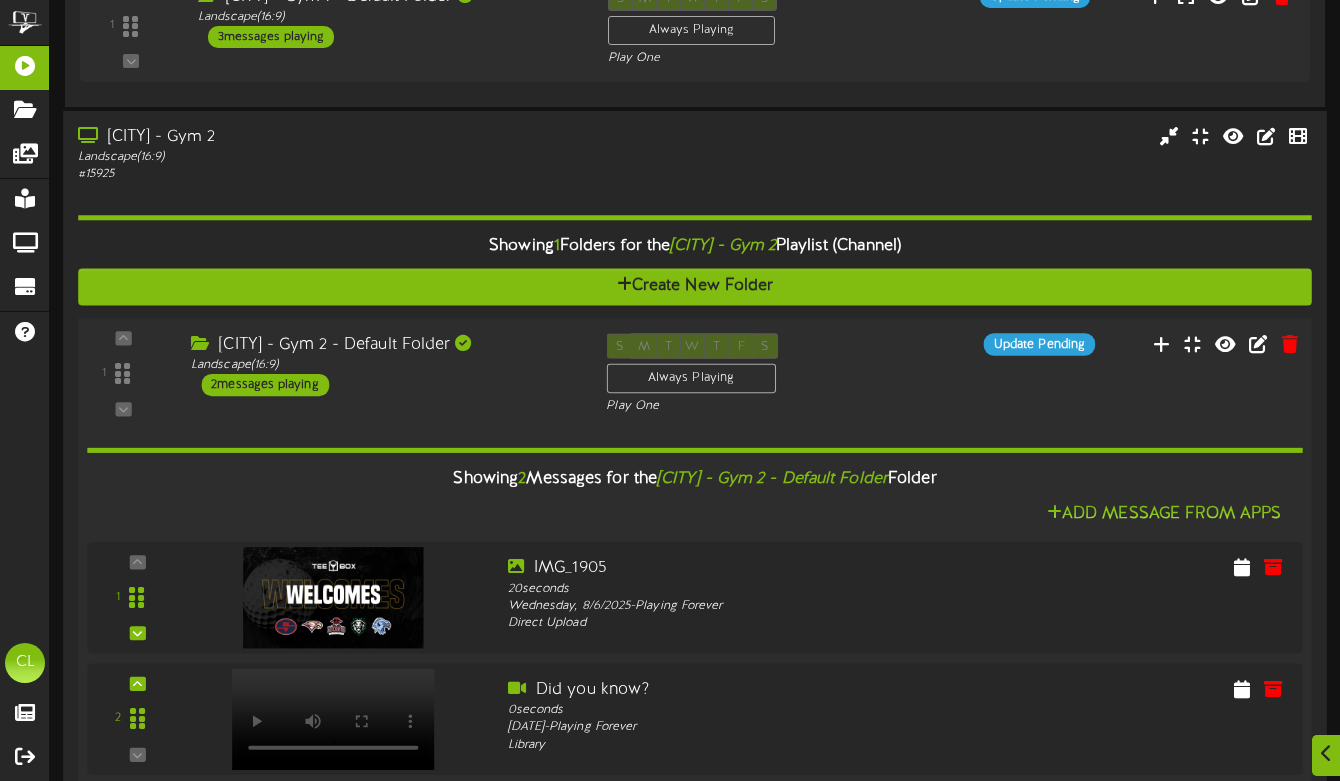 scroll, scrollTop: 983, scrollLeft: 0, axis: vertical 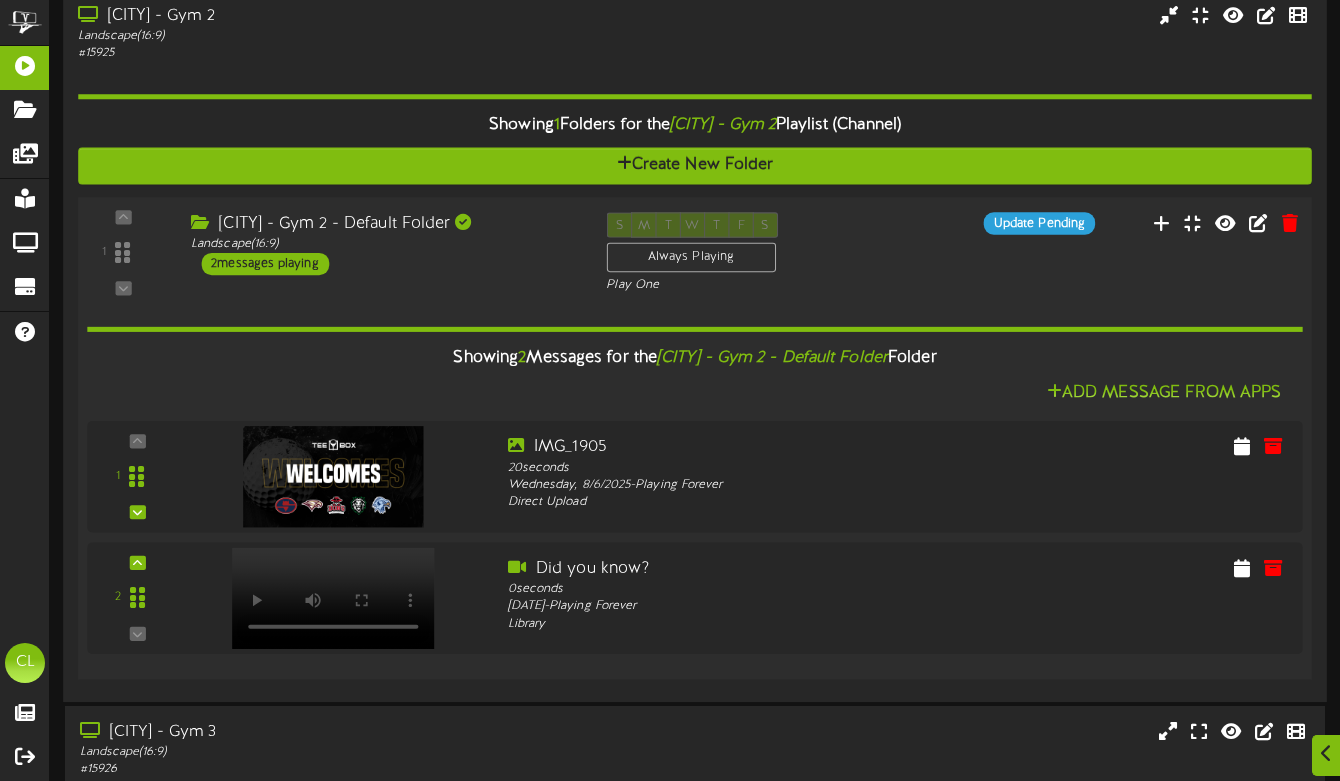 click on "Showing  2  Messages for the  [CITY] - Gym 2 - Default Folder  Folder
Add Message From Apps
1" at bounding box center (695, 479) 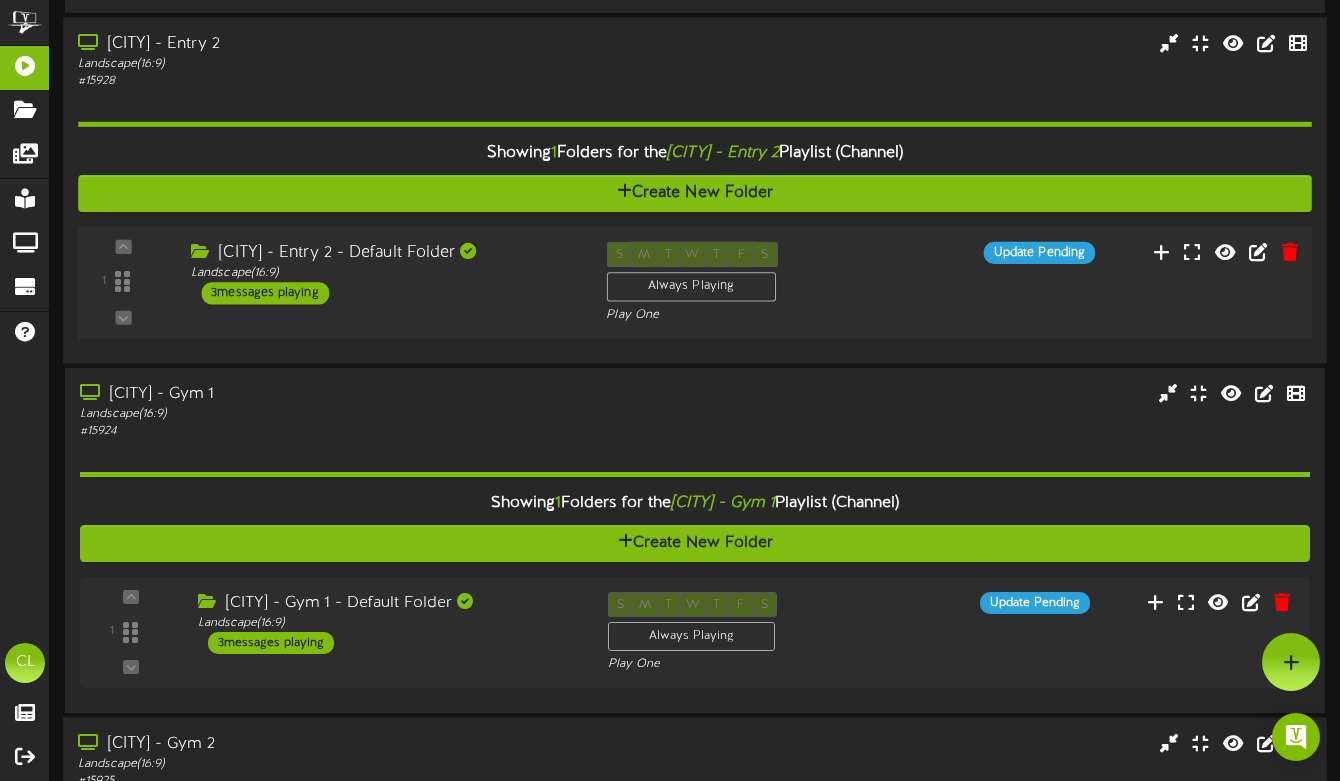 scroll, scrollTop: 251, scrollLeft: 0, axis: vertical 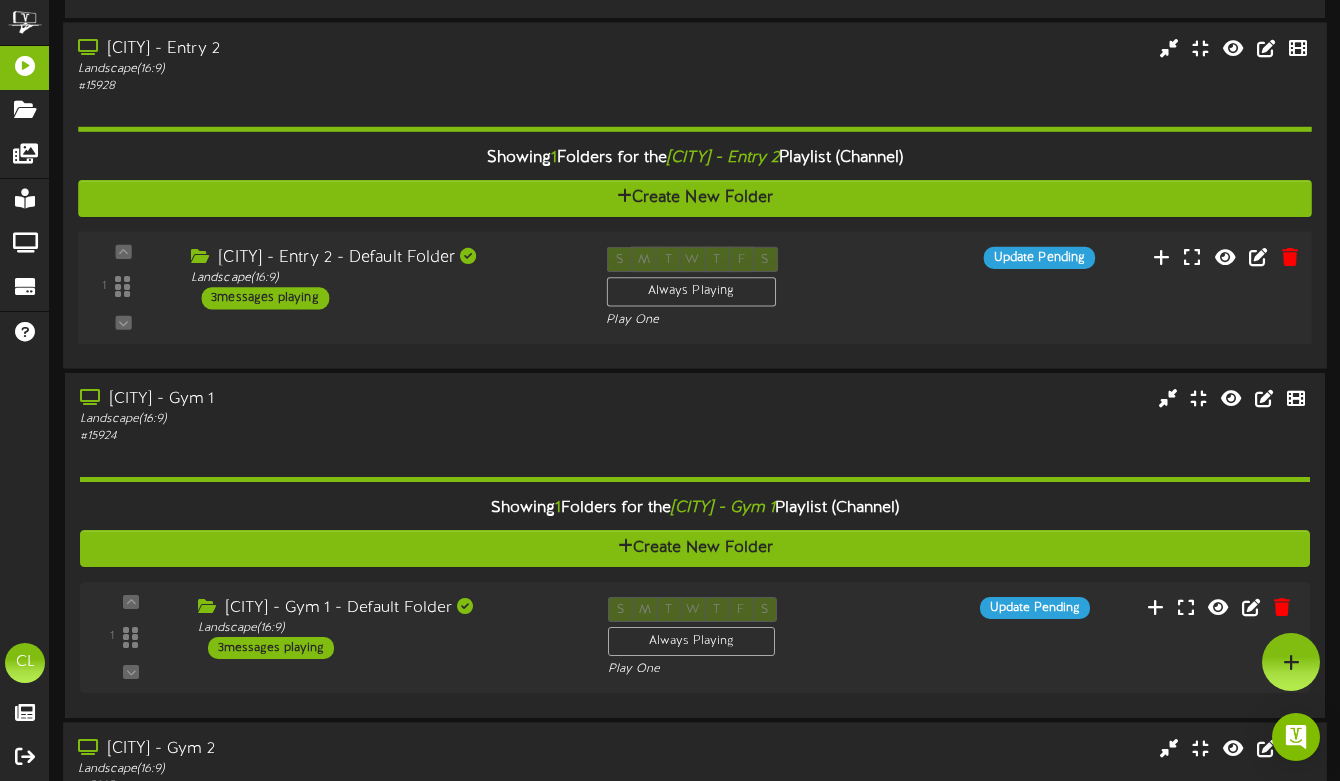 click on "[CITY] - Bay 2 - BOTTOM - Default Folder" at bounding box center (383, 278) 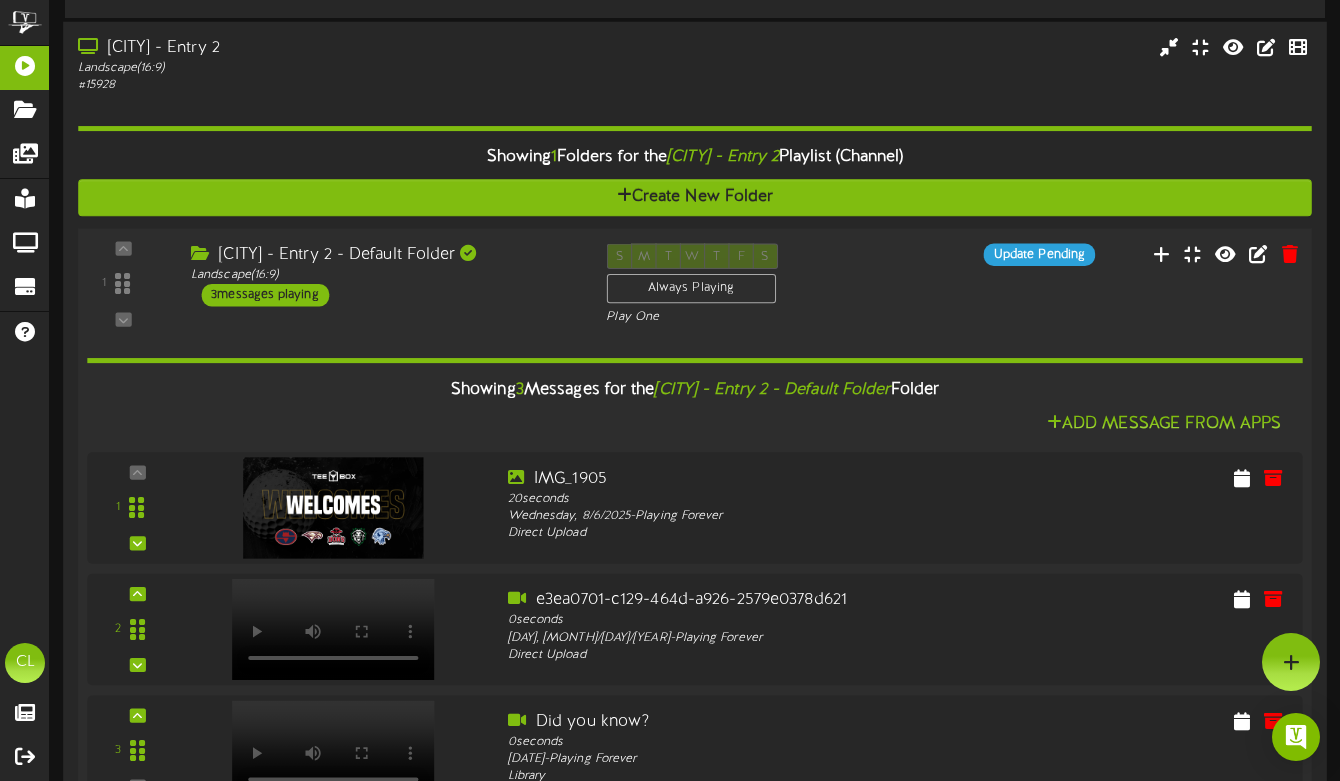 click on "[CITY] - Bay 2 - BOTTOM - Default Folder" at bounding box center [383, 274] 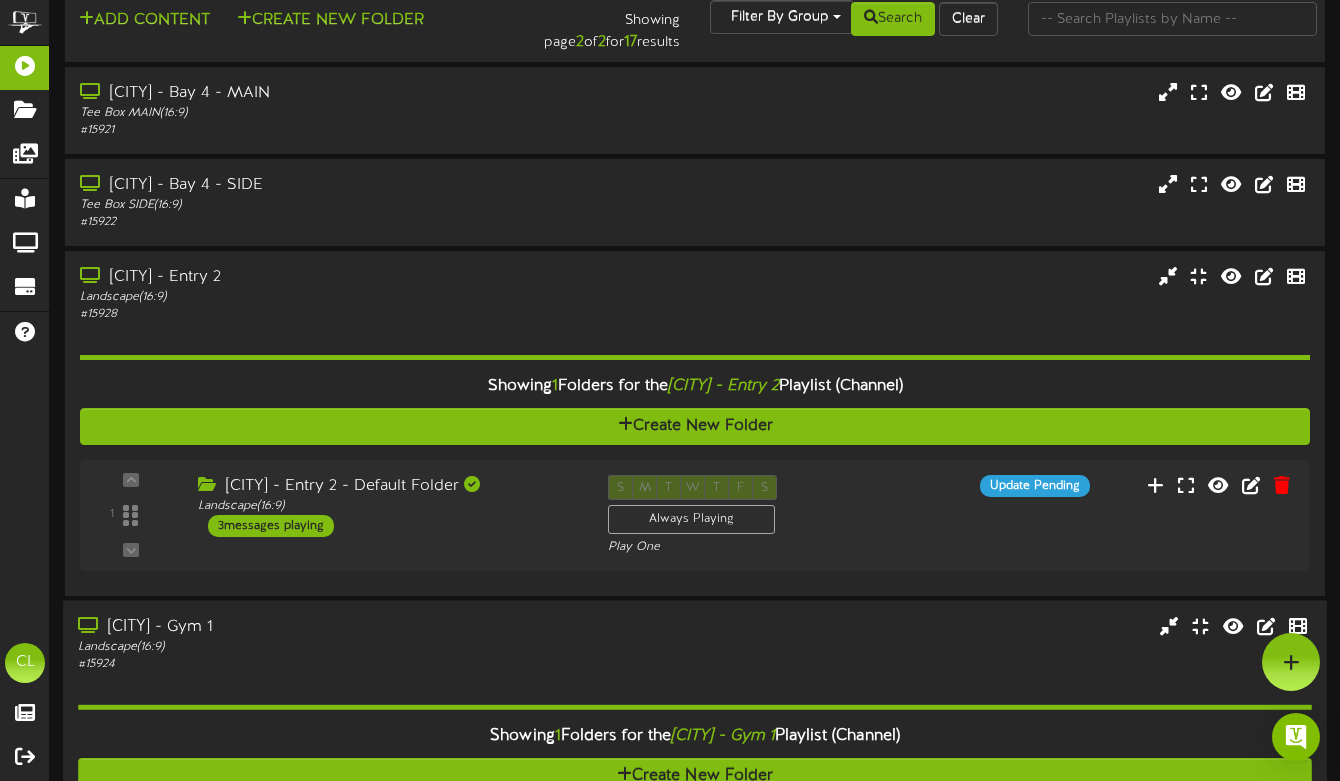 scroll, scrollTop: 0, scrollLeft: 0, axis: both 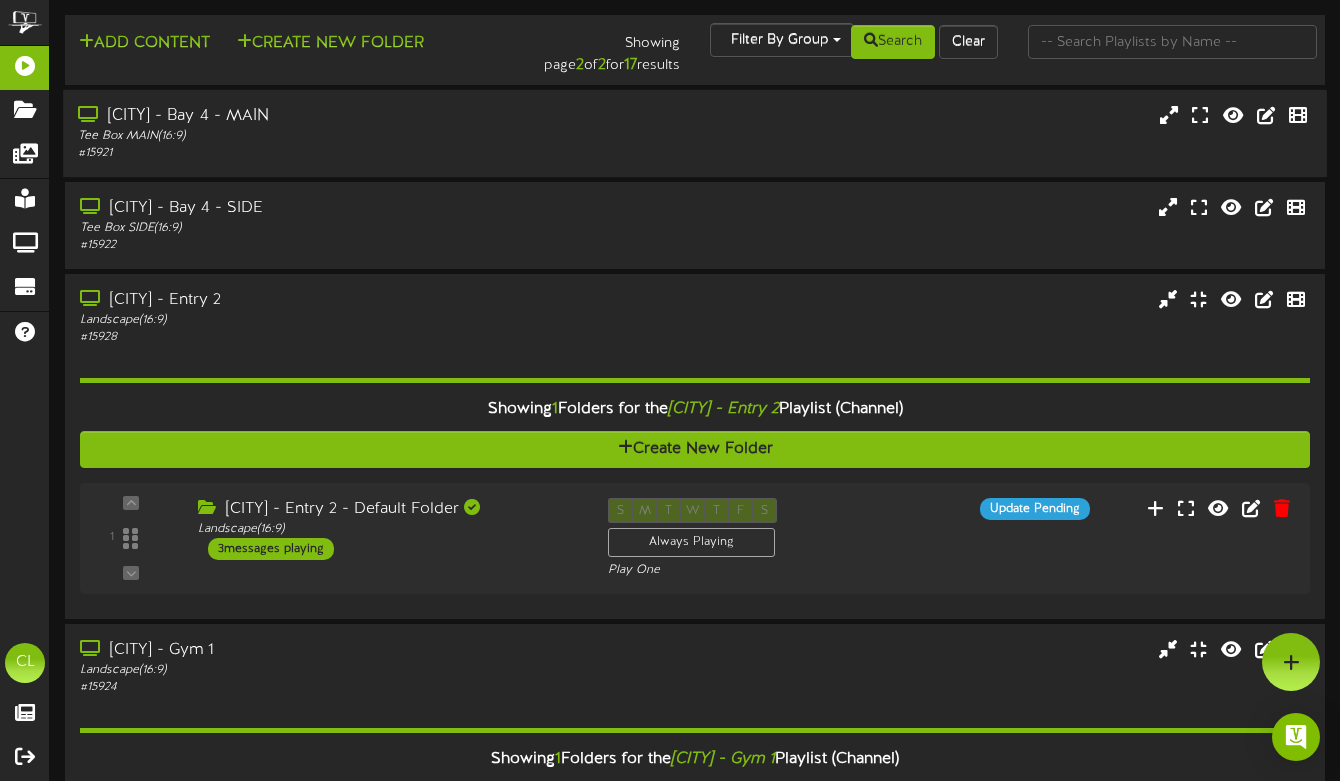 click on "Tee Box MAIN  ( 16:9 )" at bounding box center [326, 136] 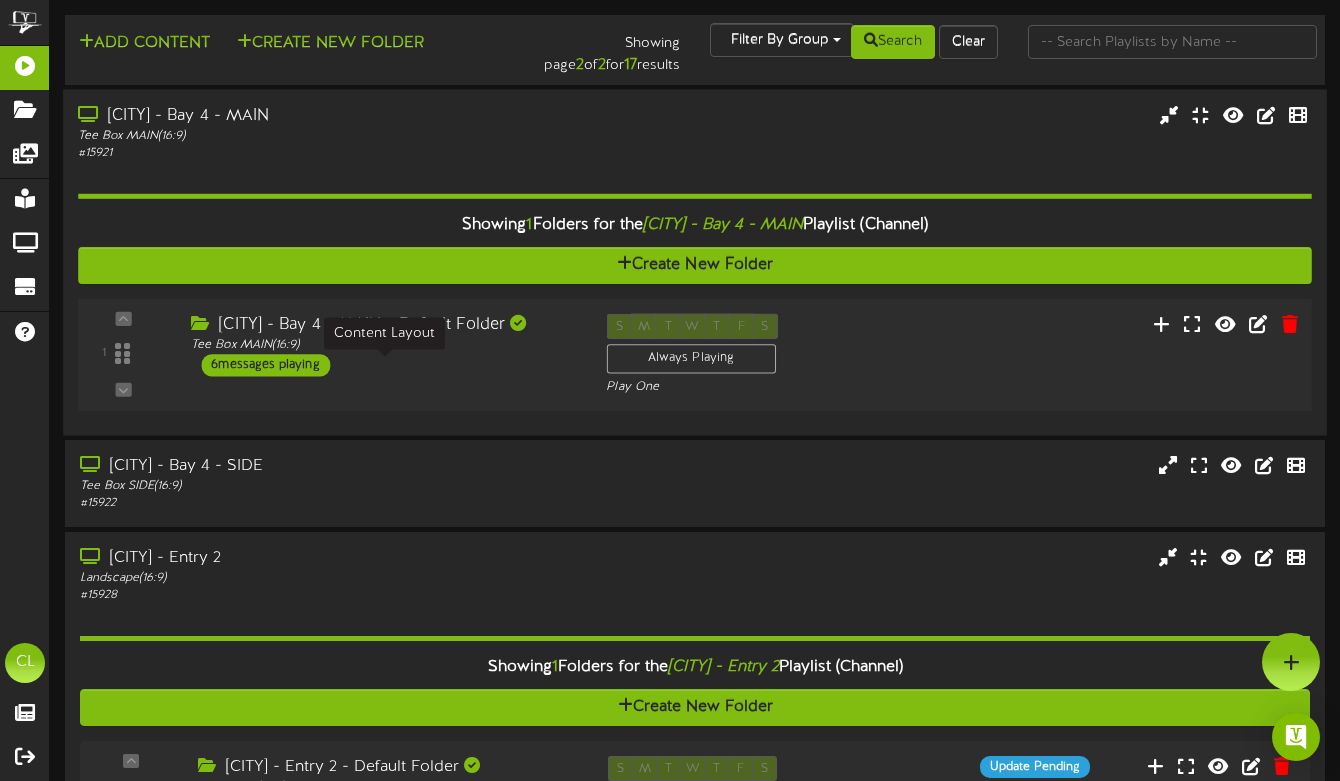 click on "Tee Box MAIN  ( 16:9 )" at bounding box center (383, 345) 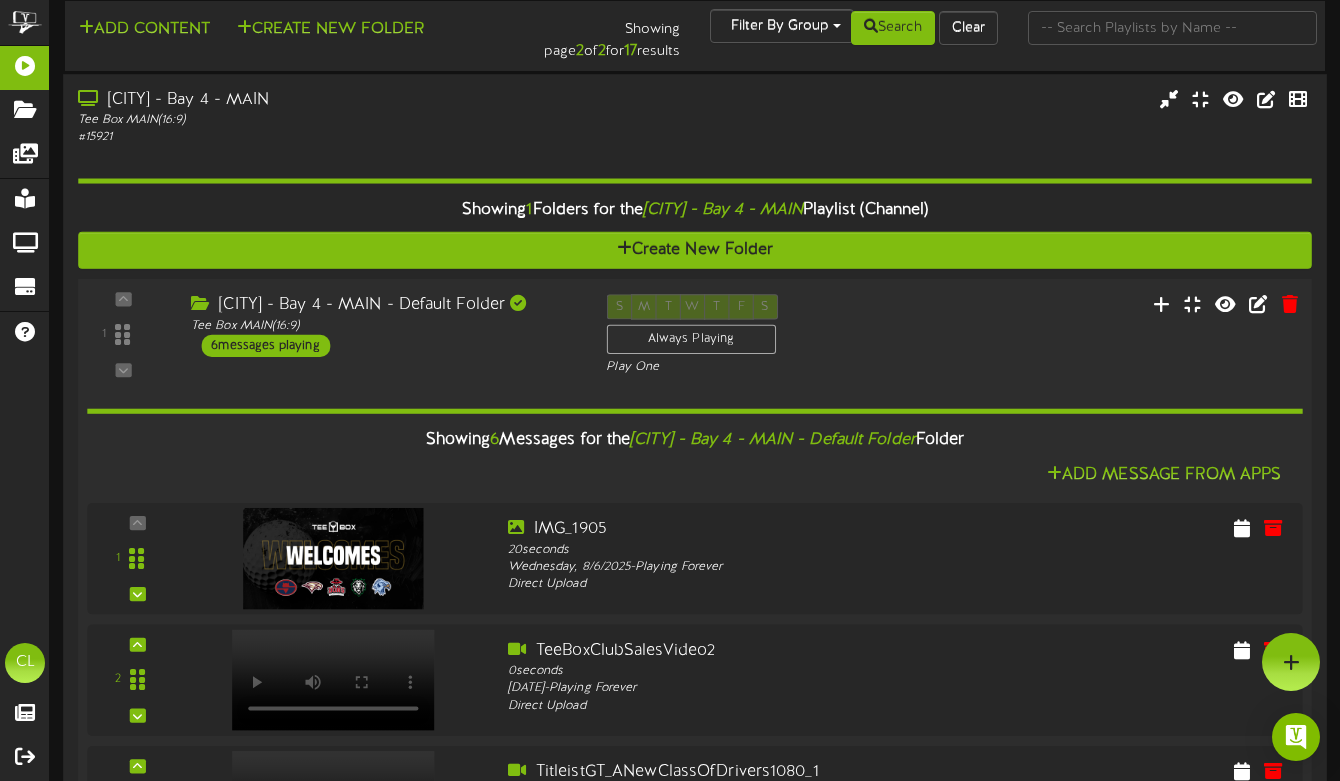 scroll, scrollTop: 0, scrollLeft: 0, axis: both 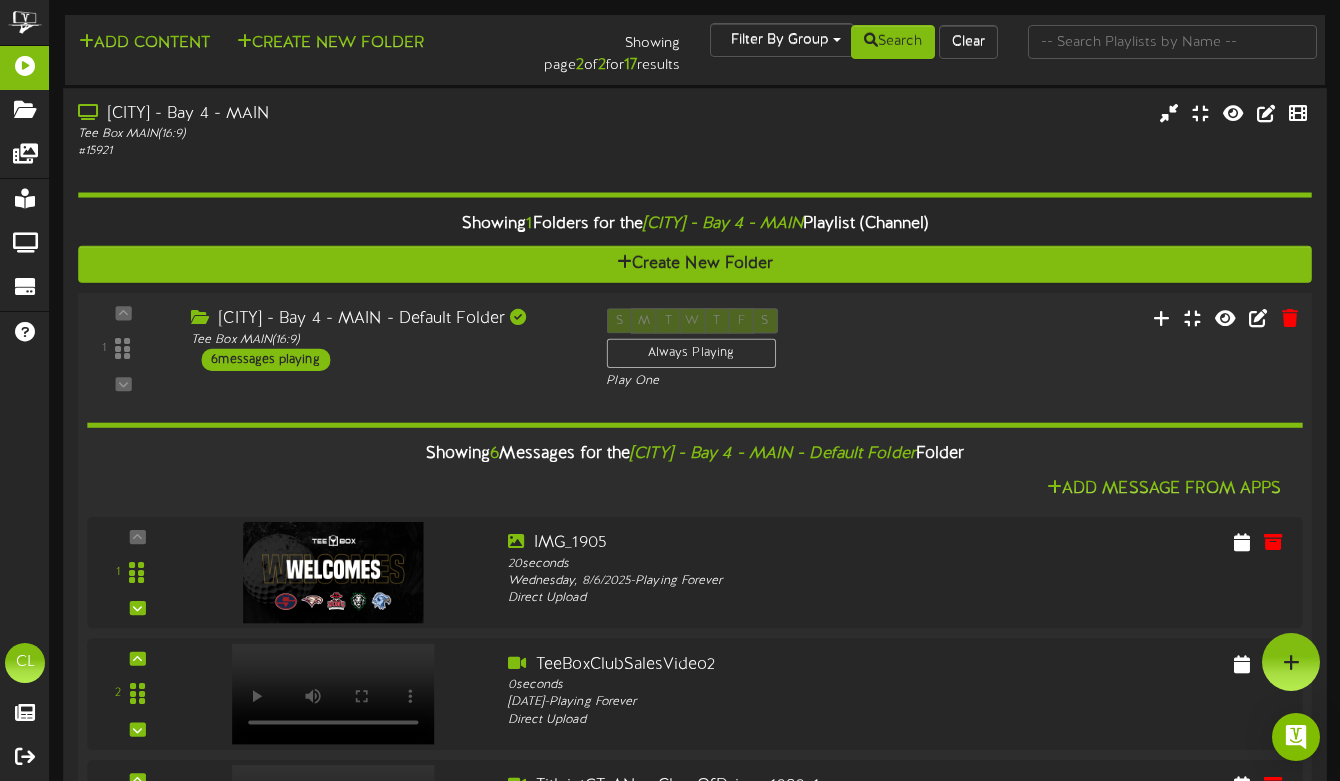 click on "S
M
T
W
T
F
S
Always Playing
Play One" at bounding box center (747, 349) 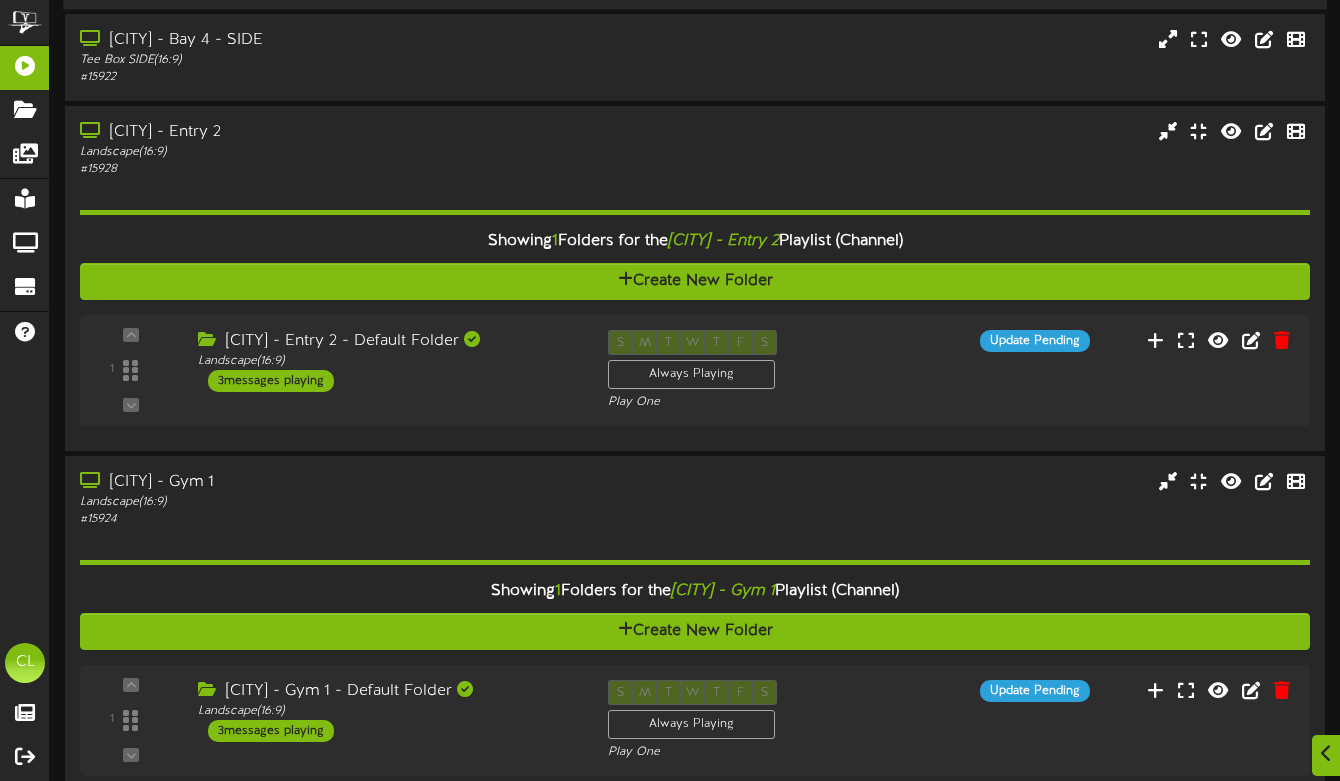 scroll, scrollTop: 1066, scrollLeft: 0, axis: vertical 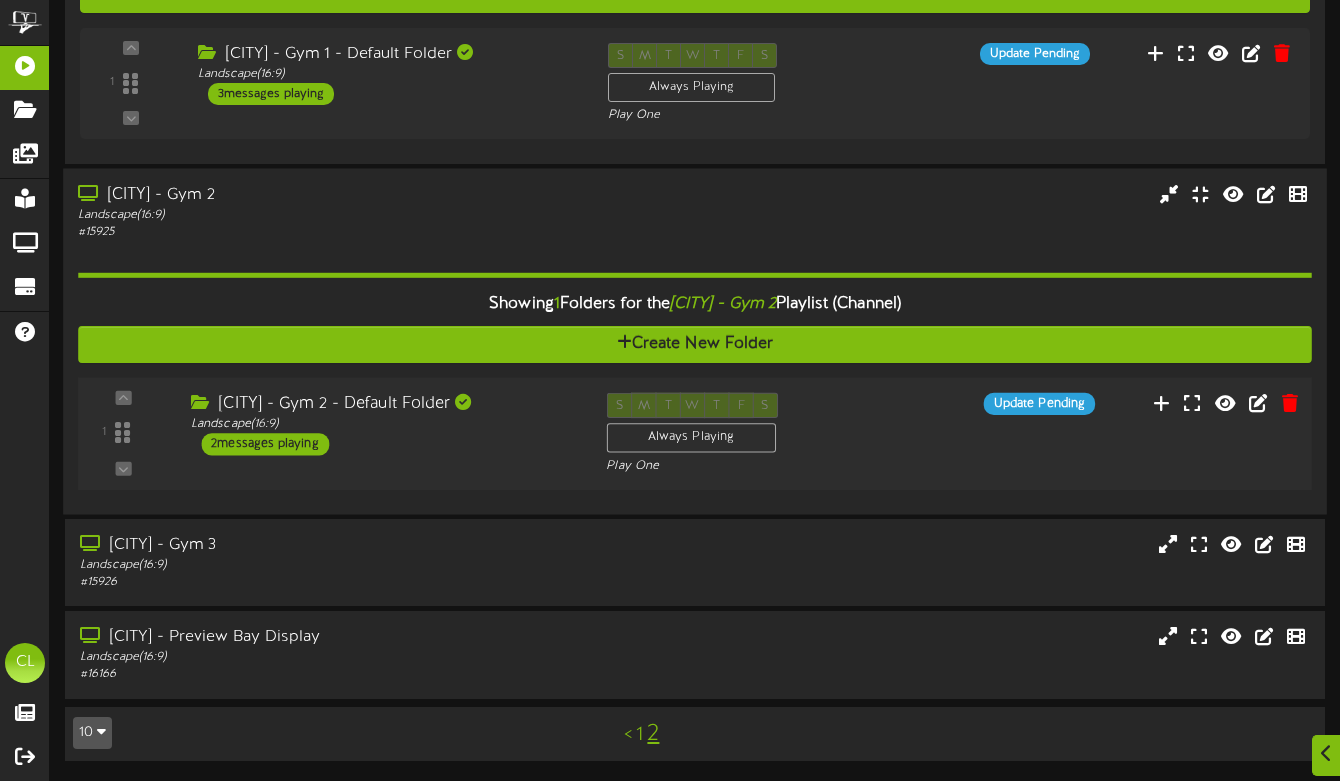 click on "1" at bounding box center [639, 735] 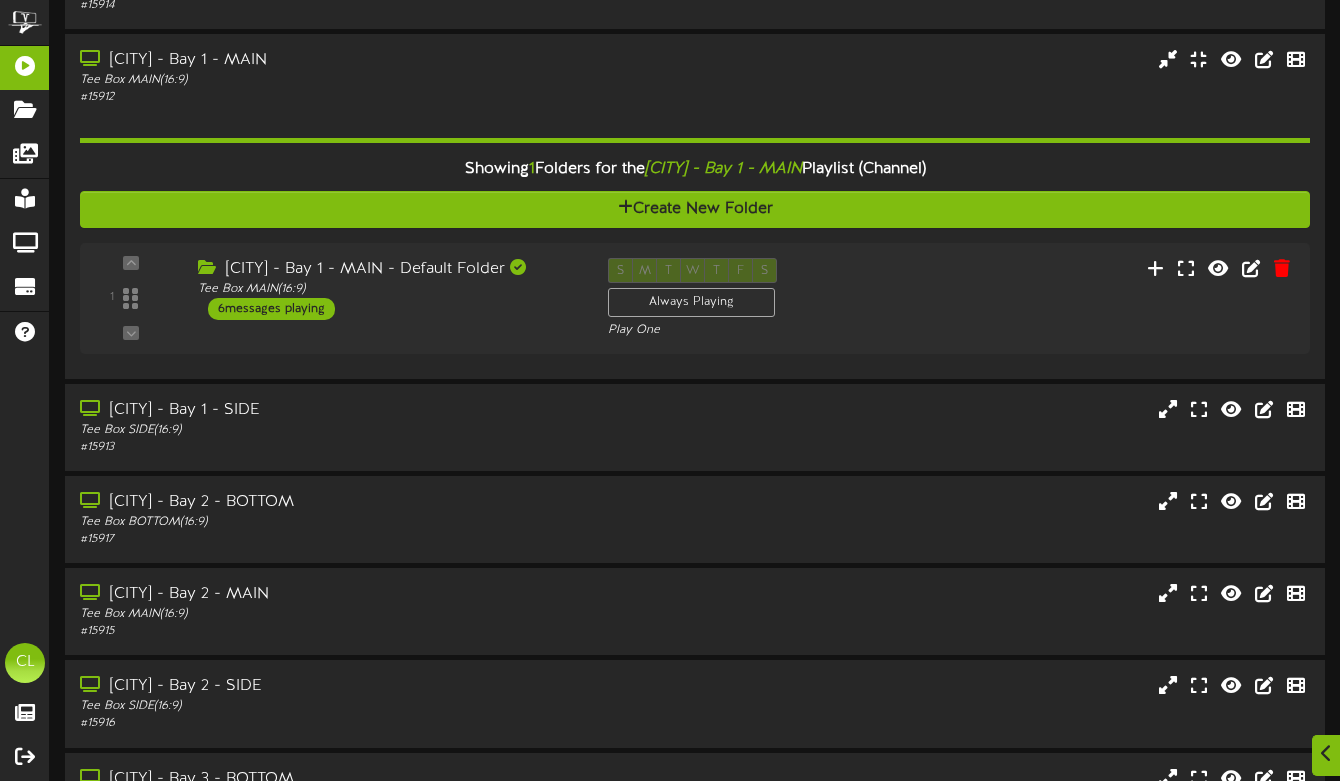 scroll, scrollTop: 192, scrollLeft: 0, axis: vertical 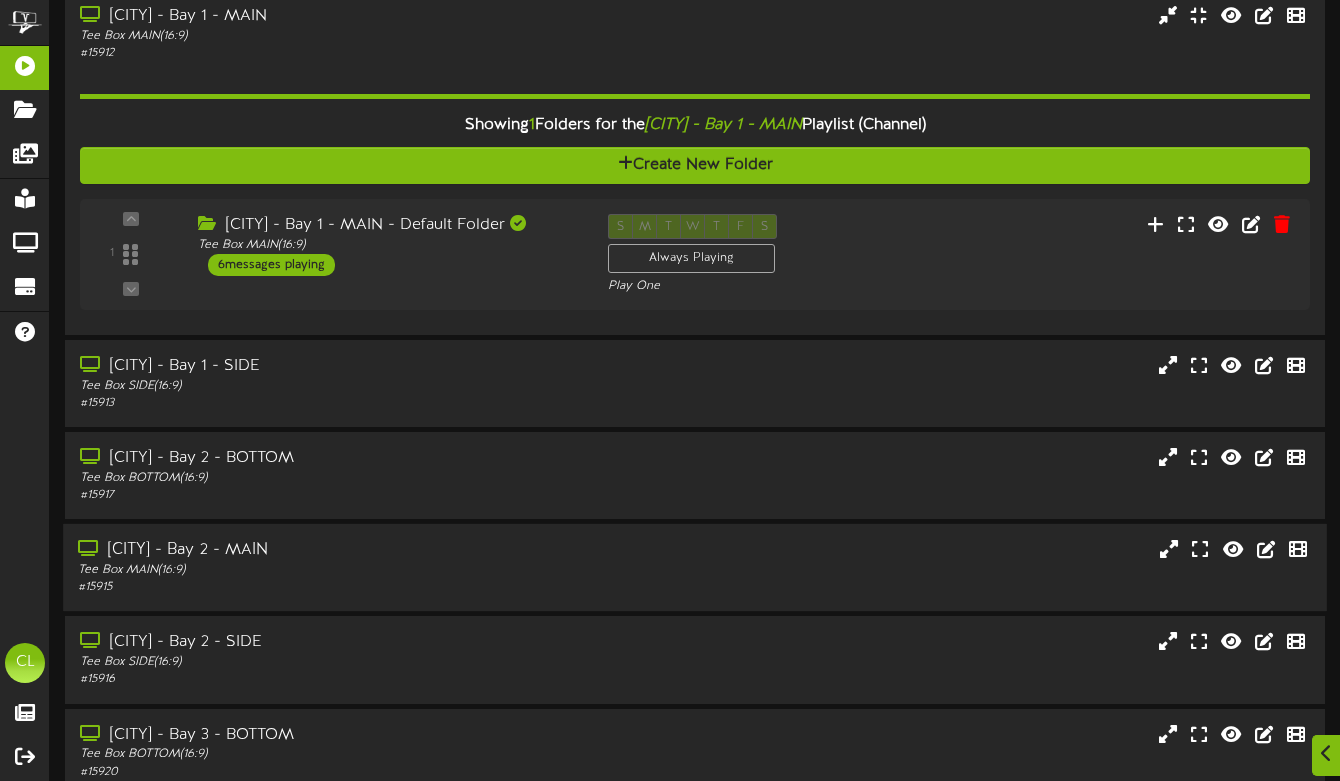 click on "Tee Box MAIN  ( 16:9 )" at bounding box center (326, 570) 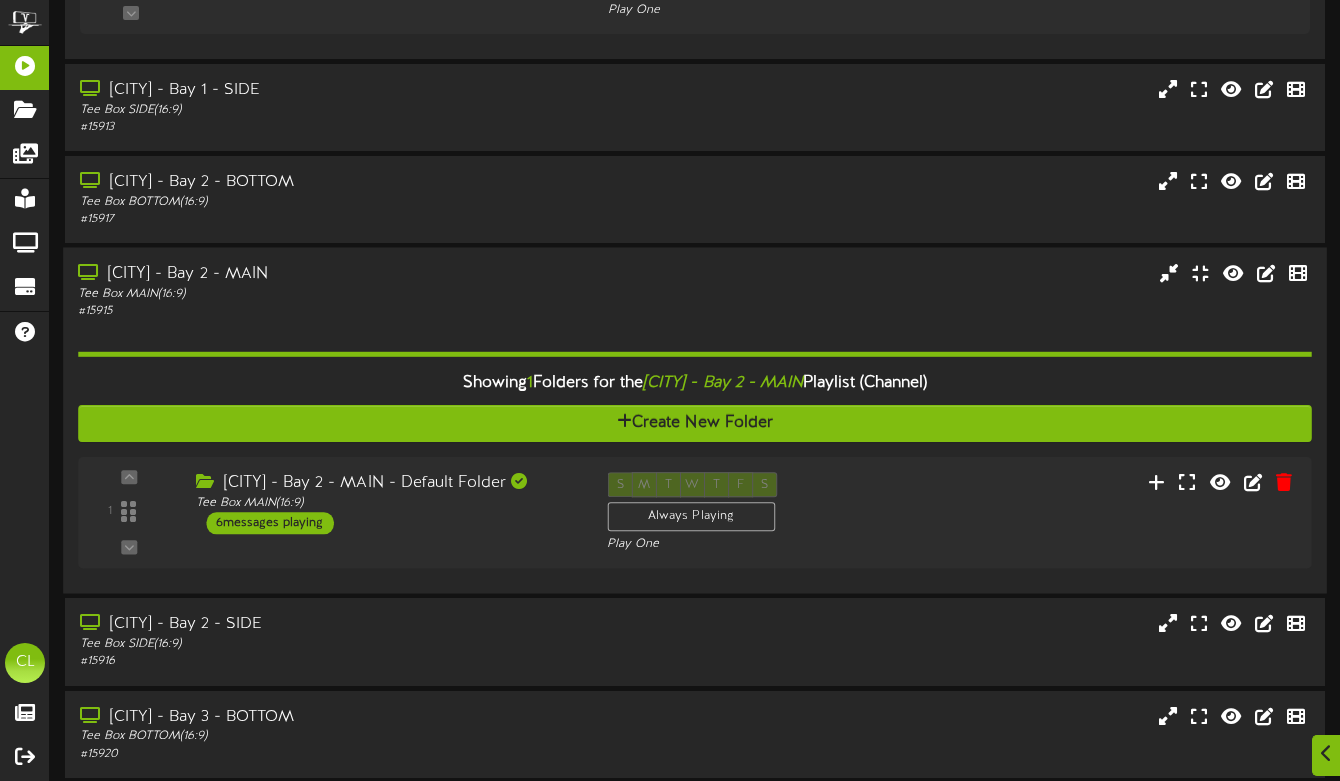 scroll, scrollTop: 478, scrollLeft: 0, axis: vertical 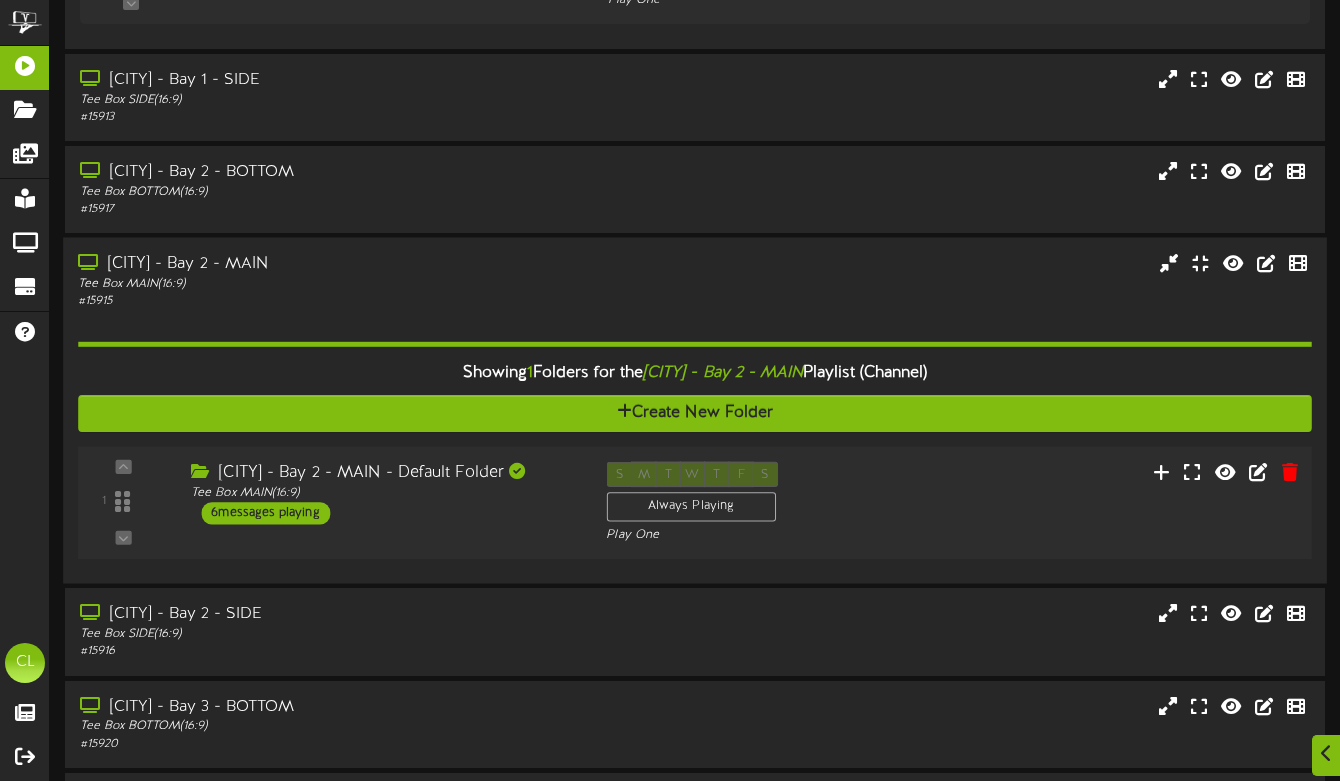 click on "[CITY] - Bay 2 - MAIN - Default Folder
Tee Box MAIN  ( 16:9 )
6  messages playing" at bounding box center (383, 493) 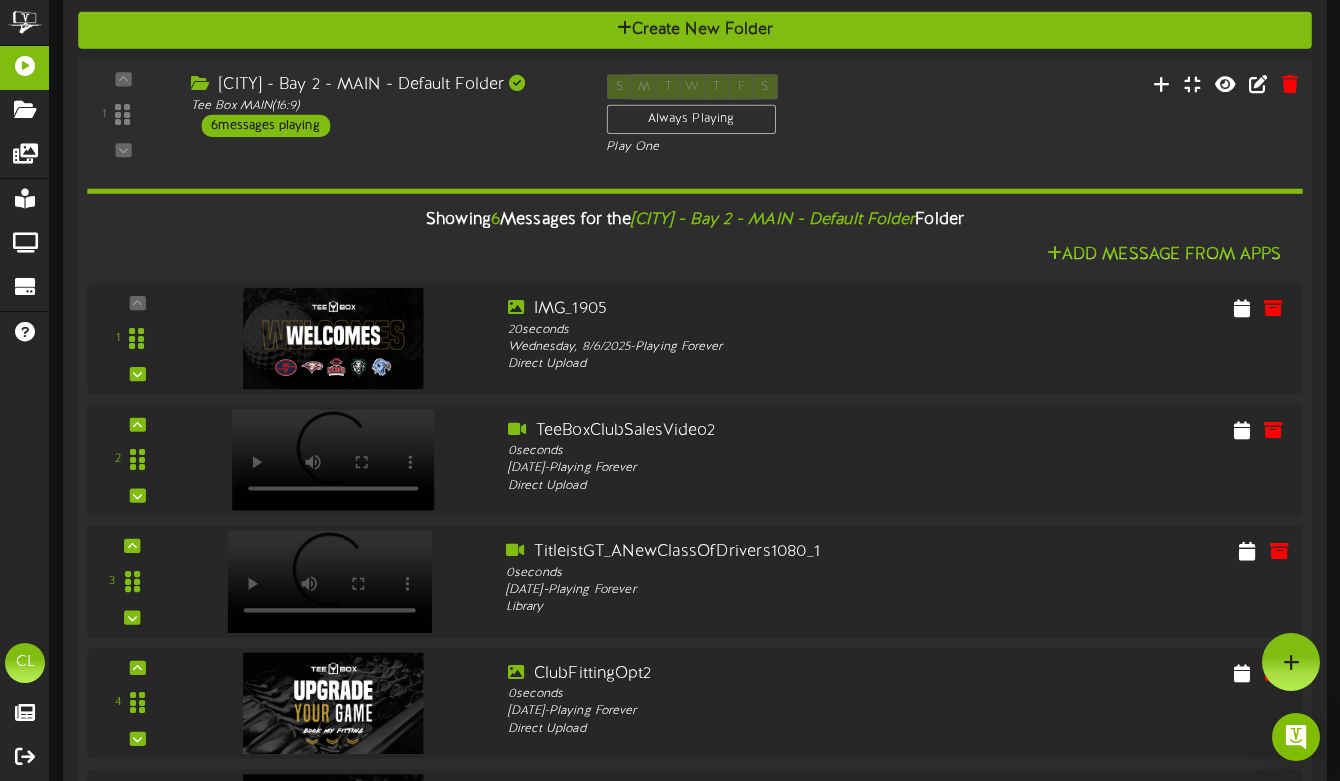 scroll, scrollTop: 855, scrollLeft: 0, axis: vertical 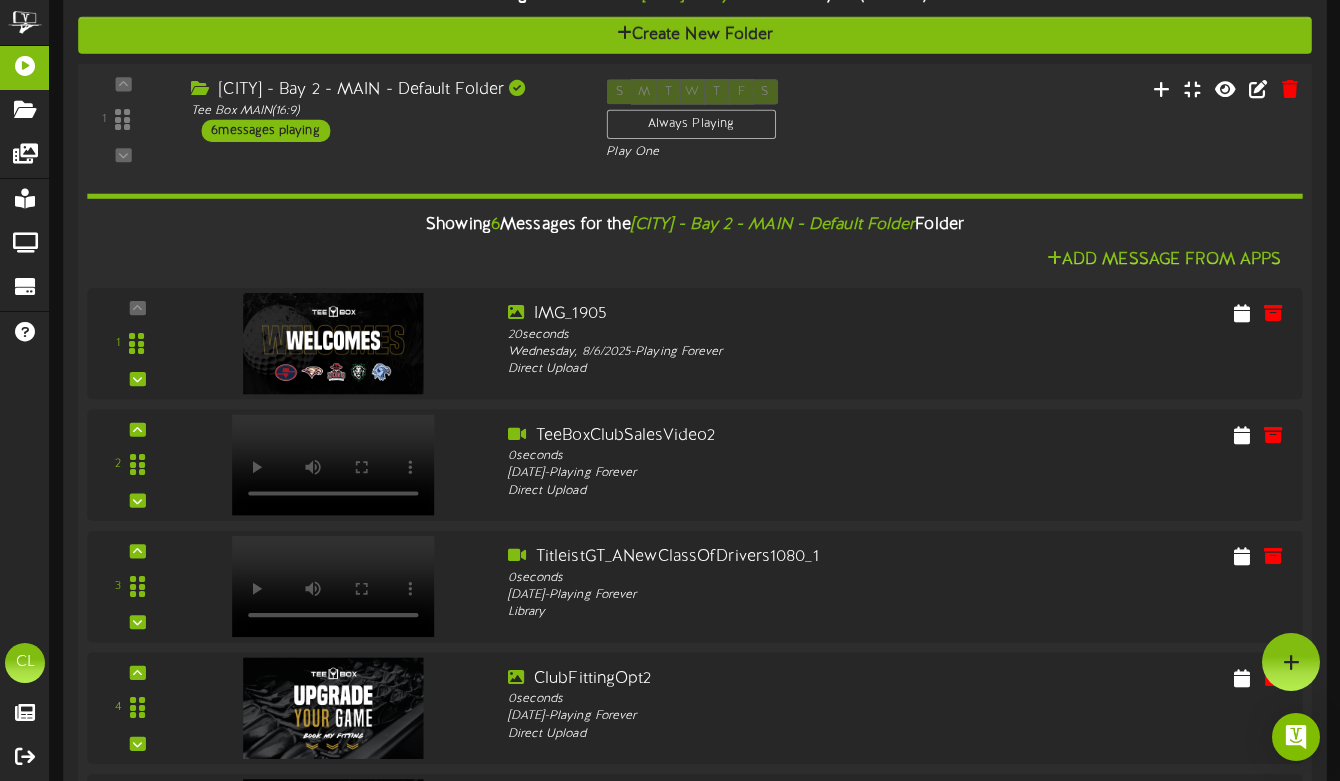 click on "1
( 16:9" at bounding box center [695, 120] 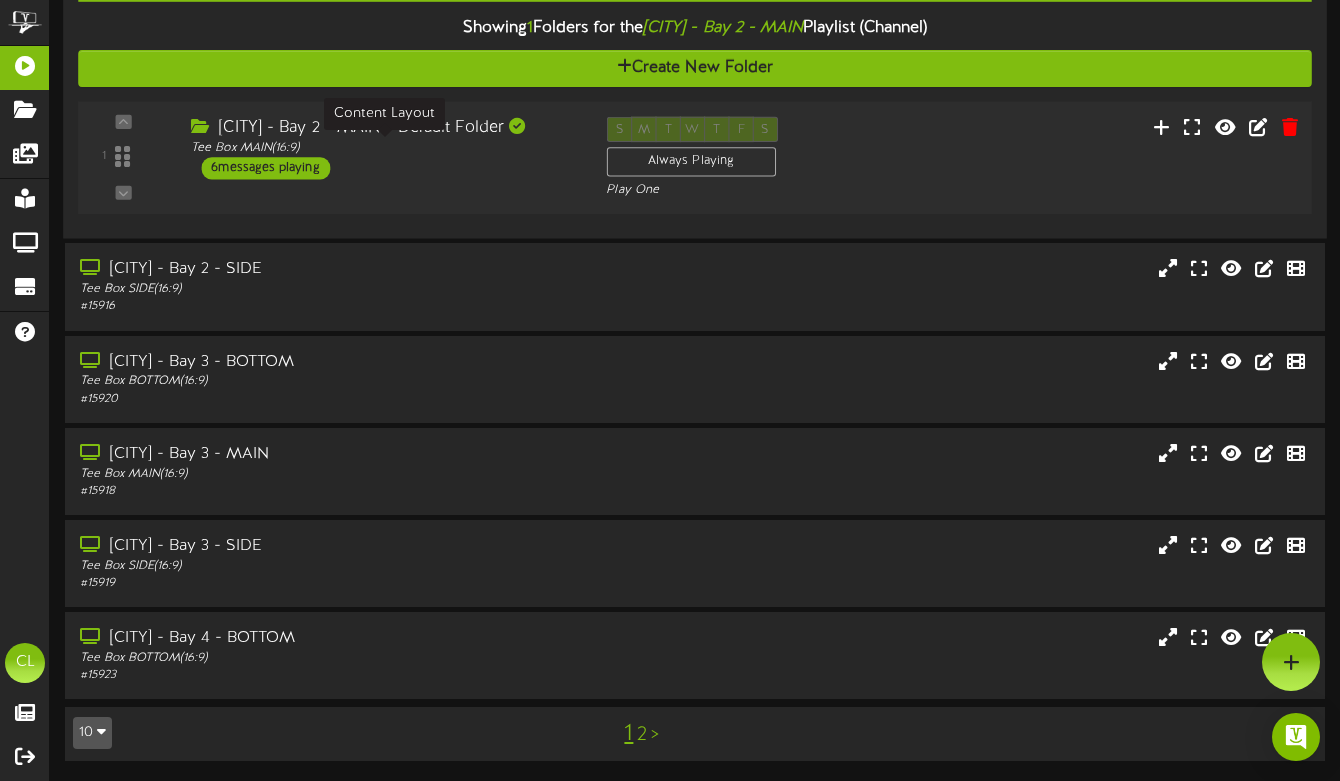 scroll, scrollTop: 823, scrollLeft: 0, axis: vertical 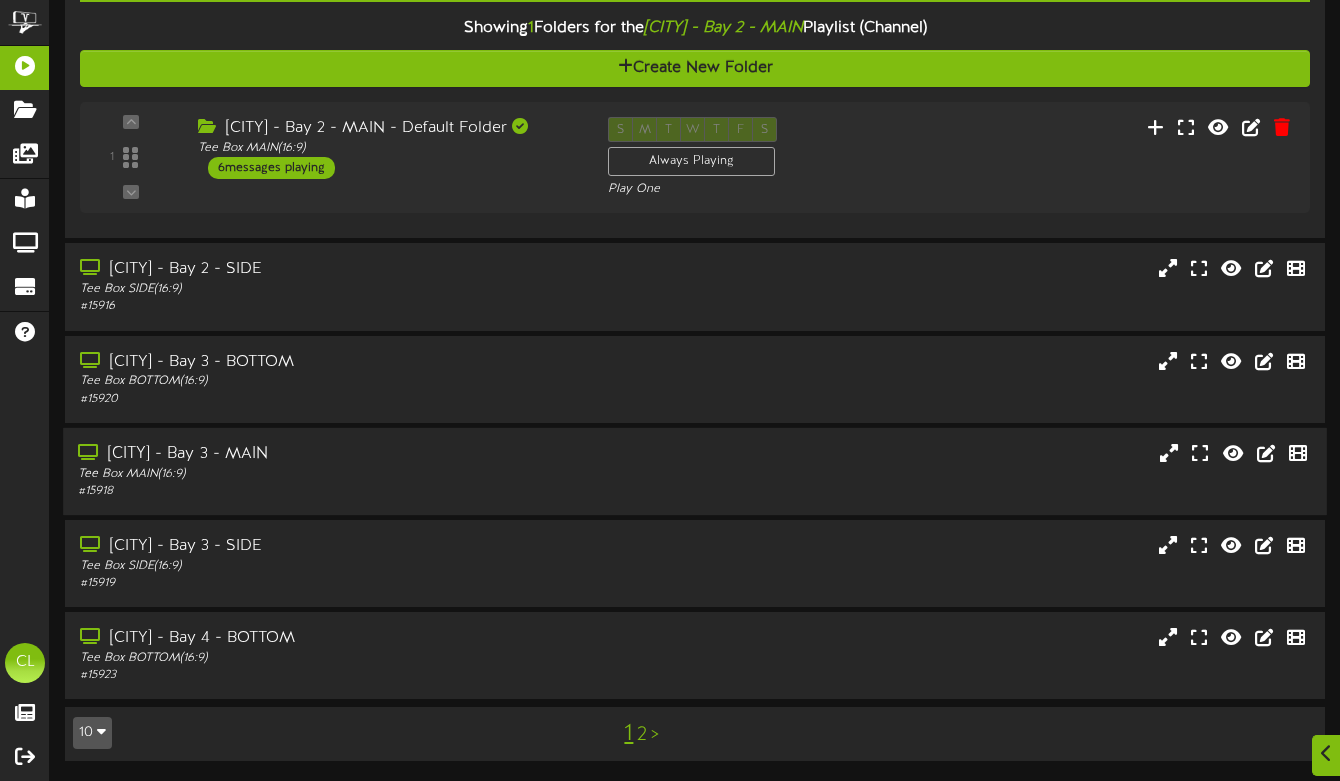 click on "# 15918" at bounding box center (326, 491) 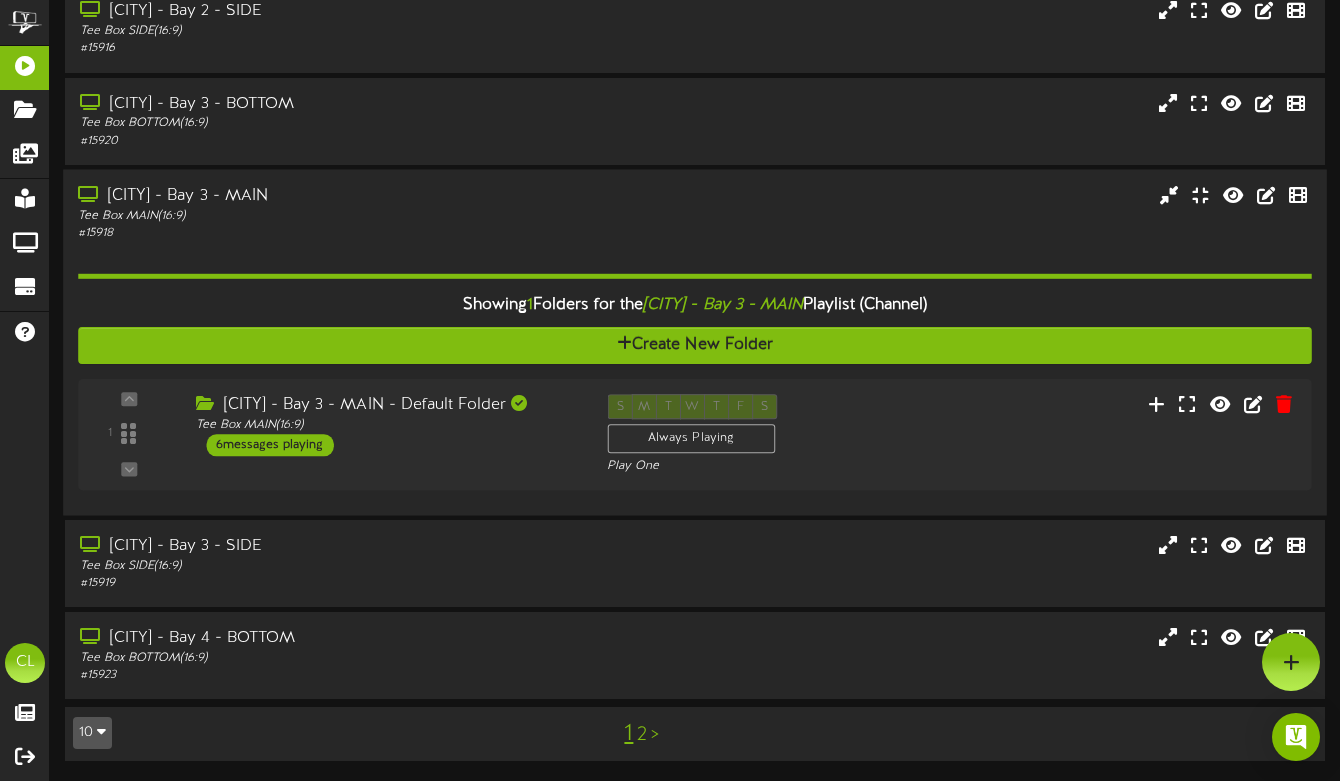 click on "1
Tee Box MAIN" at bounding box center [695, 435] 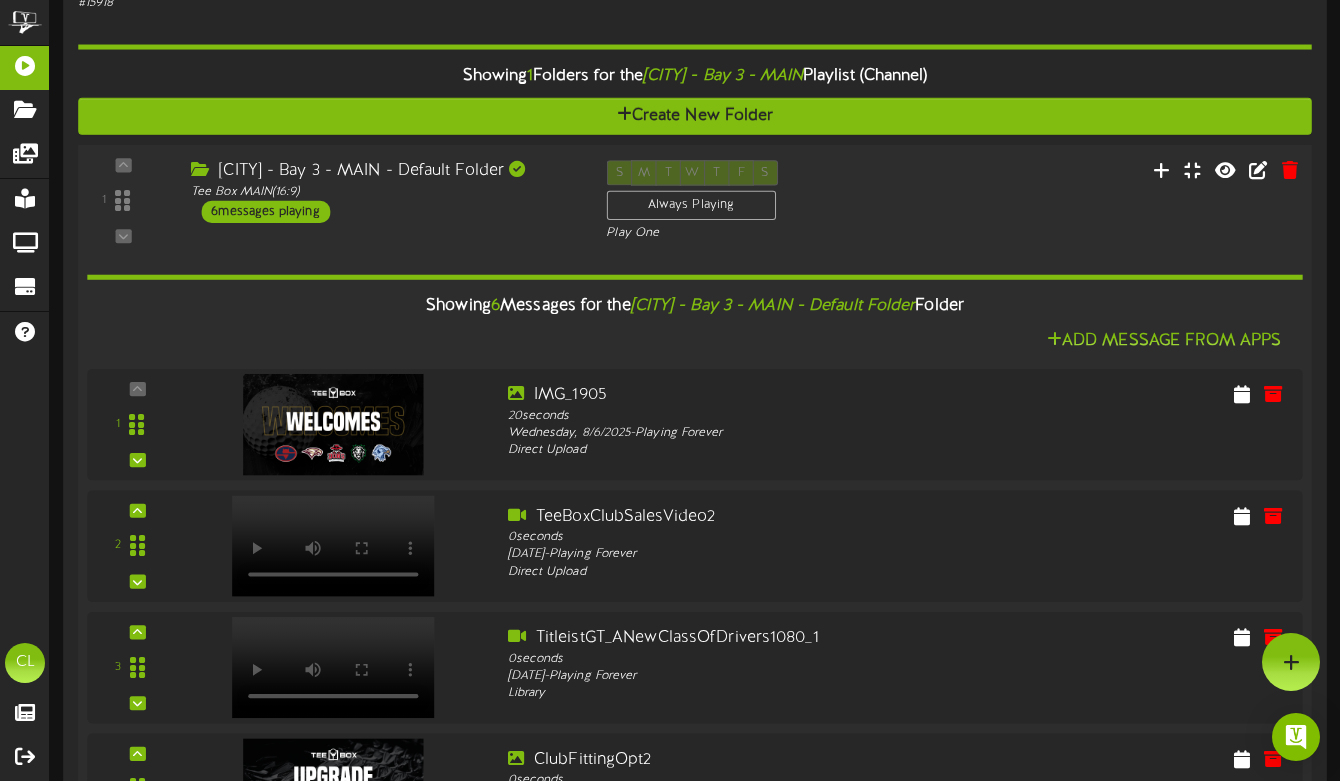 click on "1
( 16:9" at bounding box center (695, 201) 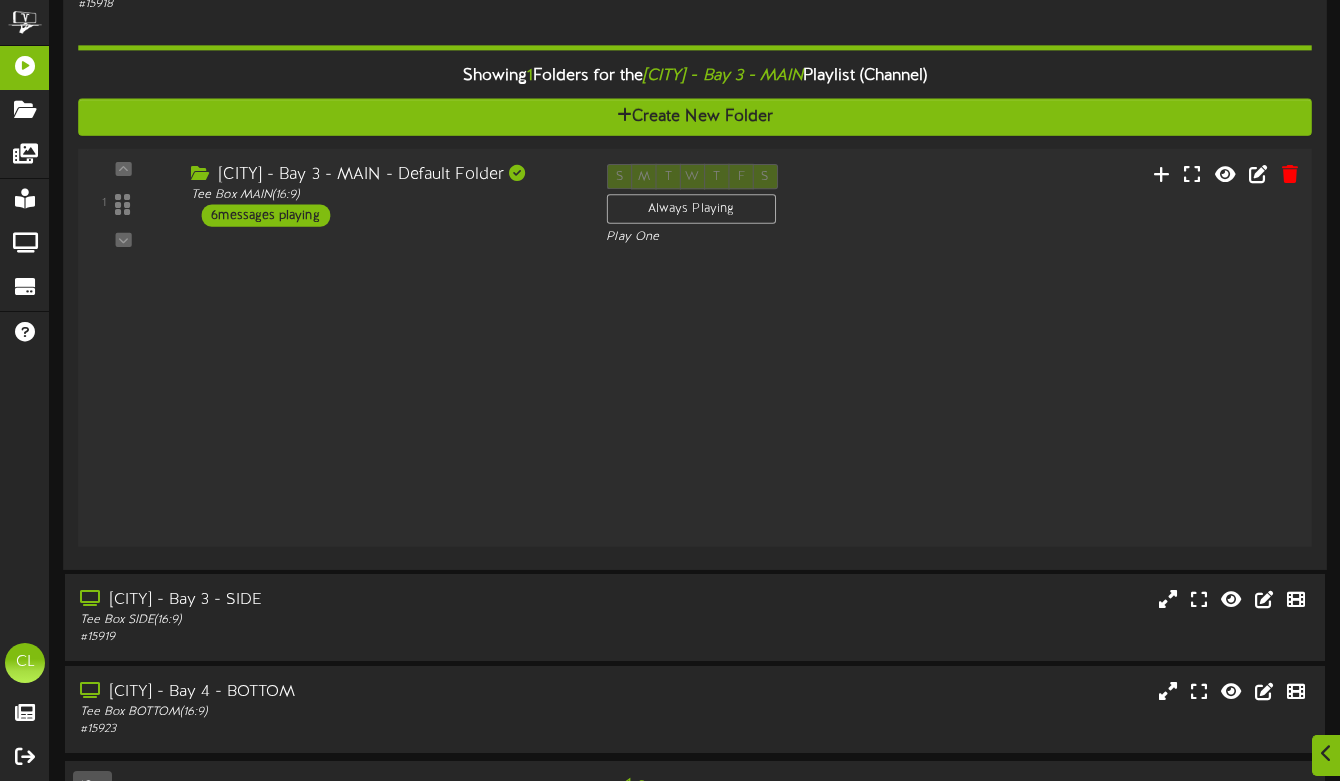 scroll, scrollTop: 1081, scrollLeft: 0, axis: vertical 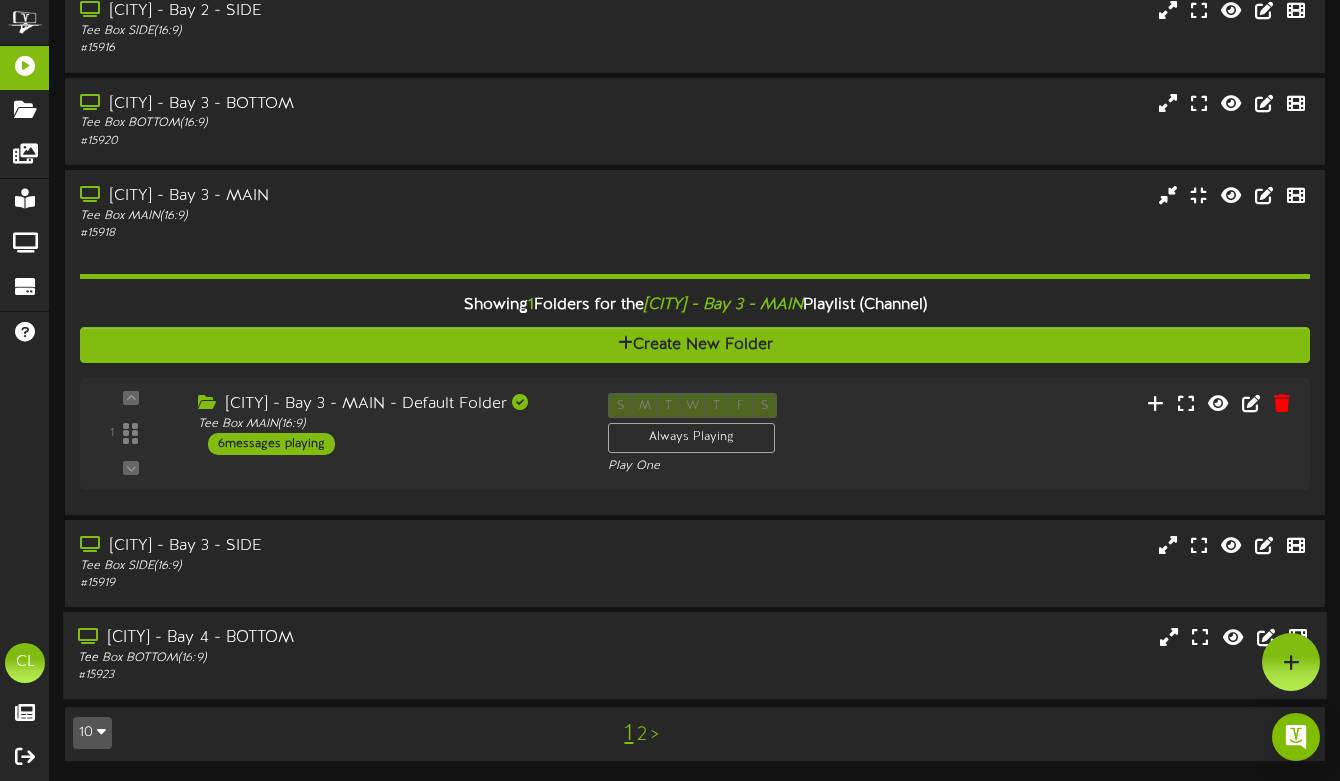 click on "Tee Box BOTTOM  ( 16:9 )" at bounding box center [326, 658] 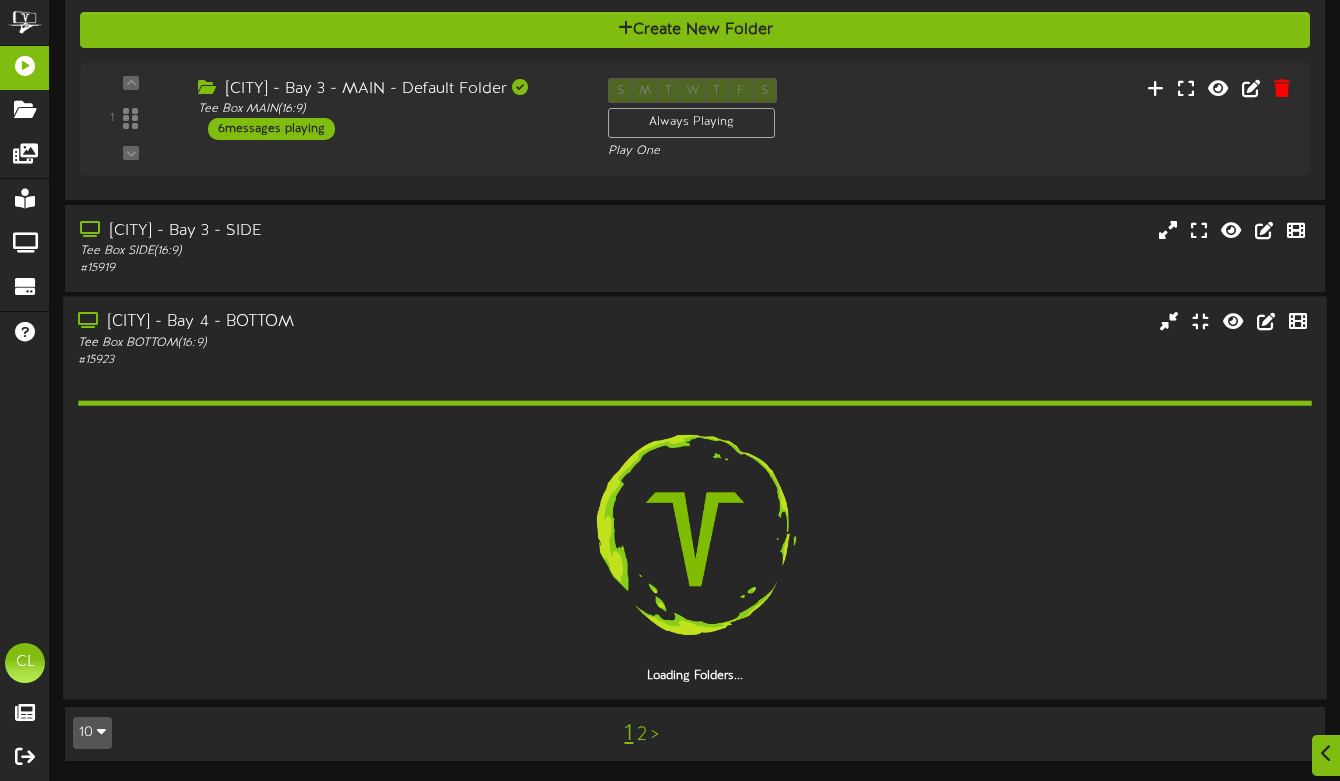scroll, scrollTop: 1343, scrollLeft: 0, axis: vertical 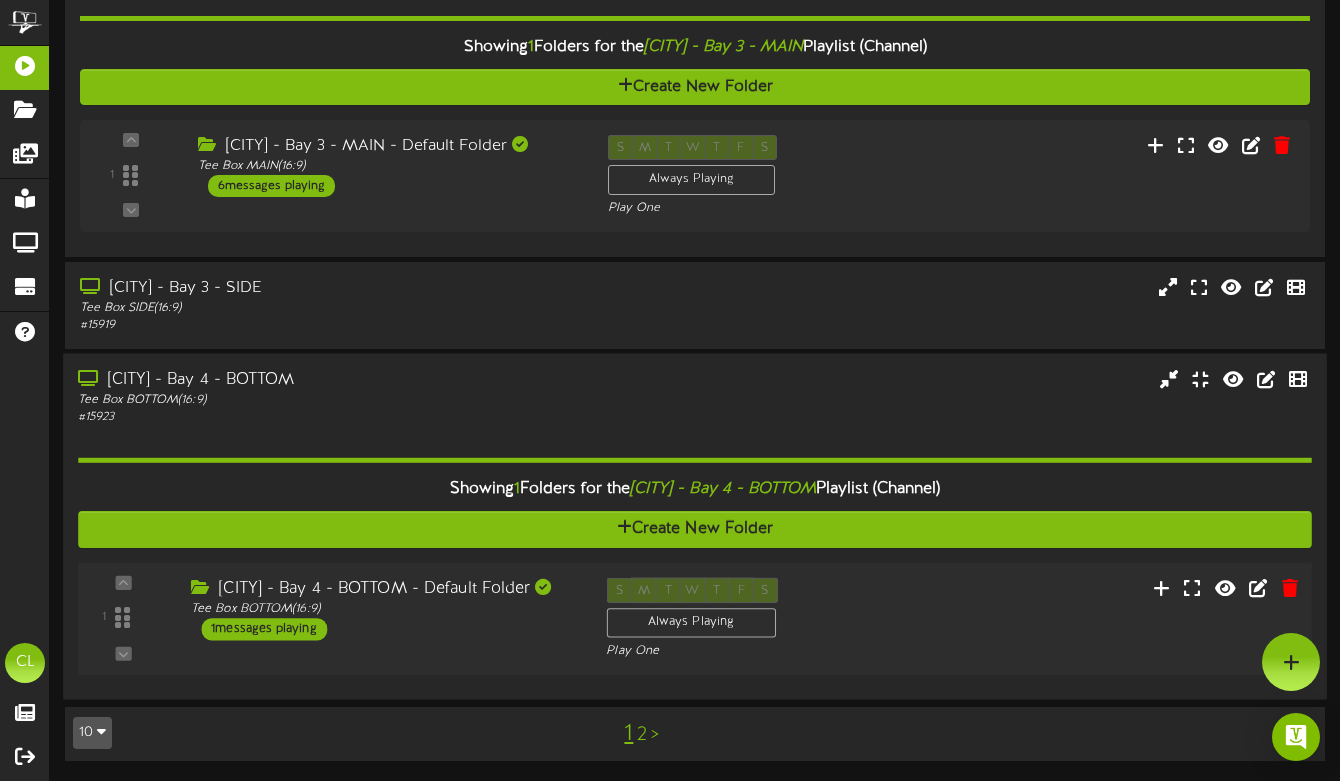 click on "[CITY] - Bay 4 - BOTTOM - Default Folder
Tee Box BOTTOM  ( 16:9 )
1  messages playing" at bounding box center [383, 608] 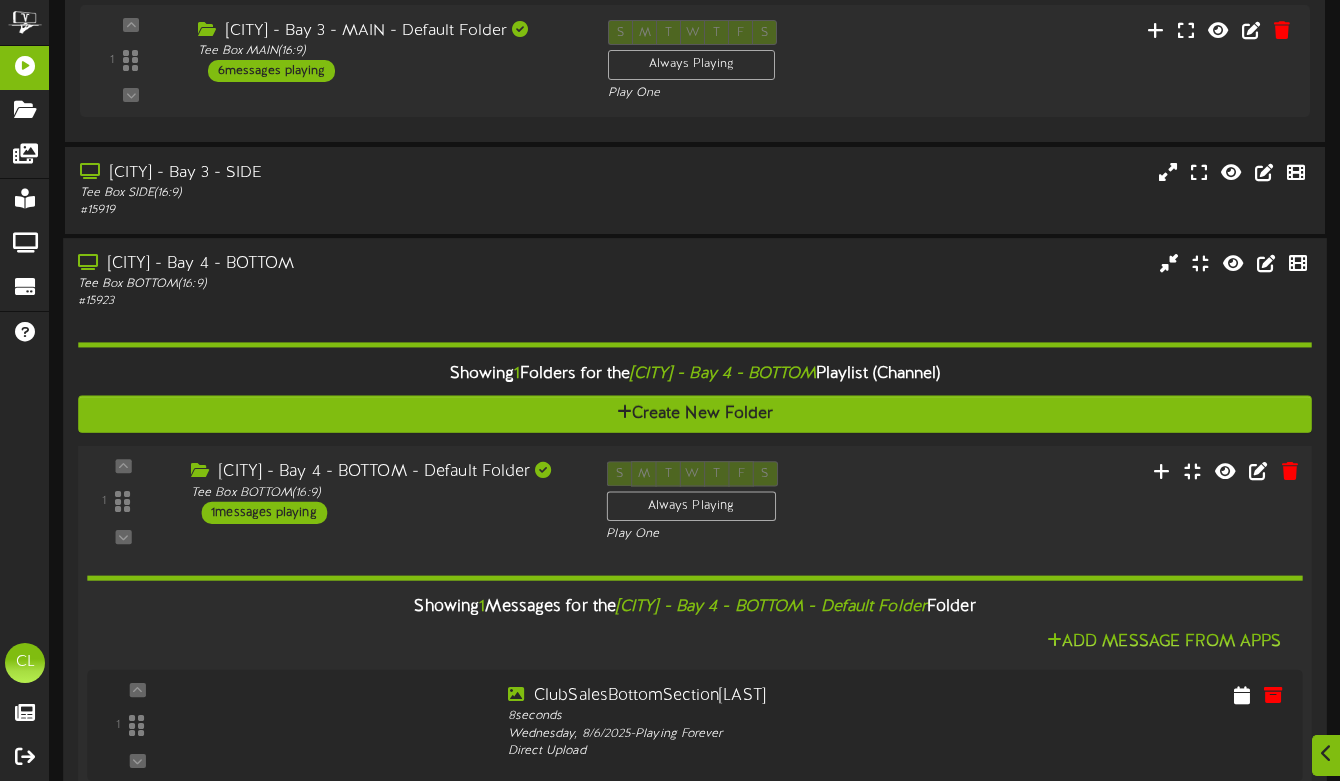 scroll, scrollTop: 1587, scrollLeft: 0, axis: vertical 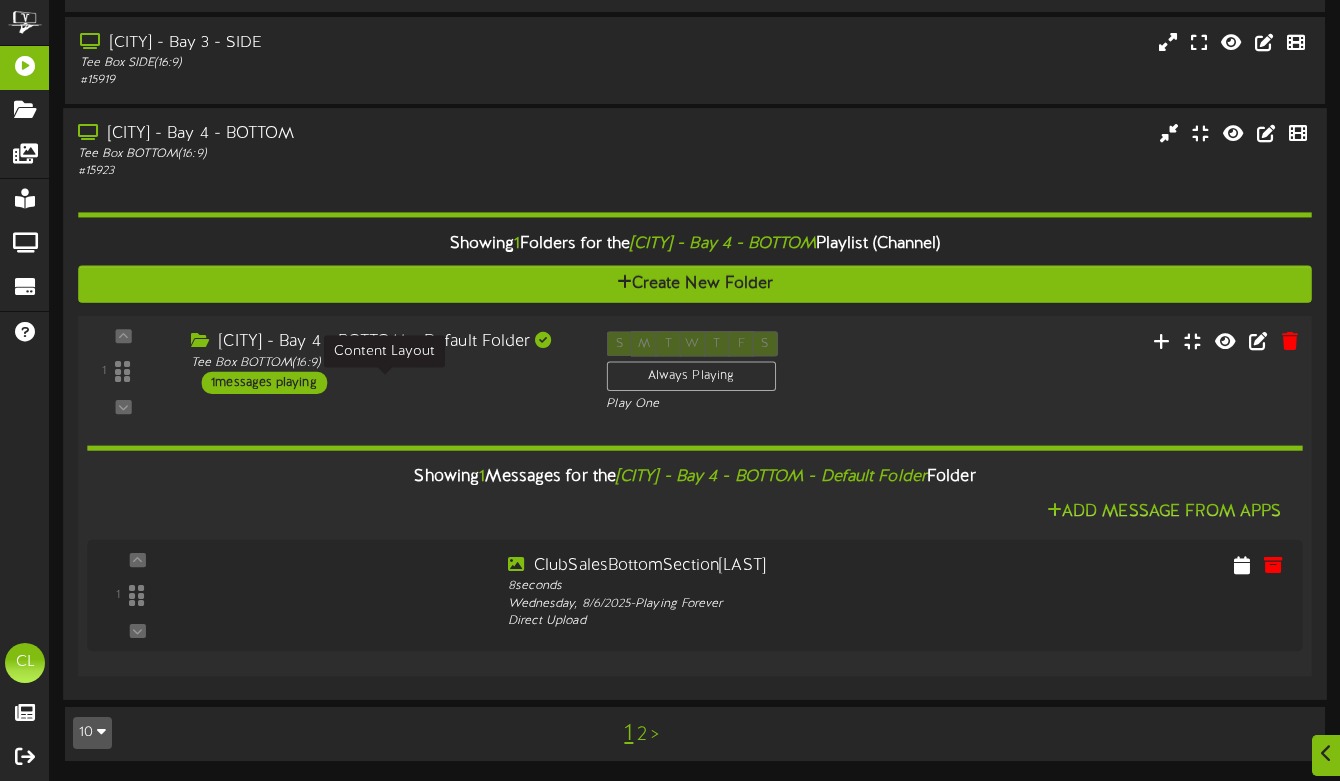 click on "Tee Box BOTTOM  ( 16:9 )" at bounding box center (383, 362) 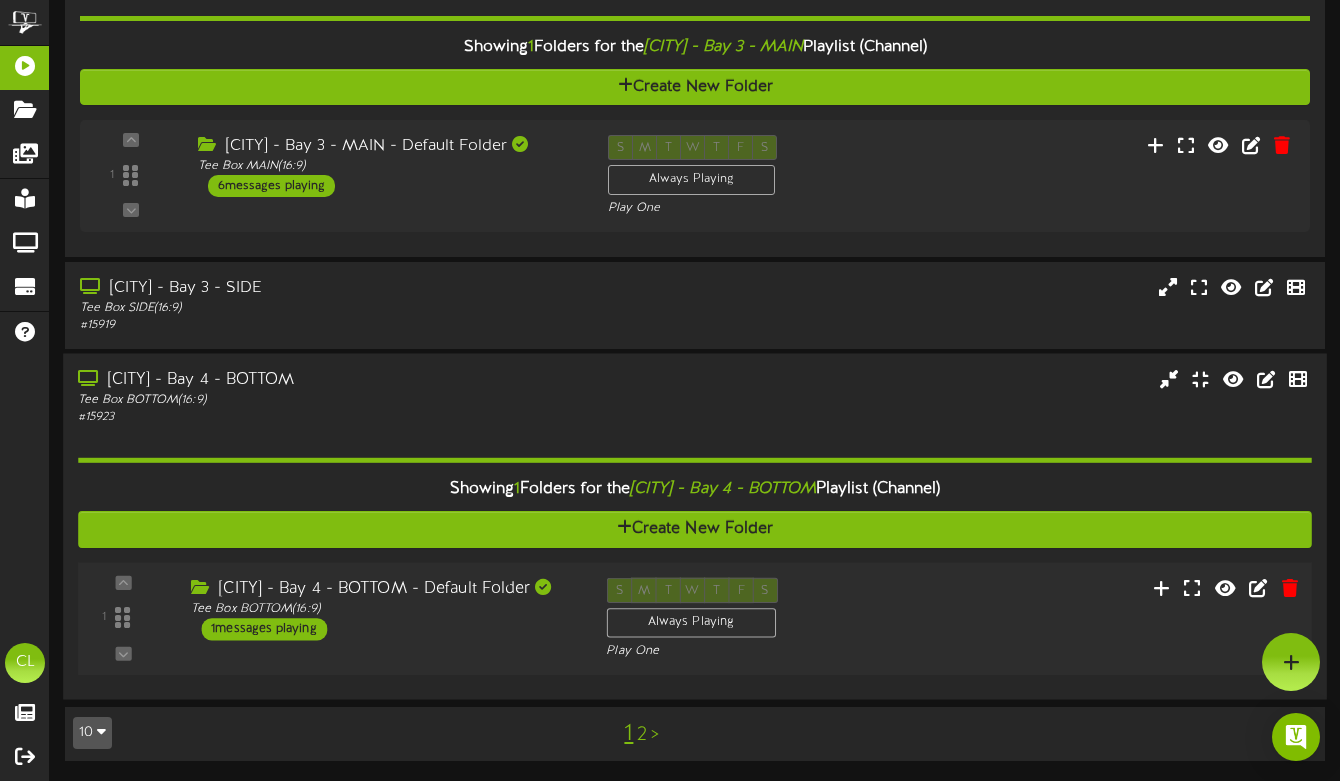 scroll, scrollTop: 1343, scrollLeft: 0, axis: vertical 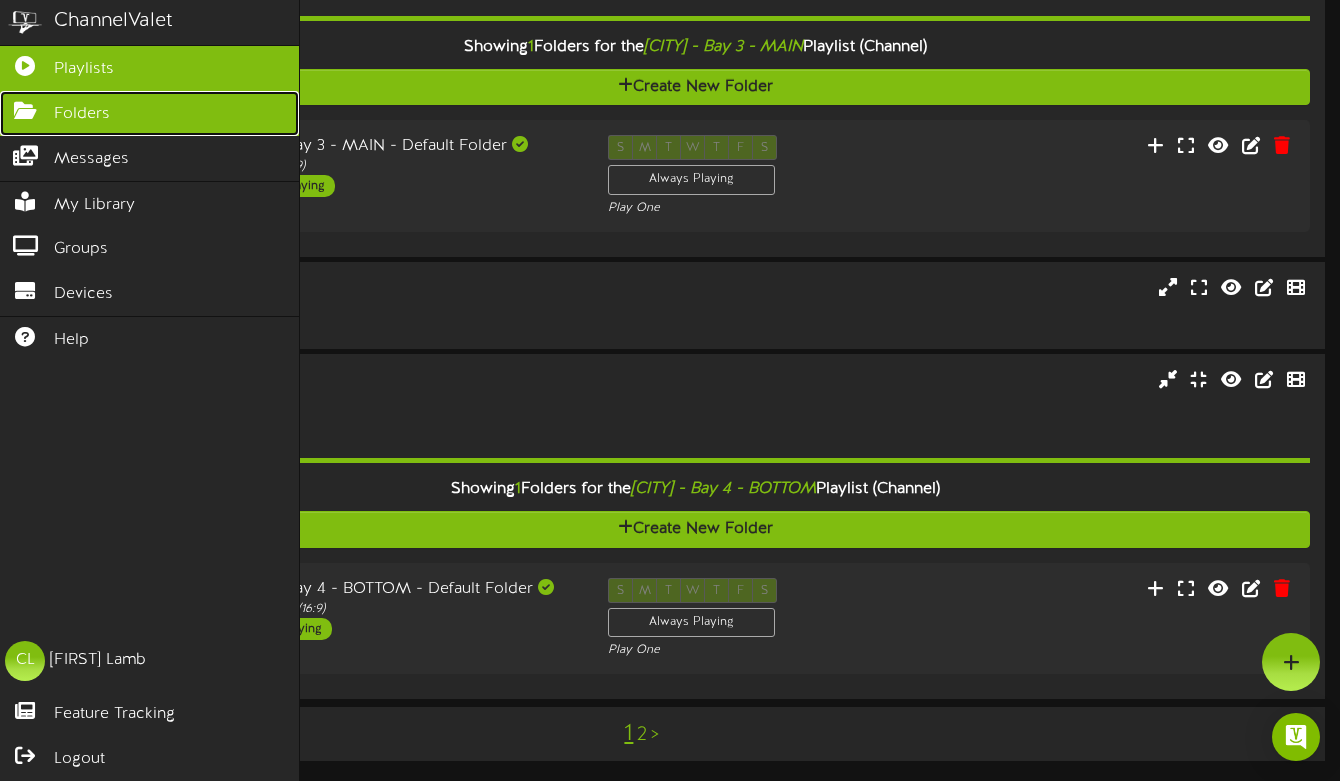 click on "Folders" at bounding box center [149, 113] 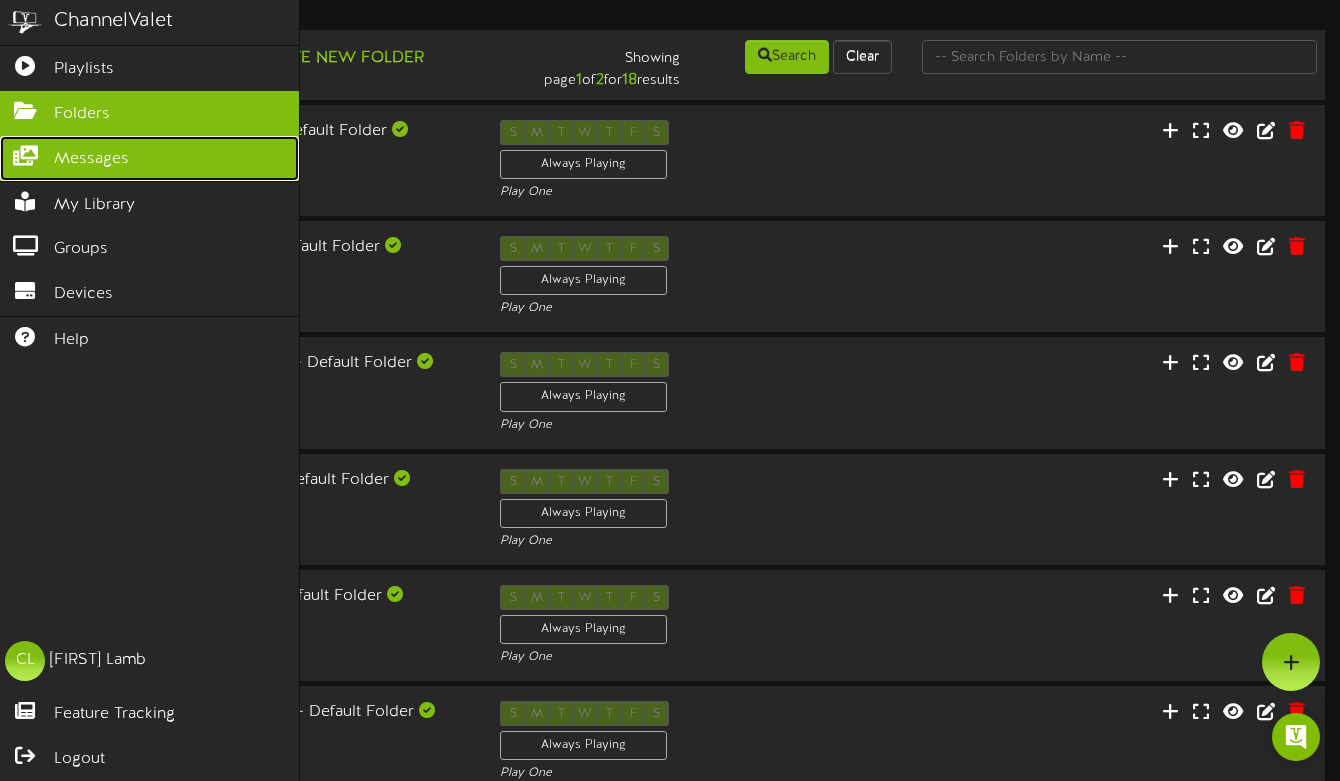 click at bounding box center (25, 153) 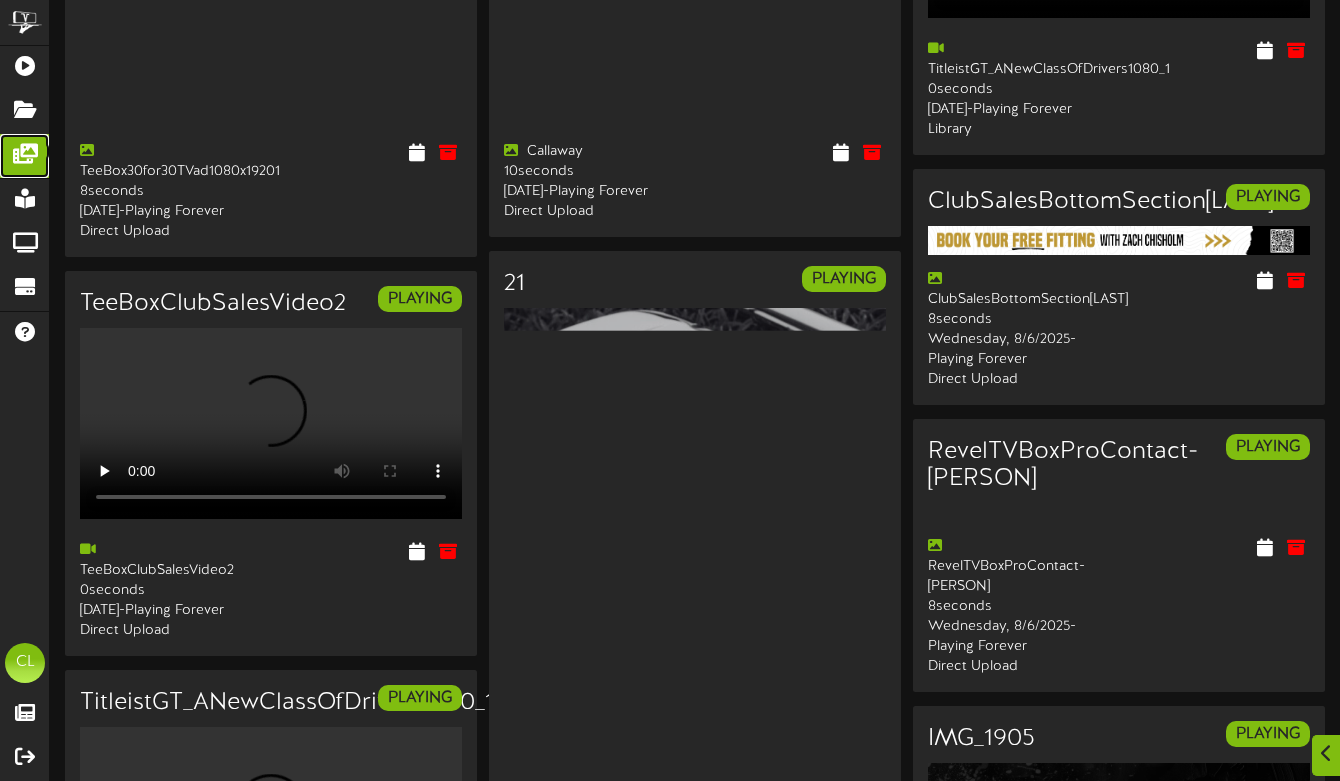scroll, scrollTop: 745, scrollLeft: 0, axis: vertical 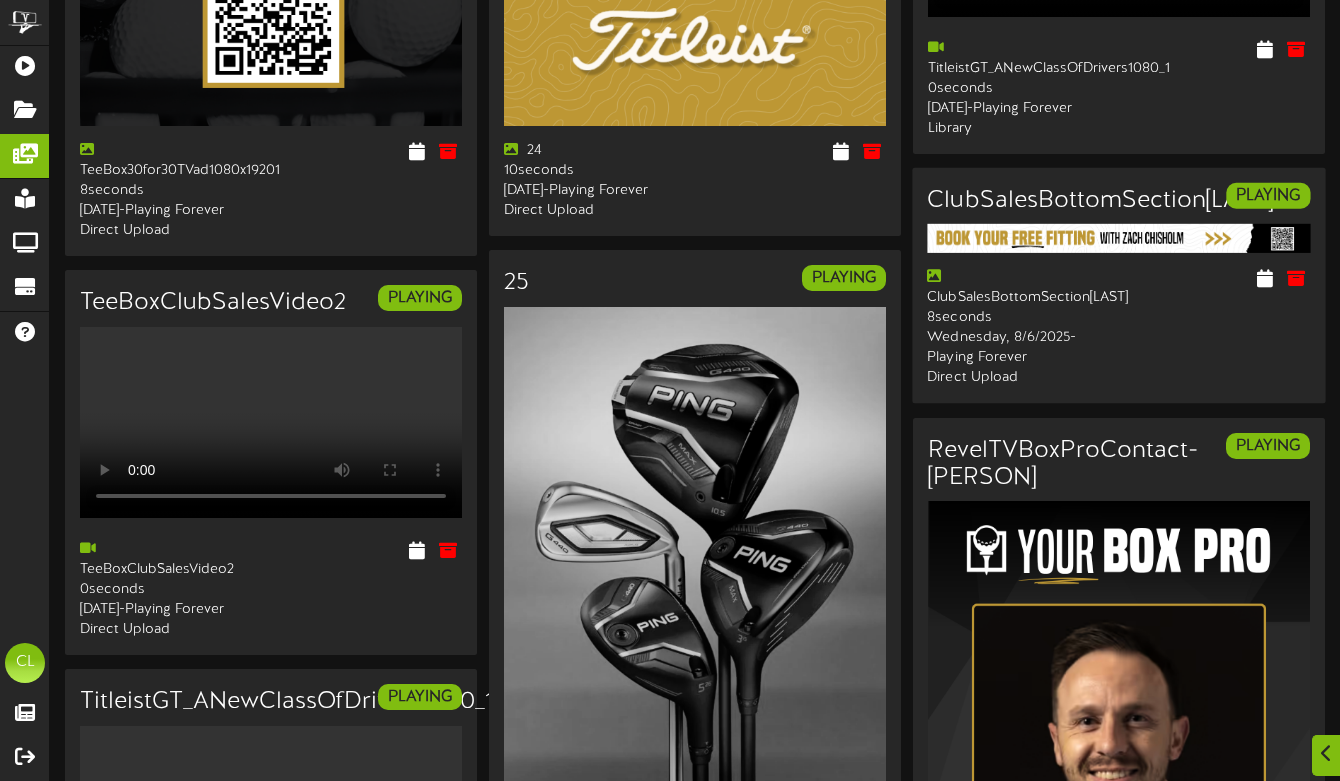click on "ClubSalesBottomSection[LAST]
PLAYING
ClubSalesBottomSection[LAST]
8  seconds
[DAY], [MONTH]/[DAY]/[YEAR]" at bounding box center (1119, 286) 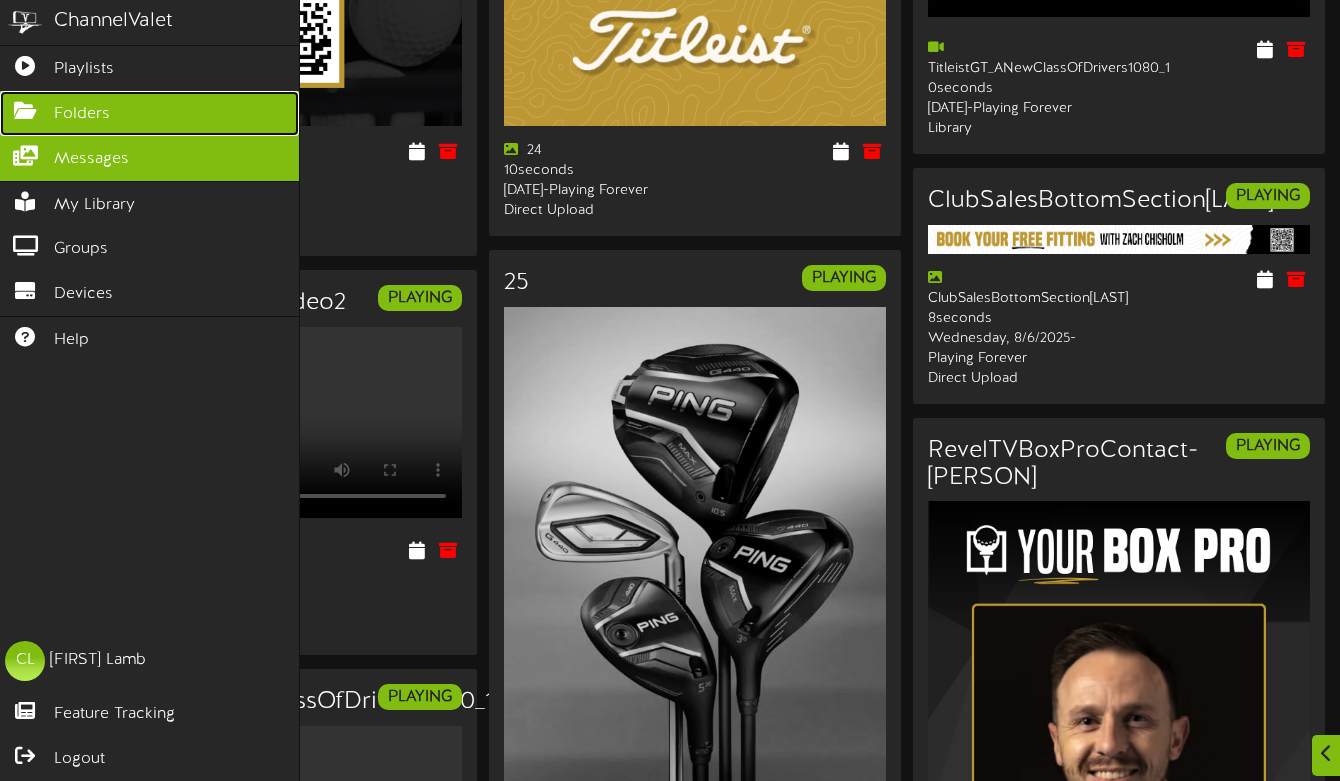click at bounding box center (25, 108) 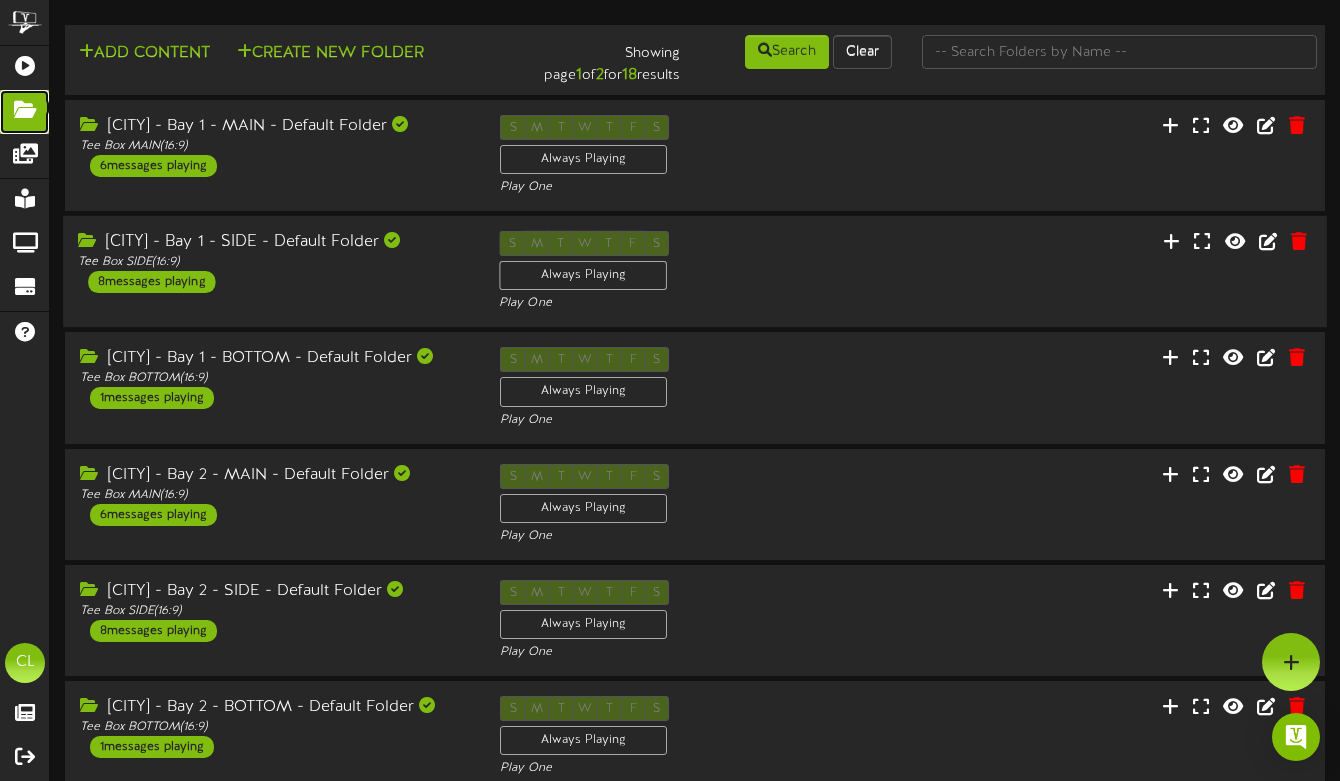 scroll, scrollTop: 0, scrollLeft: 0, axis: both 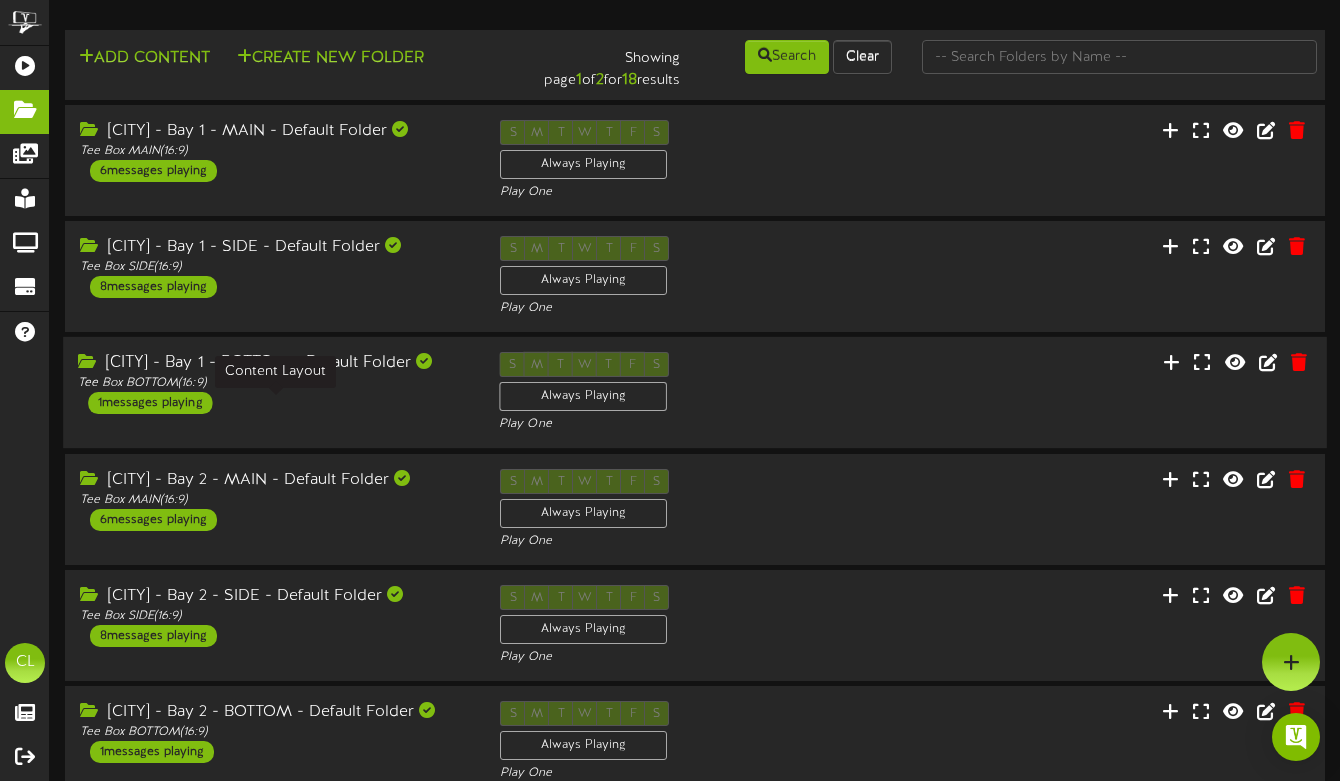 click on "Tee Box BOTTOM  ( 16:9 )" at bounding box center (273, 383) 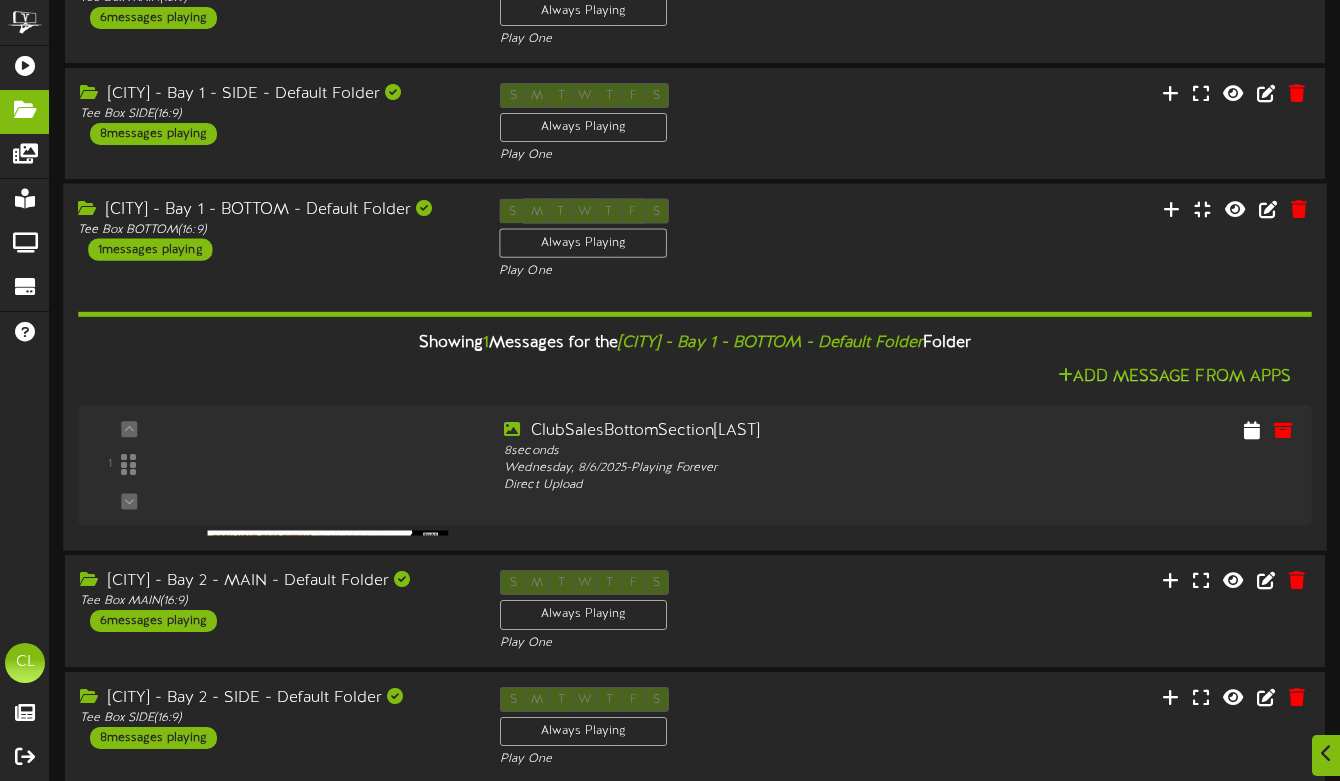 scroll, scrollTop: 181, scrollLeft: 0, axis: vertical 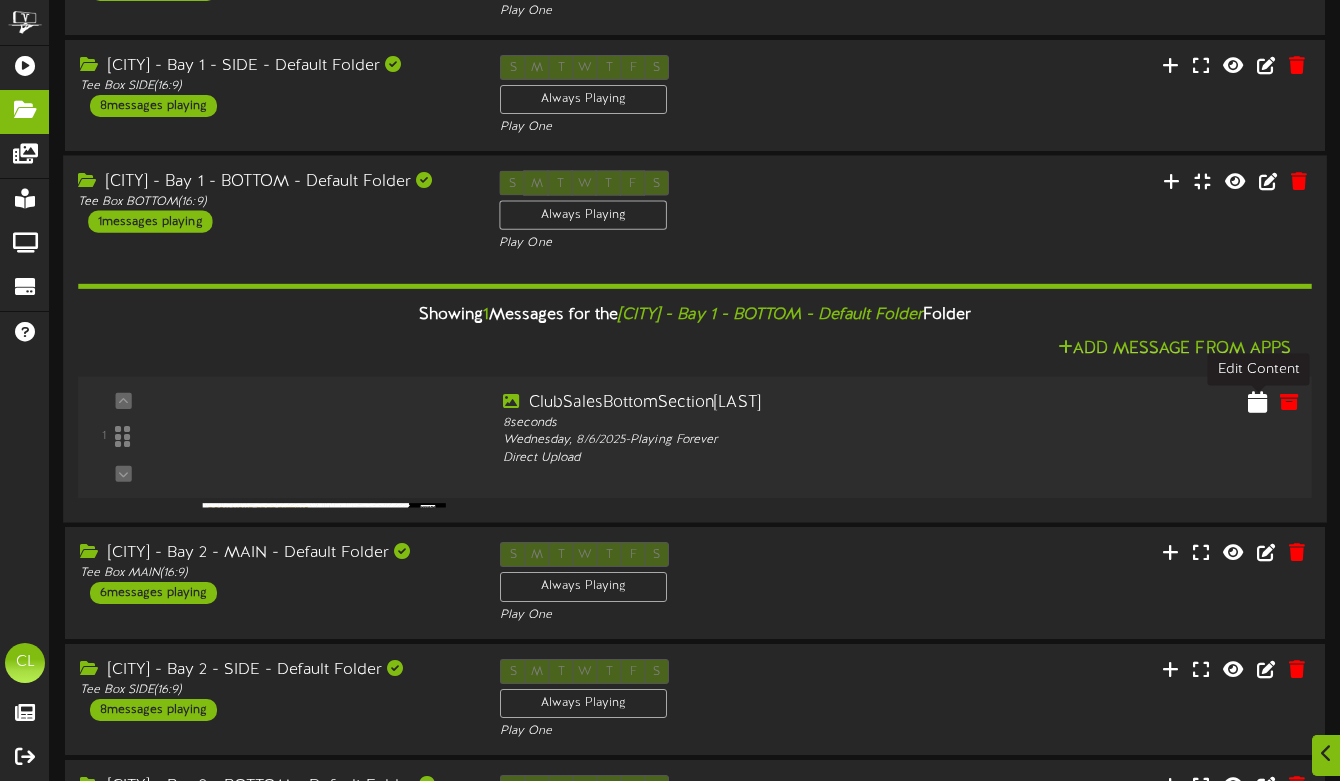 click at bounding box center (1257, 402) 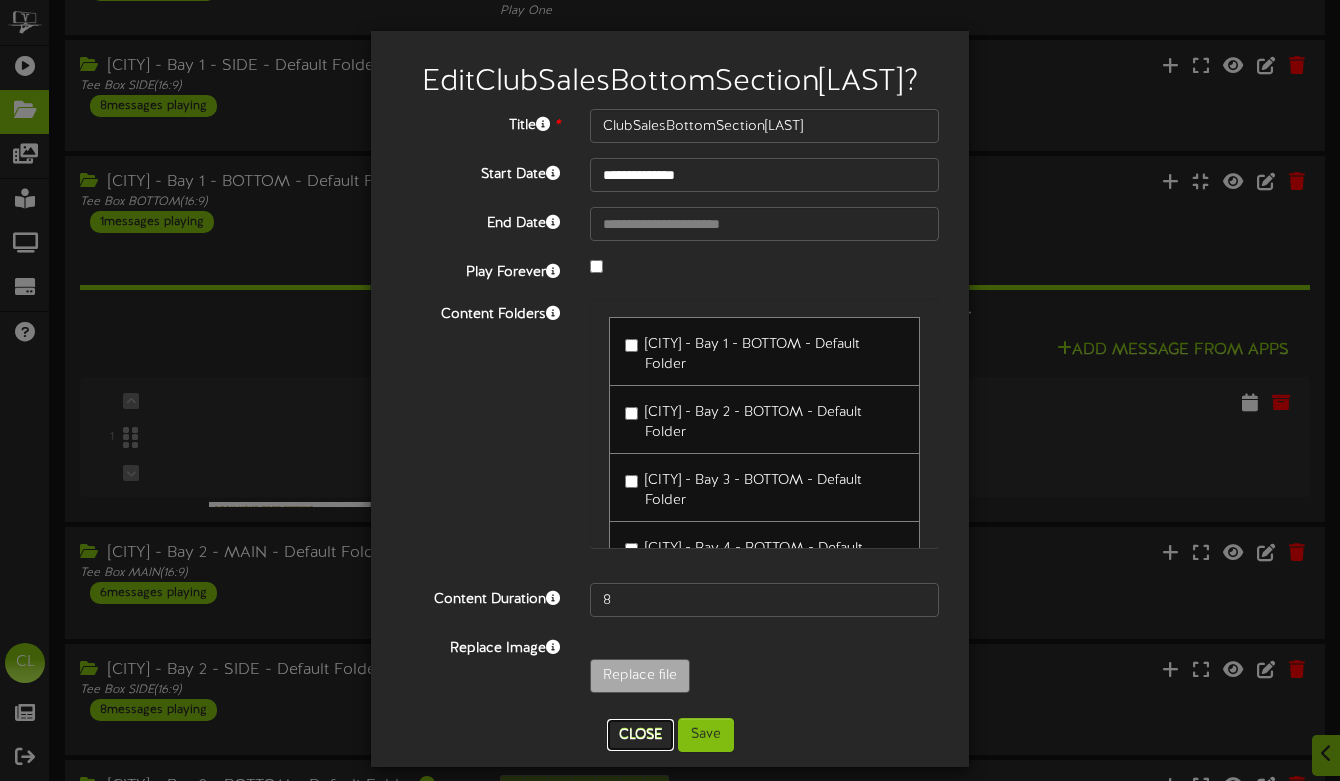 click on "Close" at bounding box center [640, 735] 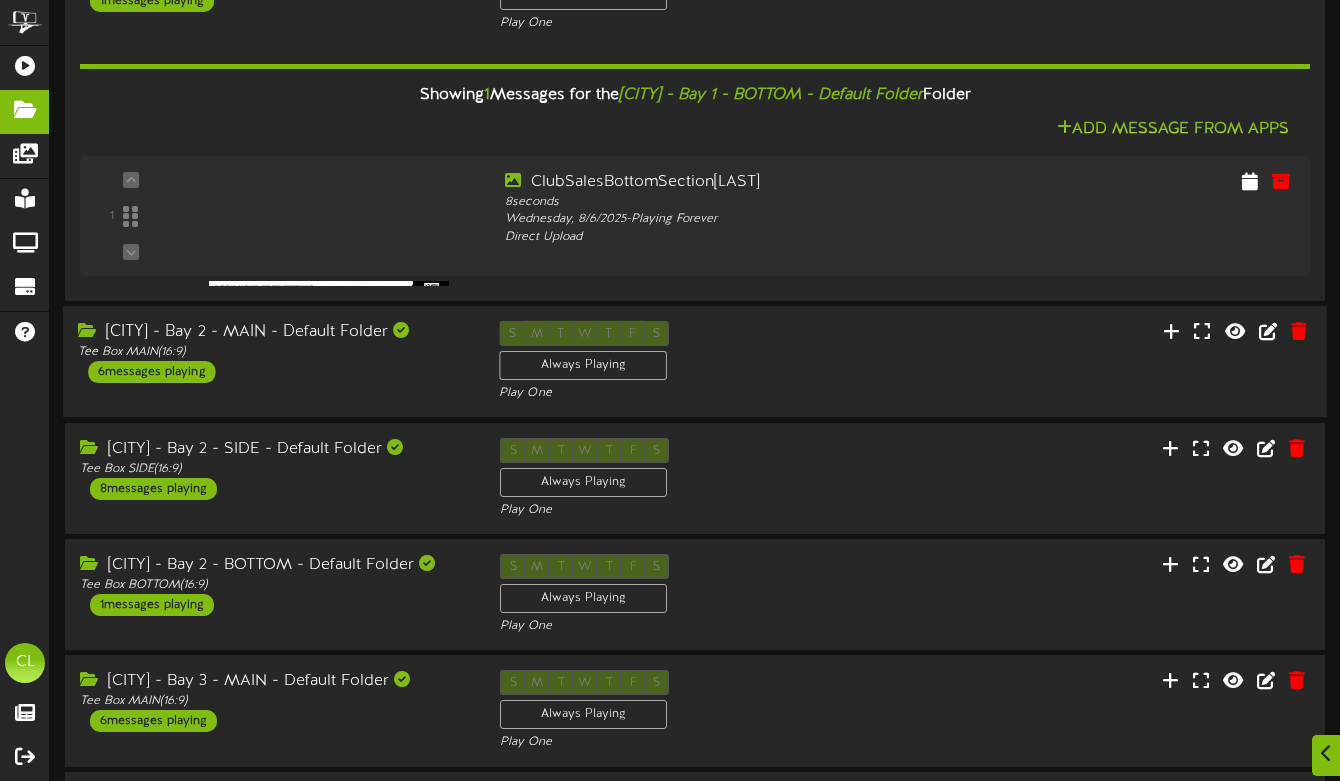 scroll, scrollTop: 406, scrollLeft: 0, axis: vertical 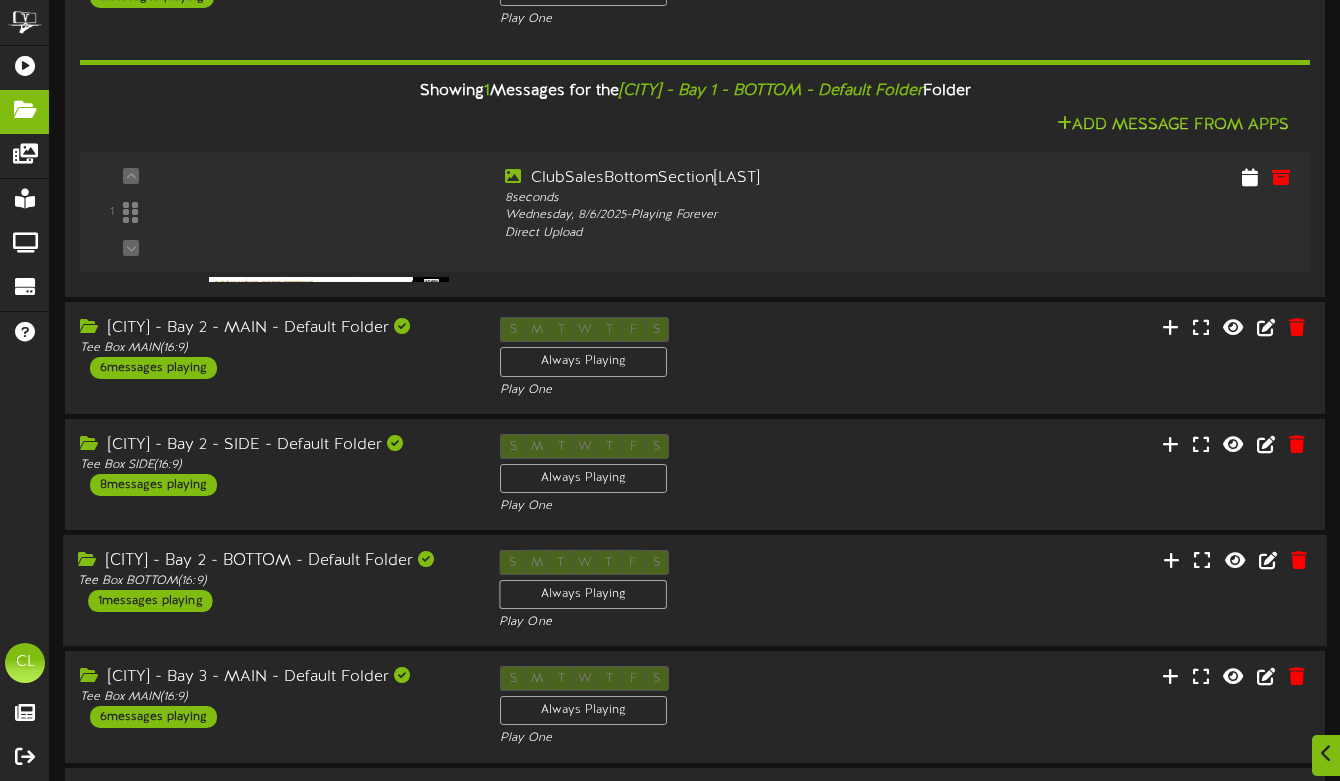 click on "S
M
T
W
T
F
S
Always Playing
Play One" at bounding box center (694, 591) 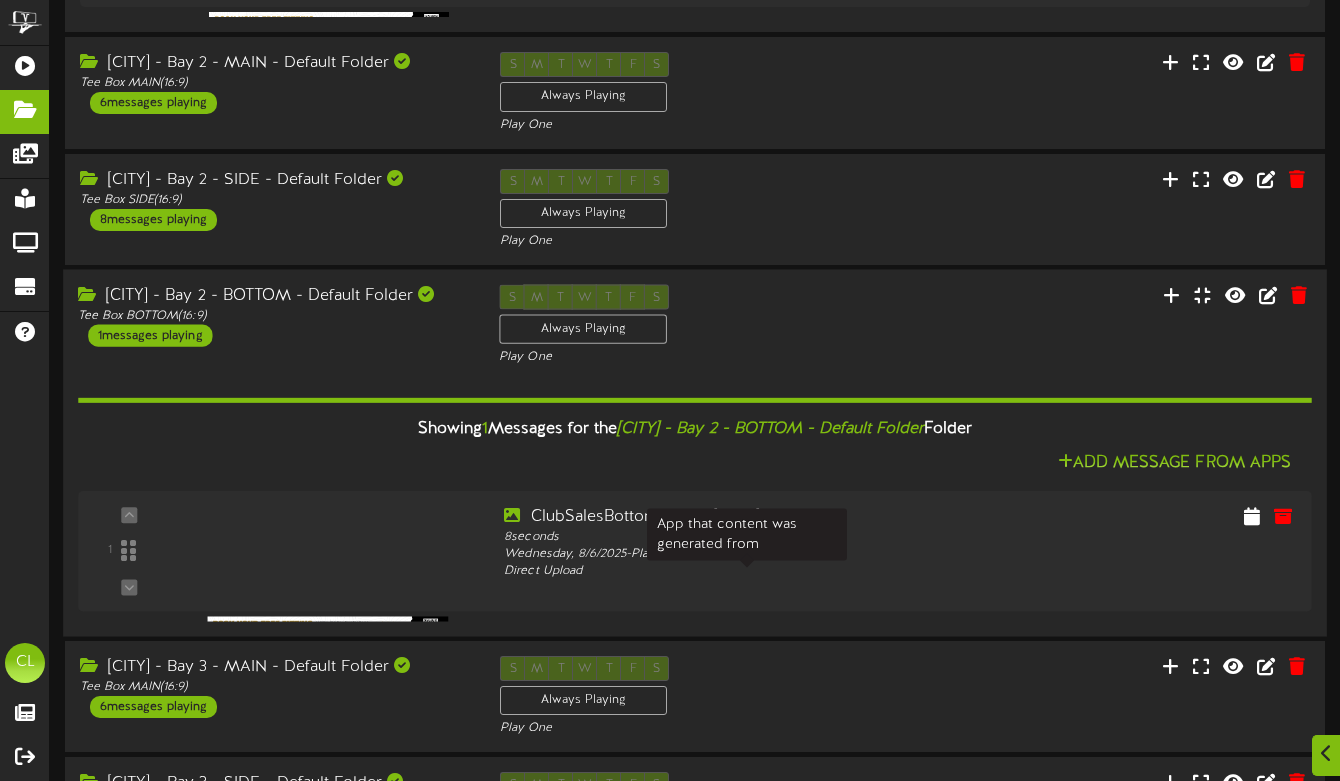 scroll, scrollTop: 676, scrollLeft: 0, axis: vertical 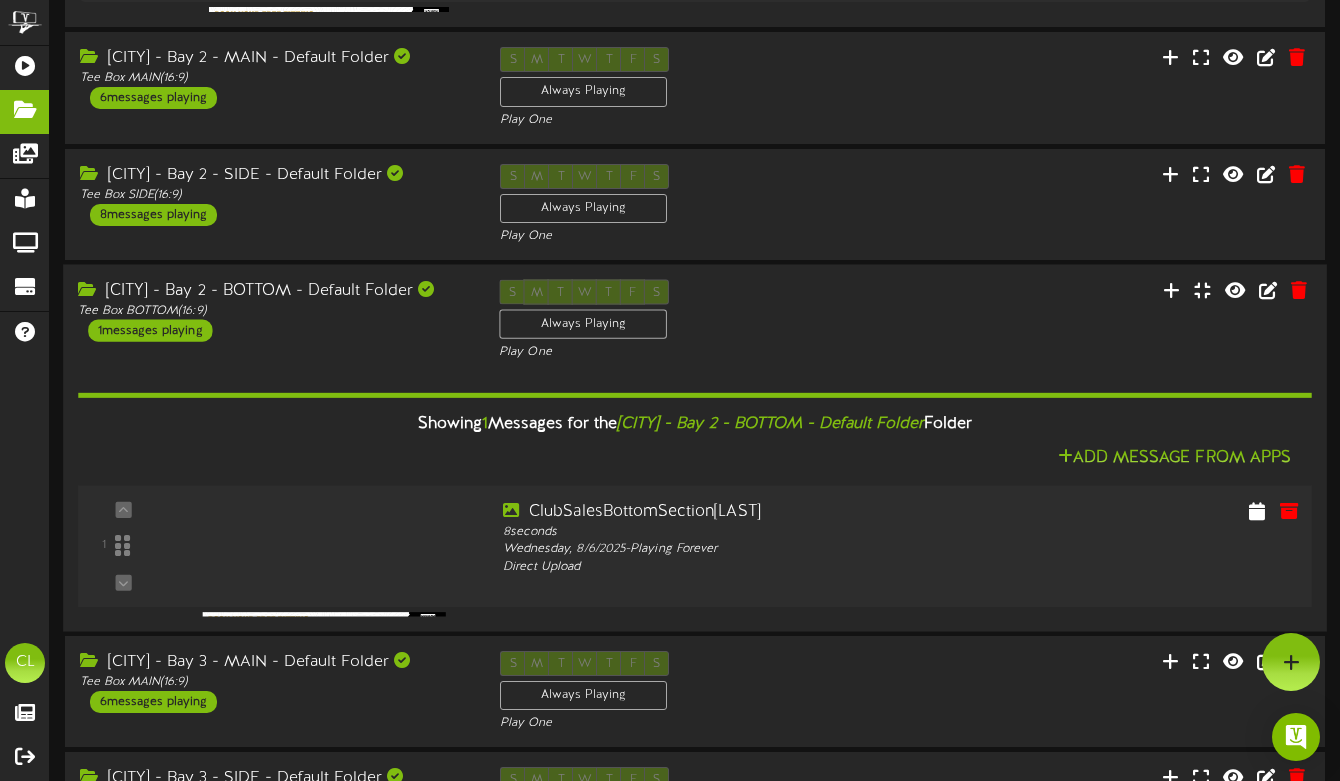 click on "1
8" at bounding box center [695, 546] 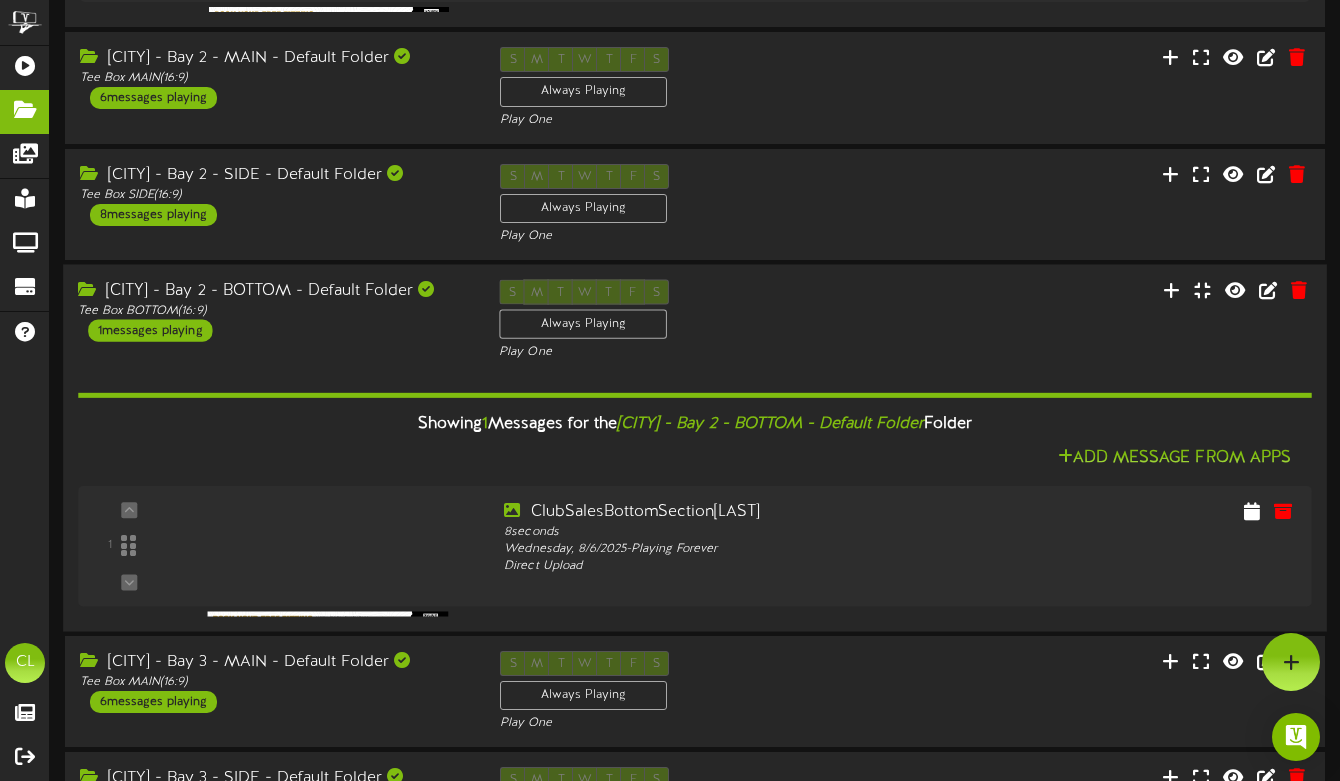 click on "S
M
T
W
T
F
S
Always Playing
Play One" at bounding box center [694, 320] 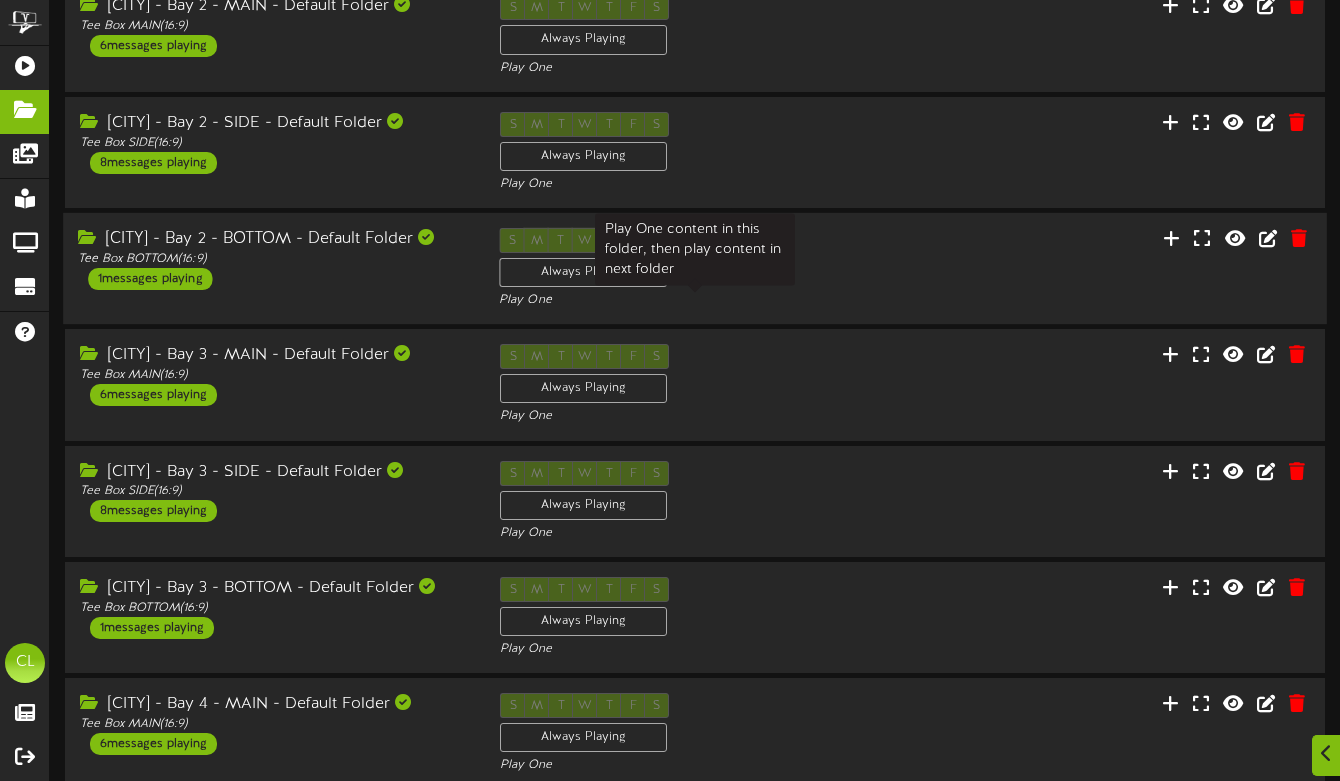 scroll, scrollTop: 829, scrollLeft: 0, axis: vertical 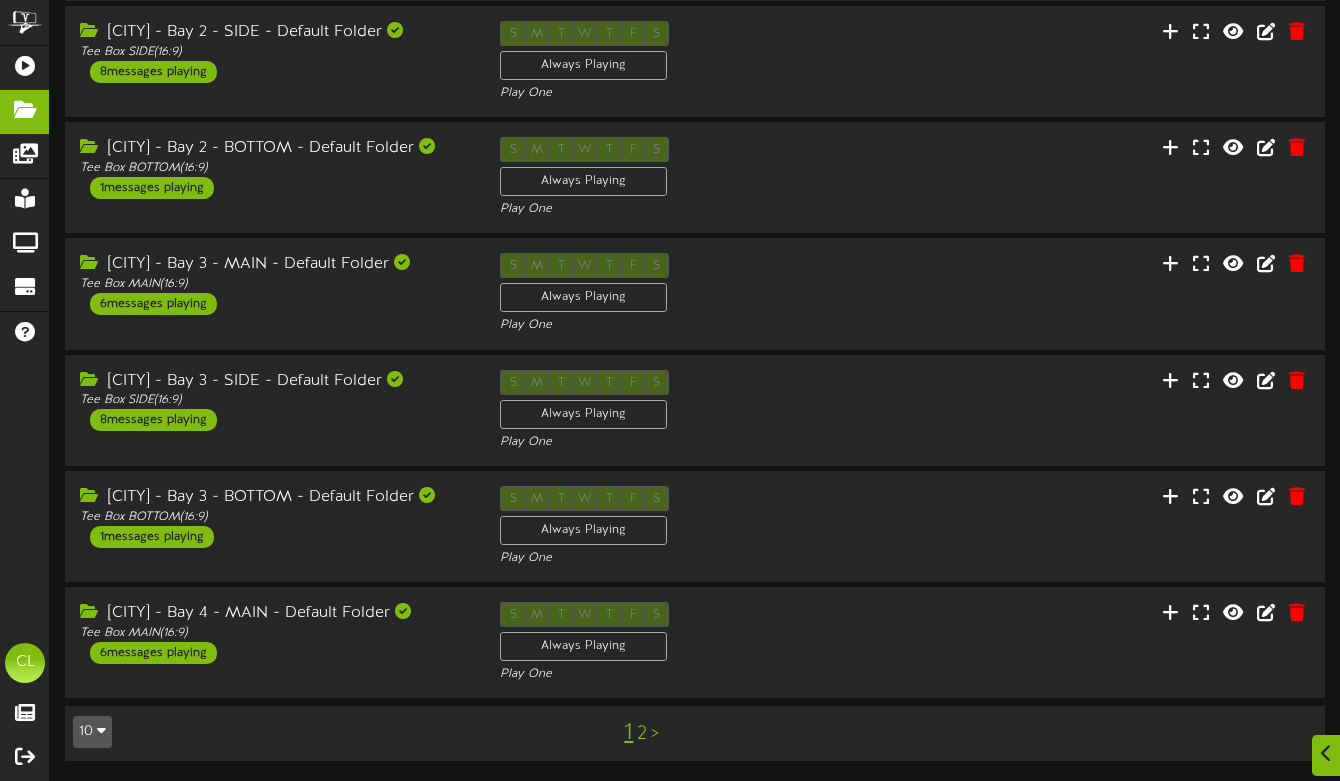 click on "2" at bounding box center (642, 734) 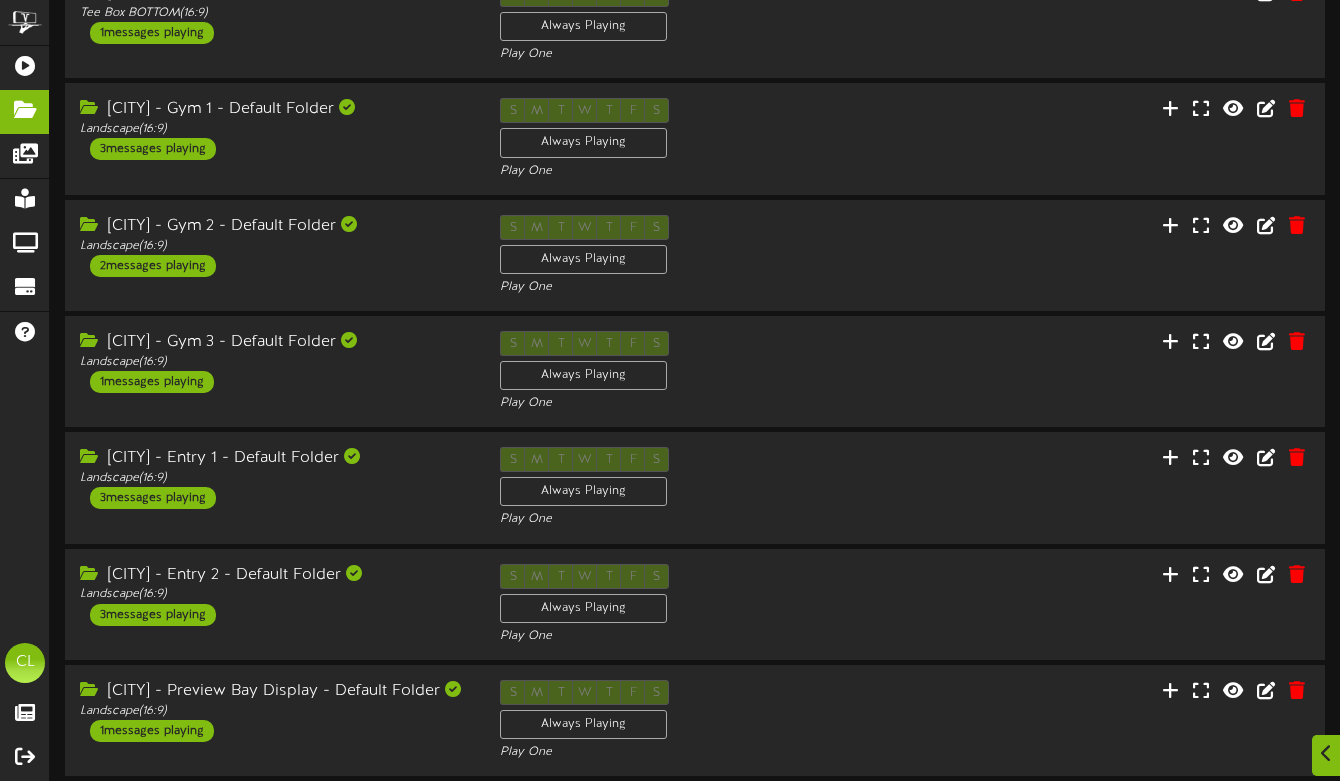 scroll, scrollTop: 338, scrollLeft: 0, axis: vertical 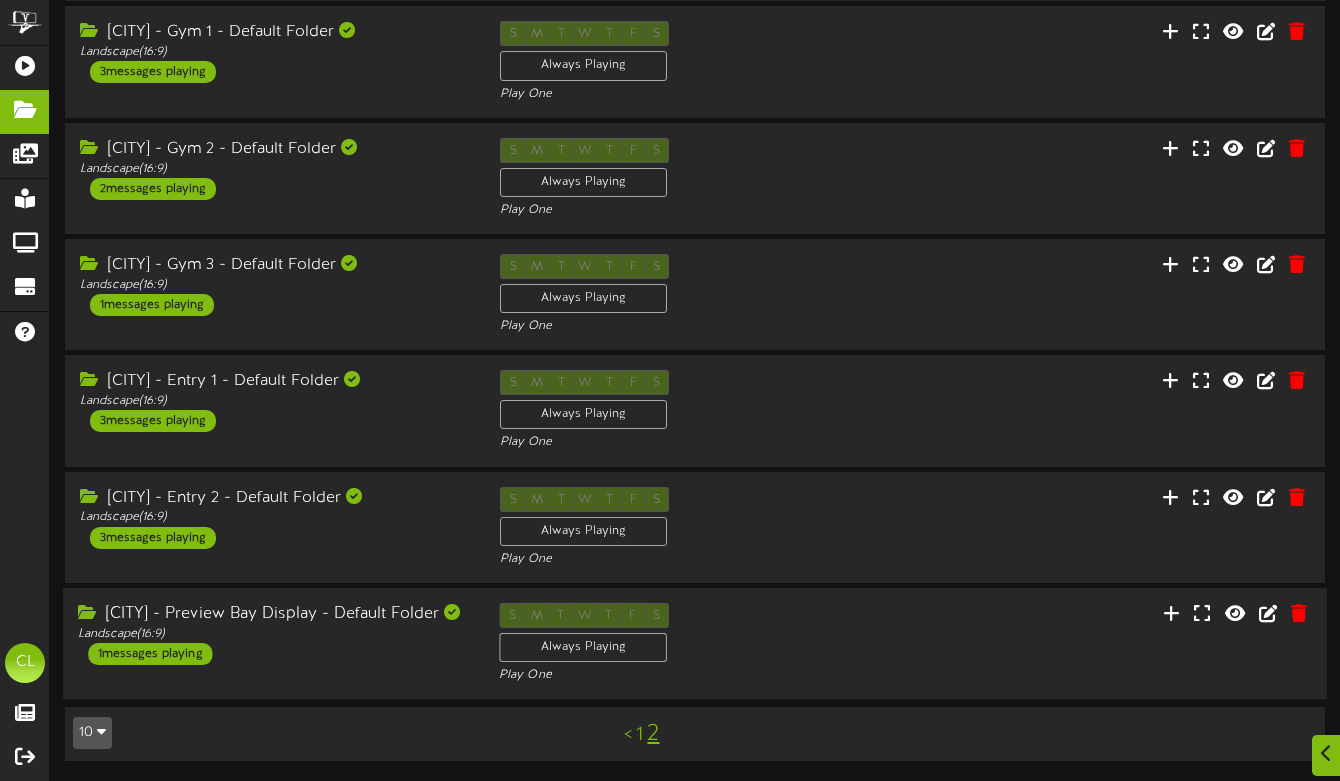 click on "[CITY] - Preview Bay Display - Default Folder" at bounding box center [273, 614] 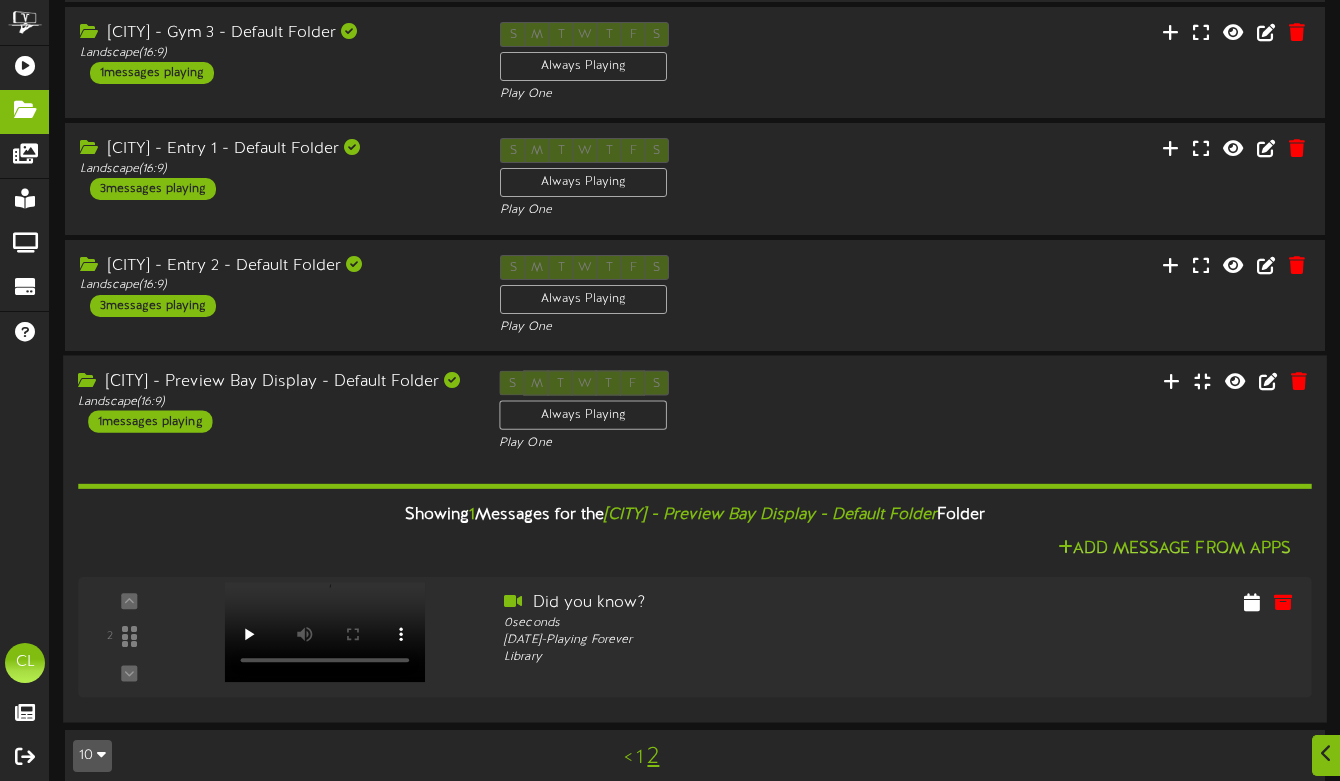 scroll, scrollTop: 593, scrollLeft: 0, axis: vertical 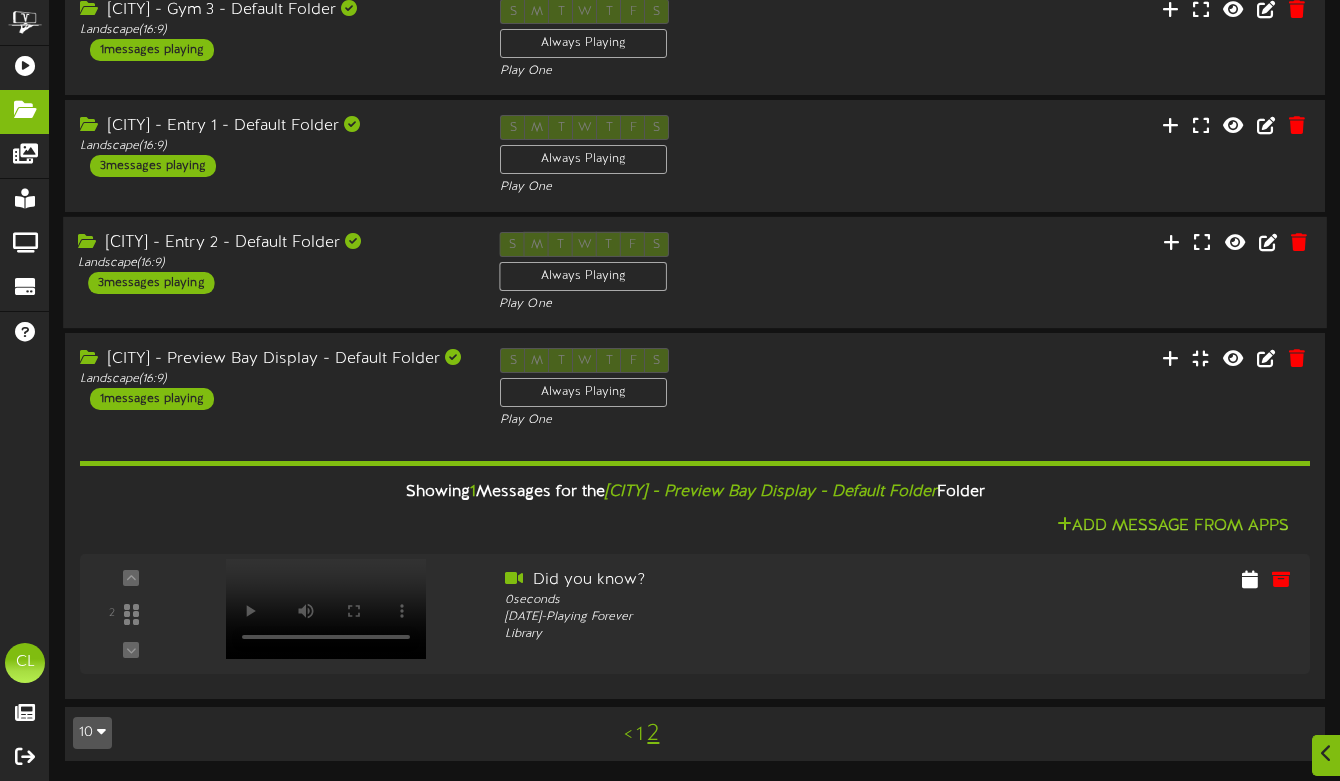 click on "[CITY] - Entry 2 - Default Folder
Landscape  ( 16:9 )
3  messages playing" at bounding box center (273, 262) 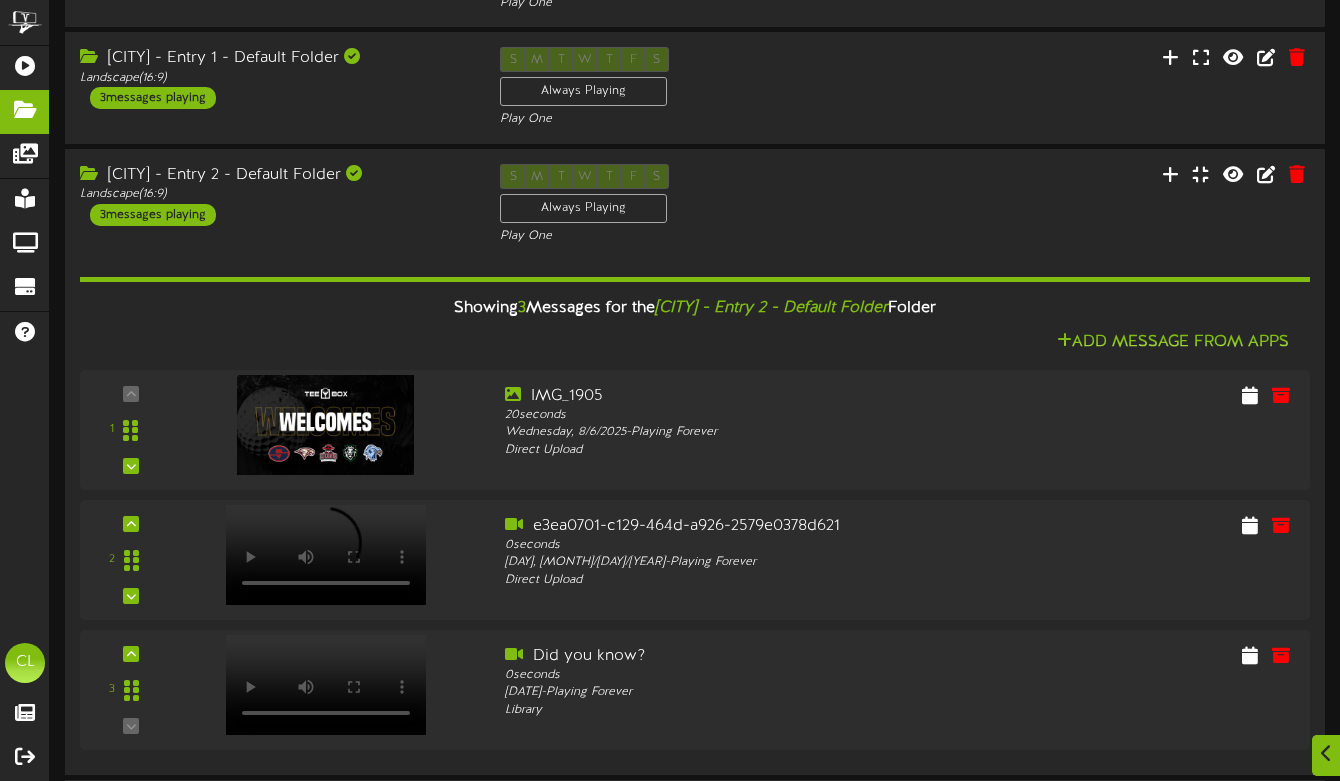 scroll, scrollTop: 710, scrollLeft: 0, axis: vertical 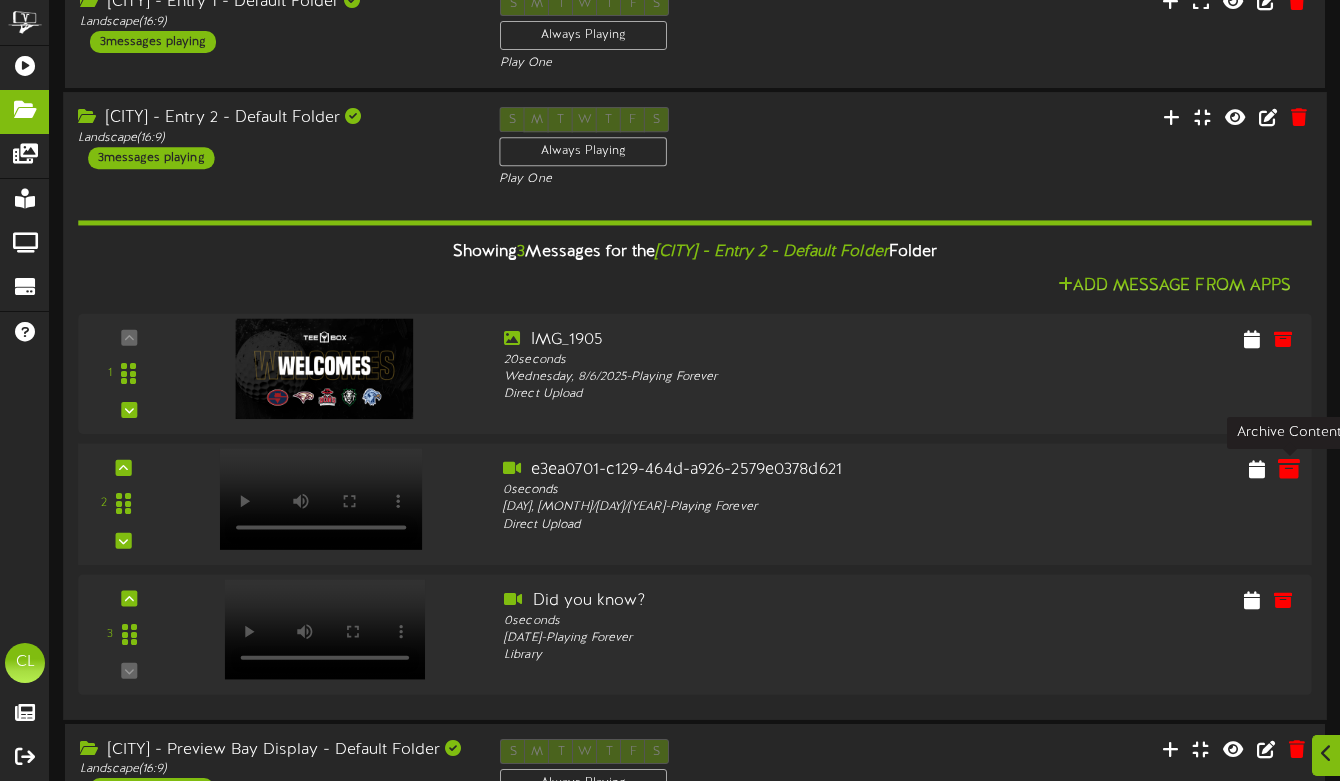 click at bounding box center [1289, 468] 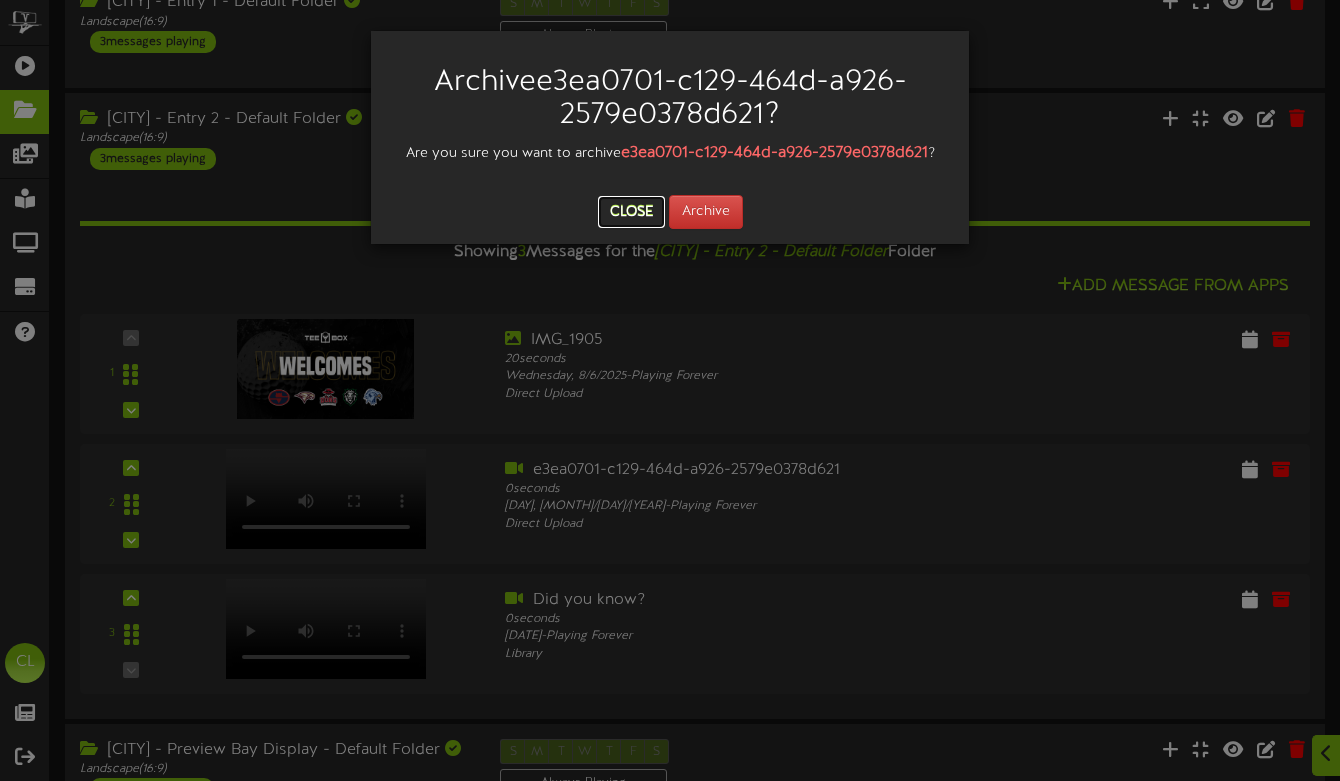 click on "Close" at bounding box center [631, 212] 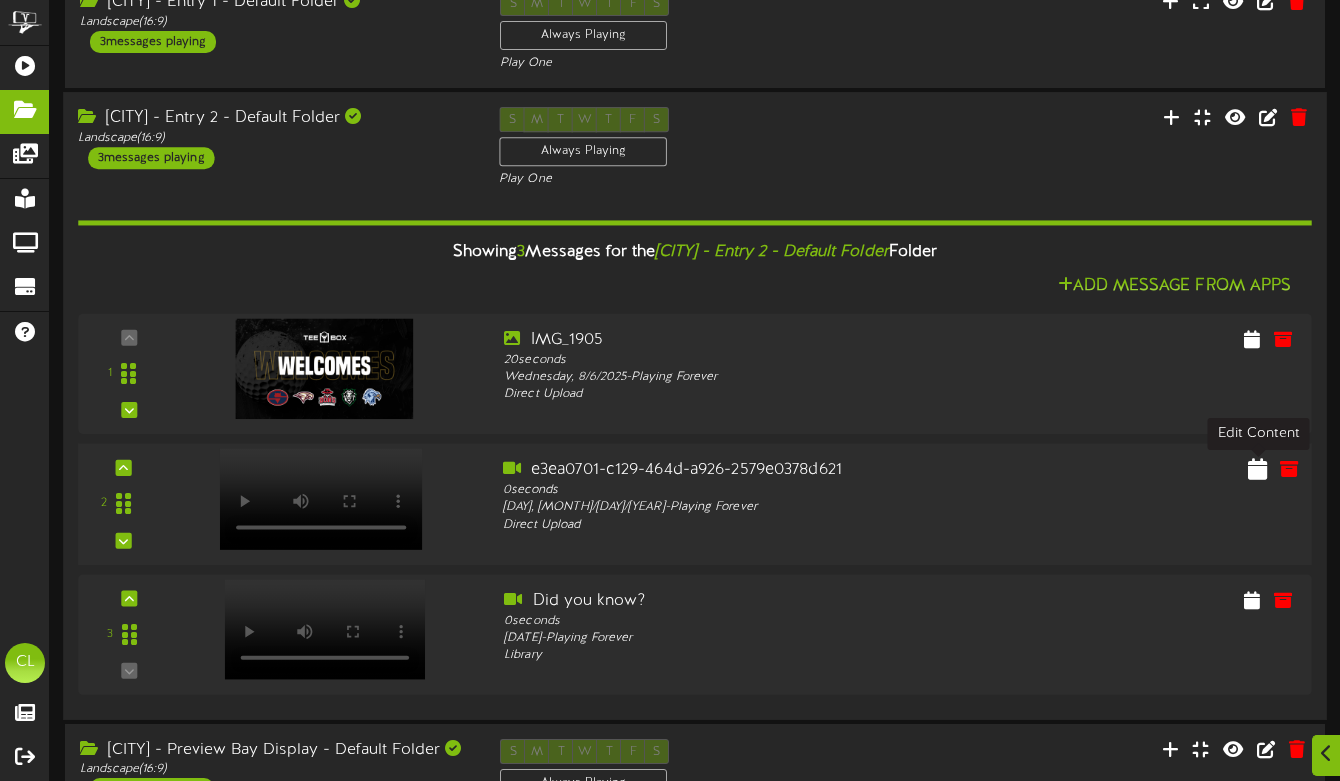 click at bounding box center (1257, 471) 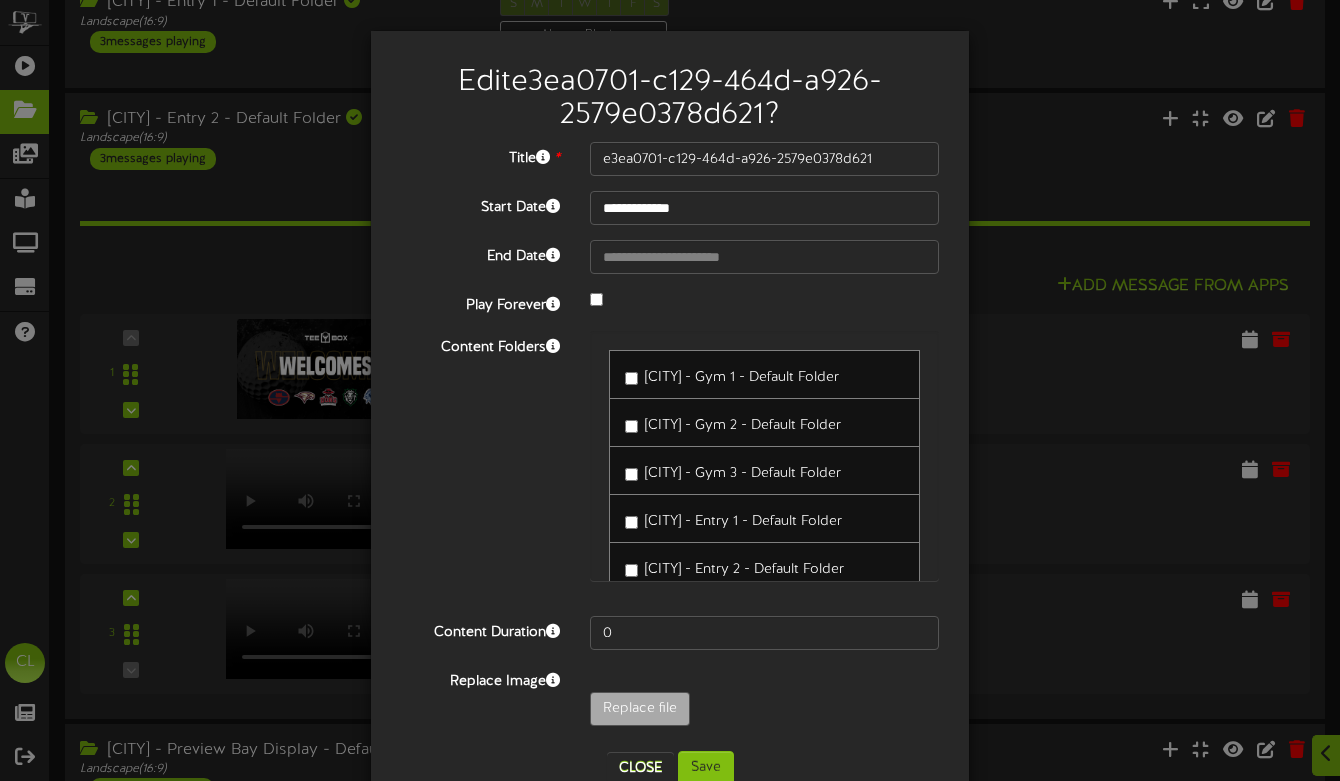click on "Content Folders
[CITY] - Gym 1 - Default Folder
[CITY] - Gym 2 - Default Folder" at bounding box center (670, 466) 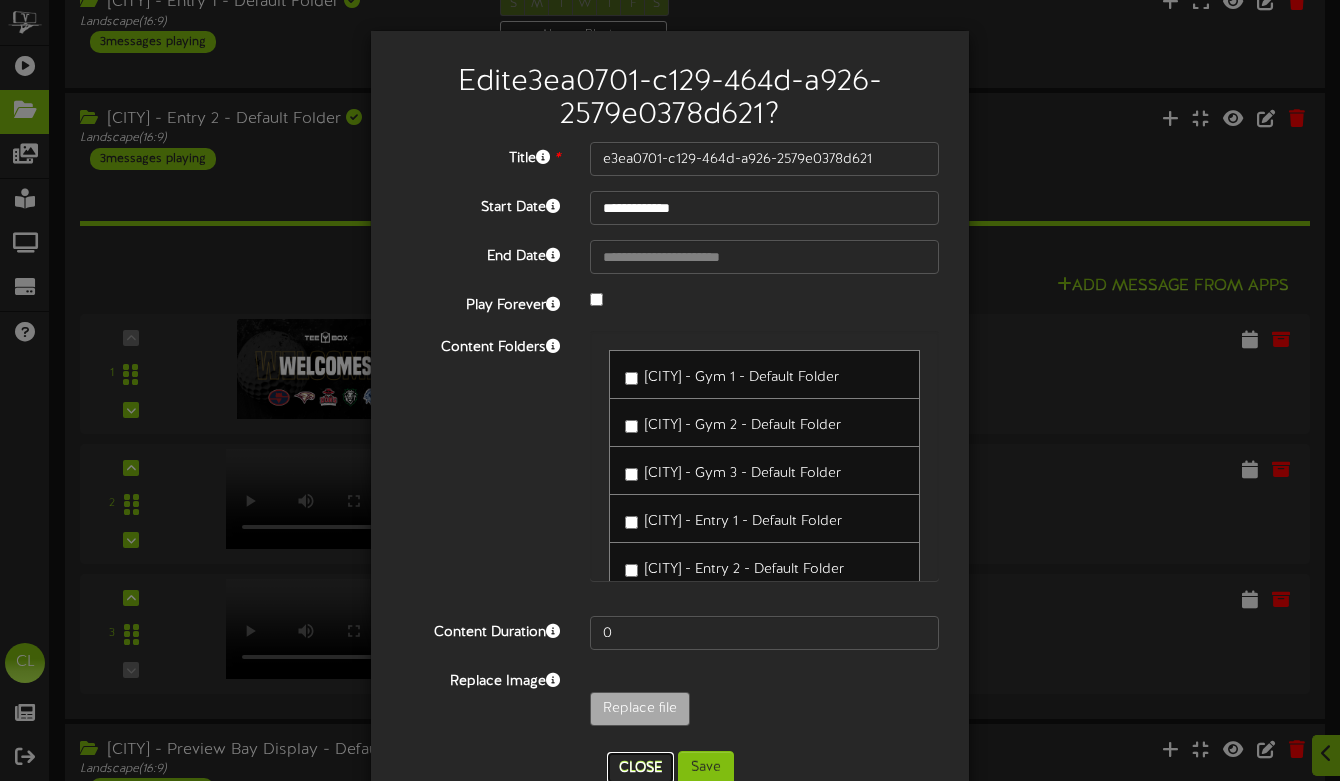 click on "Close" at bounding box center (640, 768) 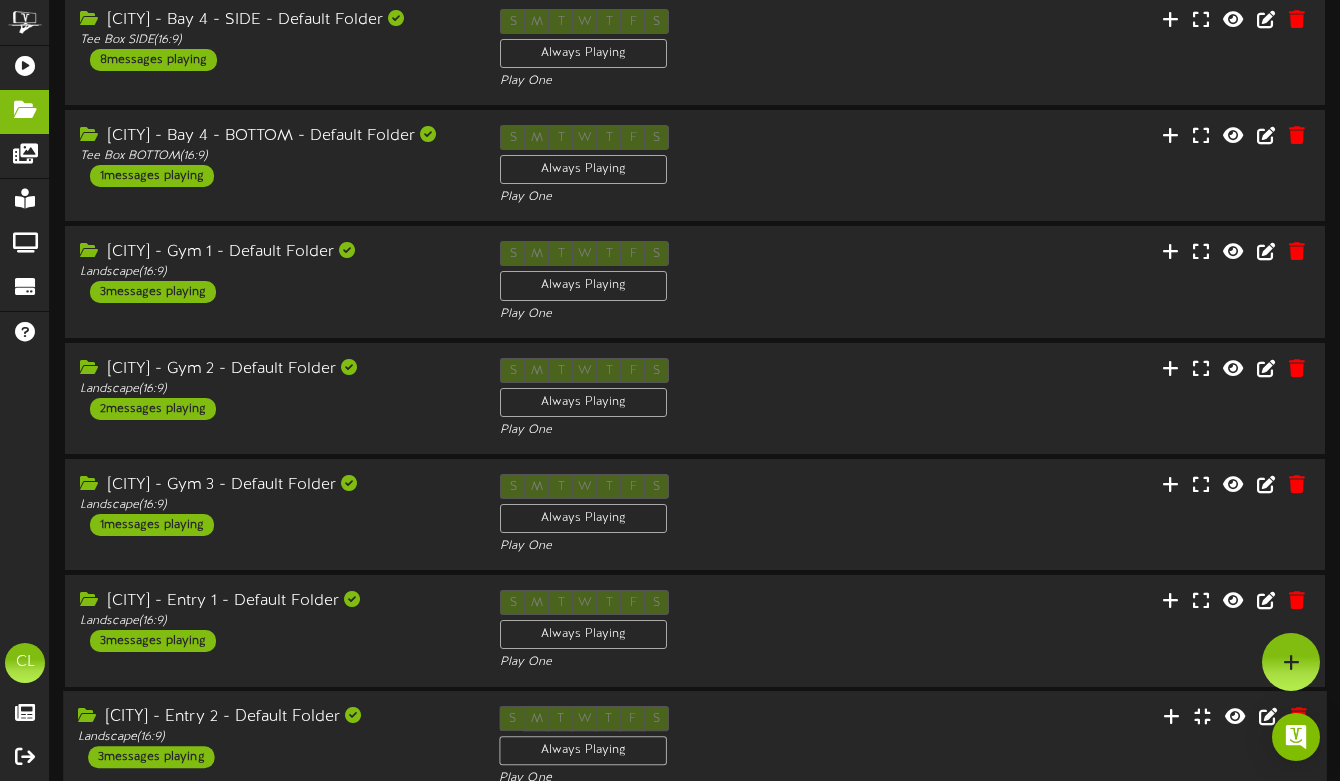 scroll, scrollTop: 0, scrollLeft: 0, axis: both 